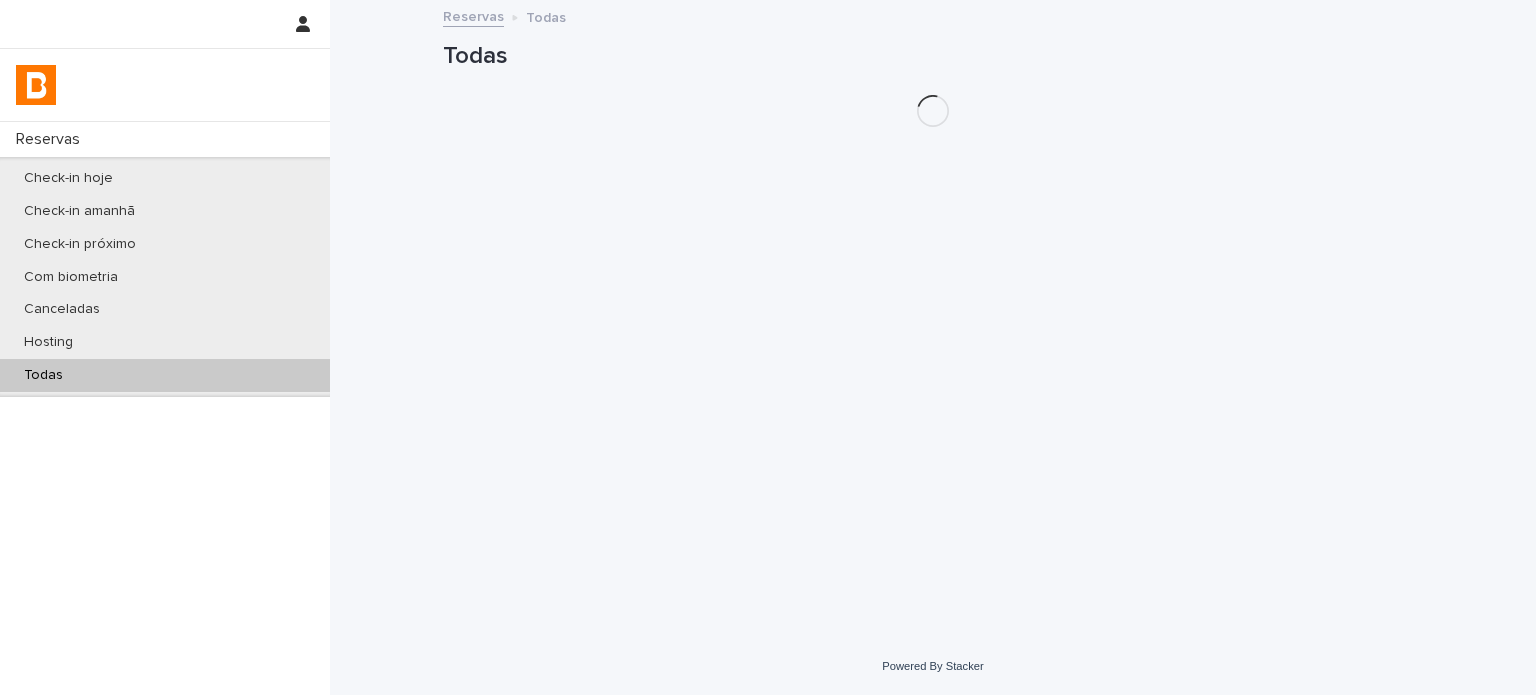 scroll, scrollTop: 0, scrollLeft: 0, axis: both 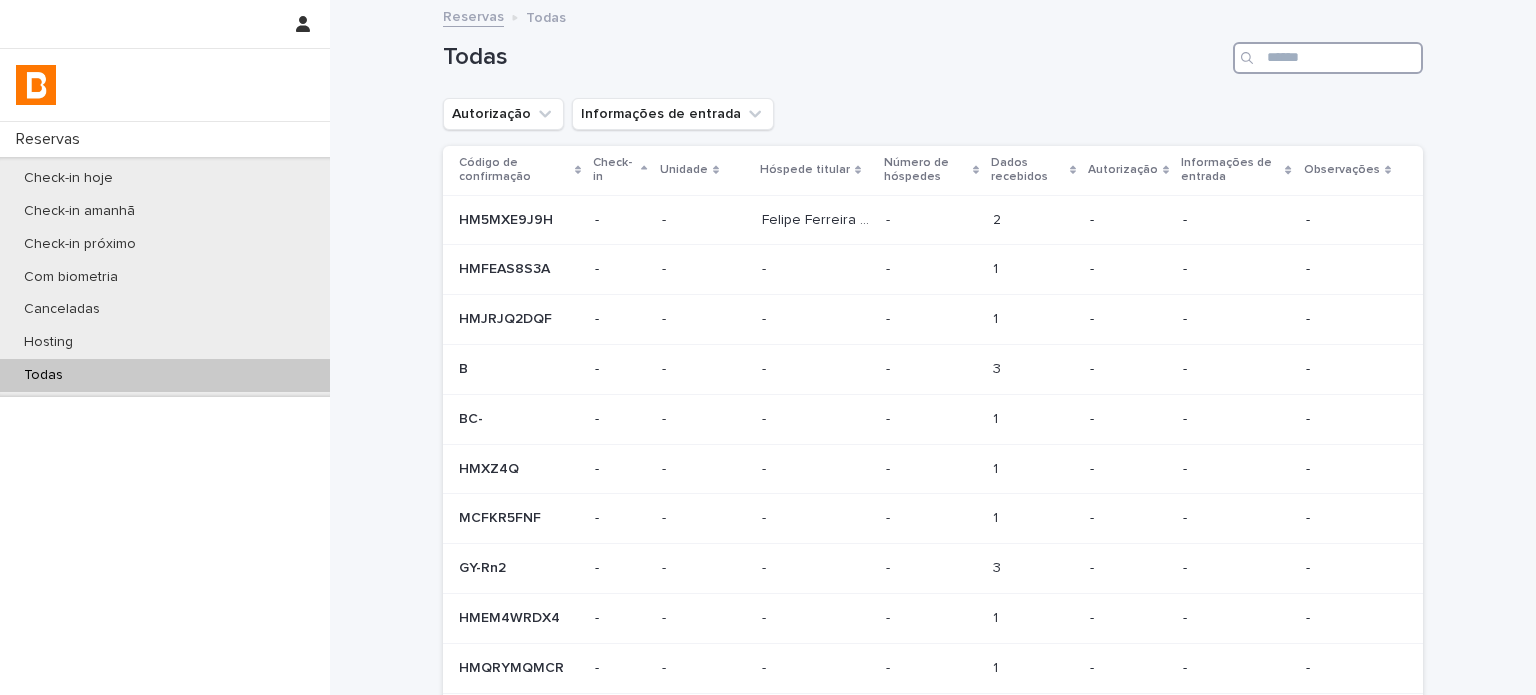 click at bounding box center (1328, 58) 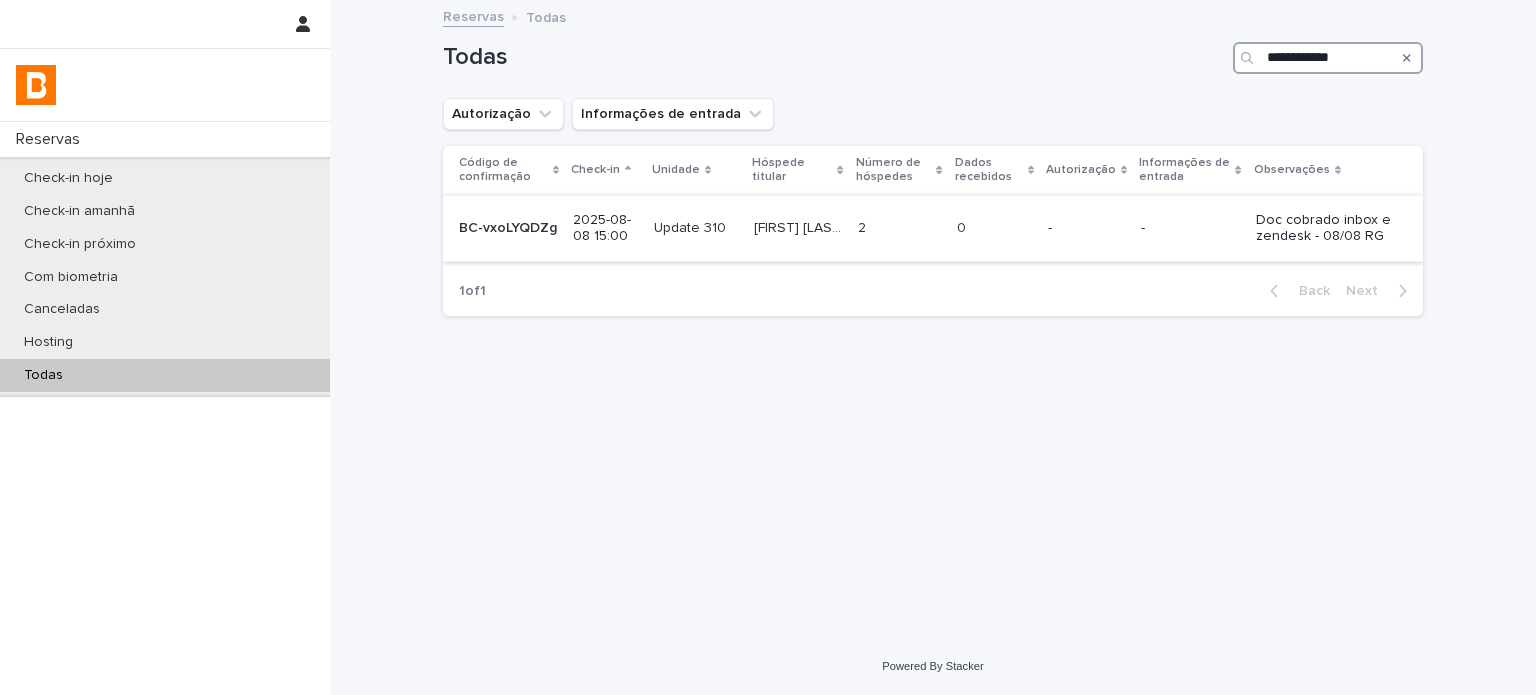 type on "**********" 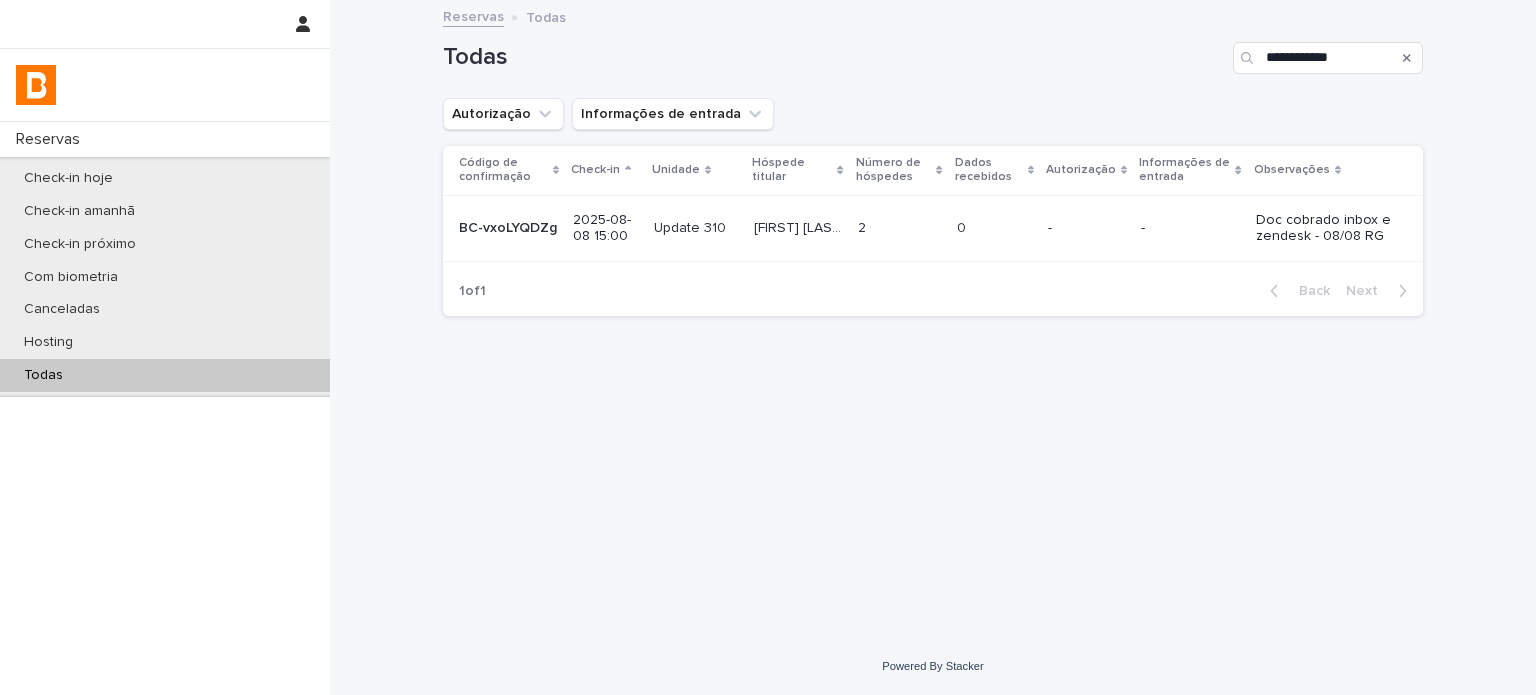 click on "-" at bounding box center (1086, 228) 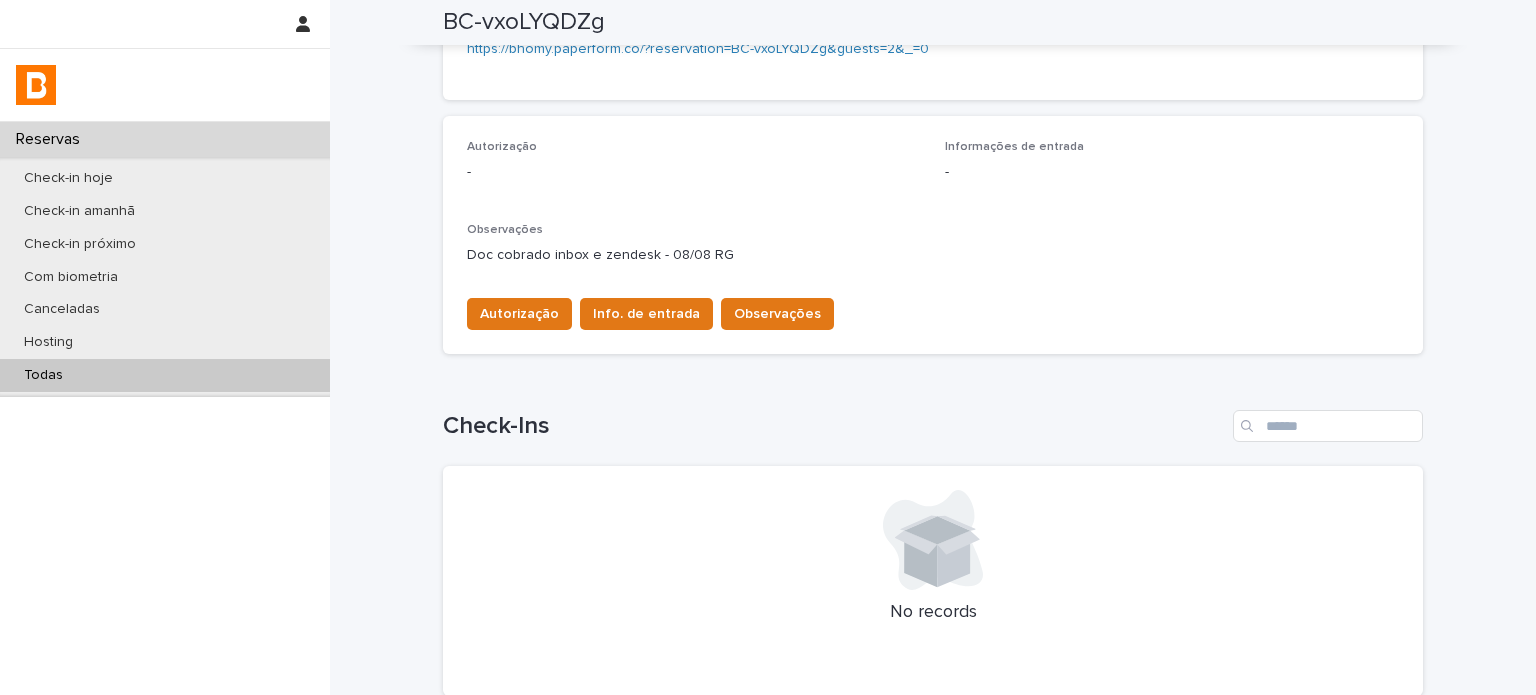 scroll, scrollTop: 358, scrollLeft: 0, axis: vertical 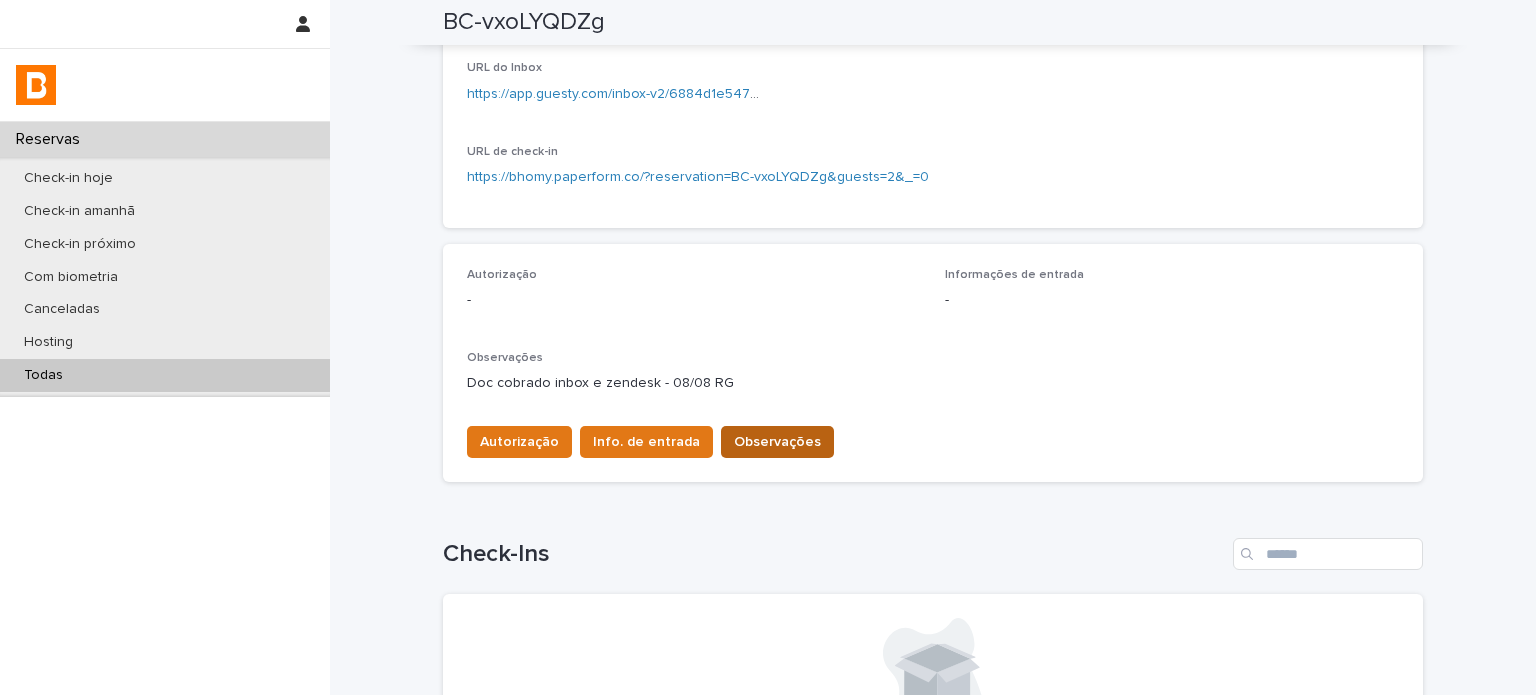 click on "Observações" at bounding box center (777, 442) 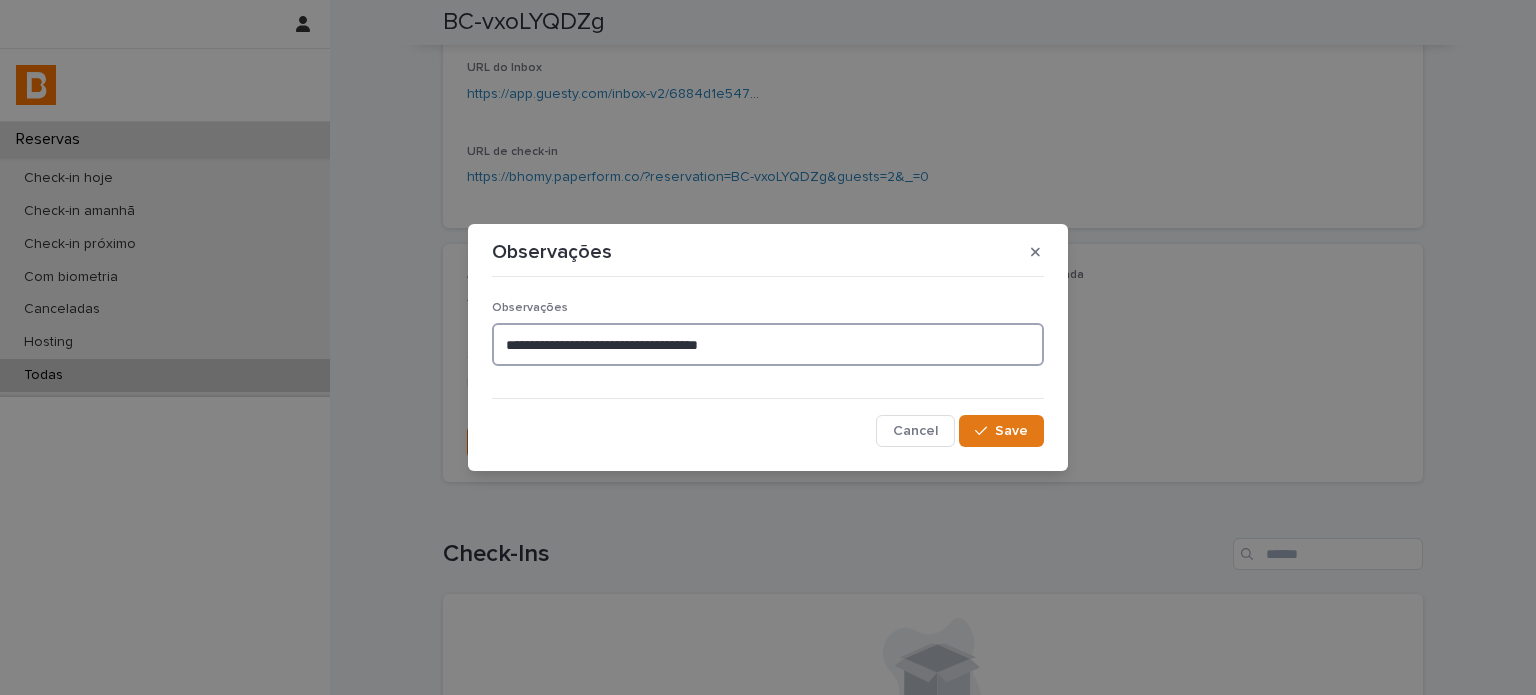 click on "**********" at bounding box center [768, 344] 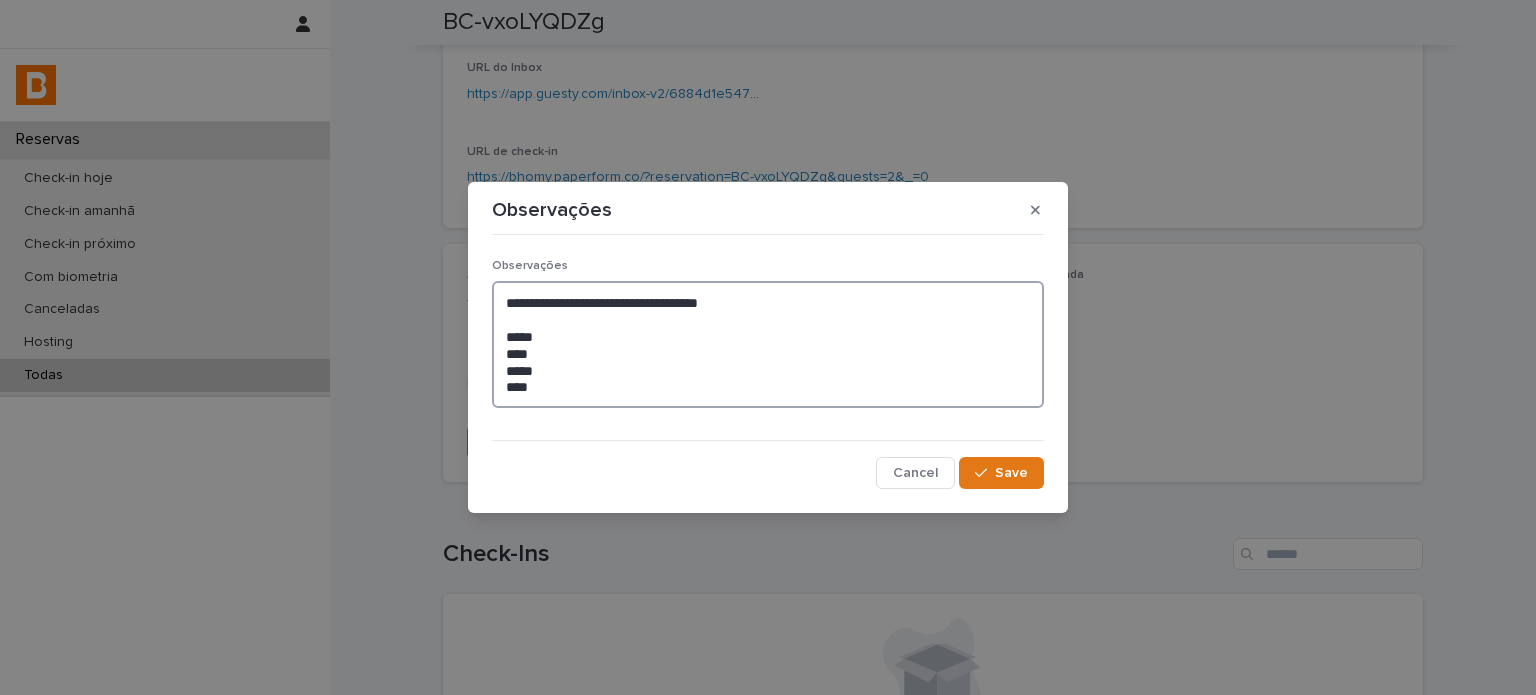 click on "**********" at bounding box center [768, 344] 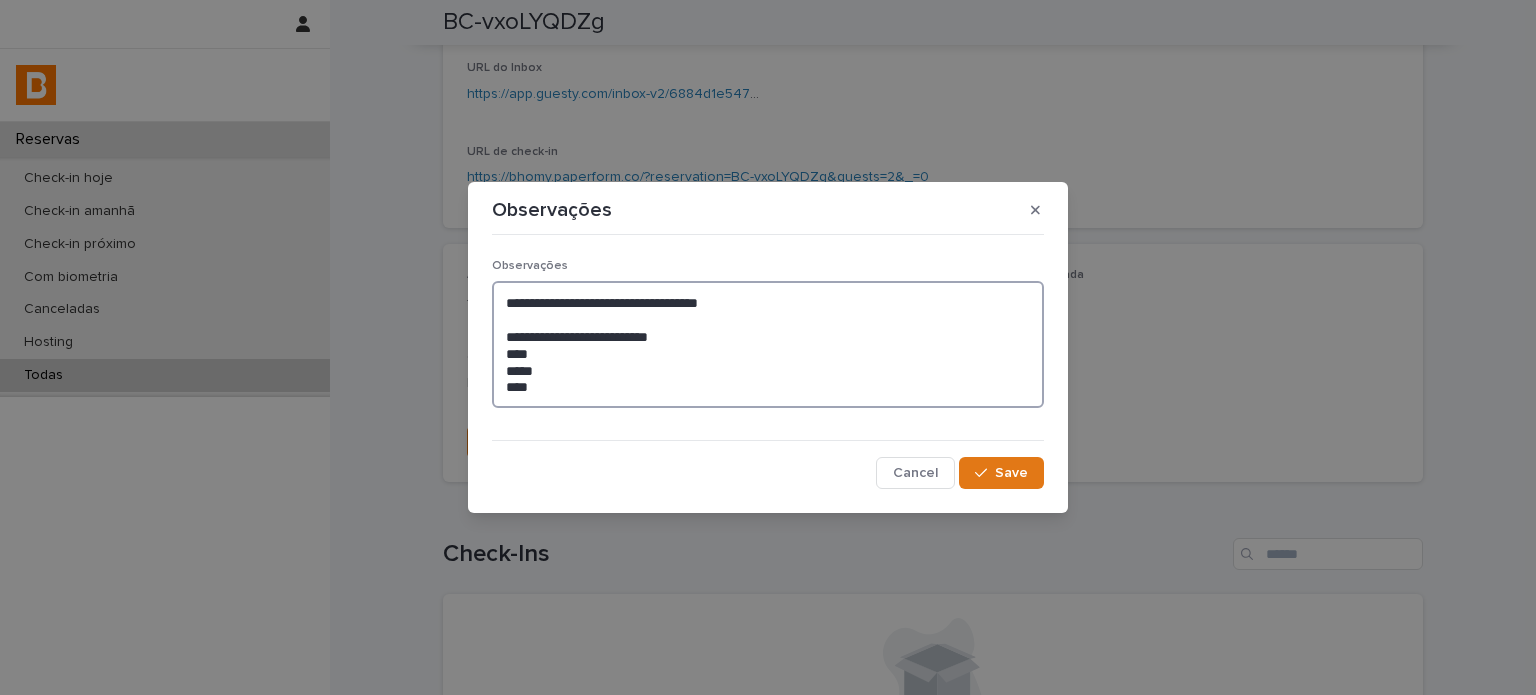 click on "**********" at bounding box center [768, 344] 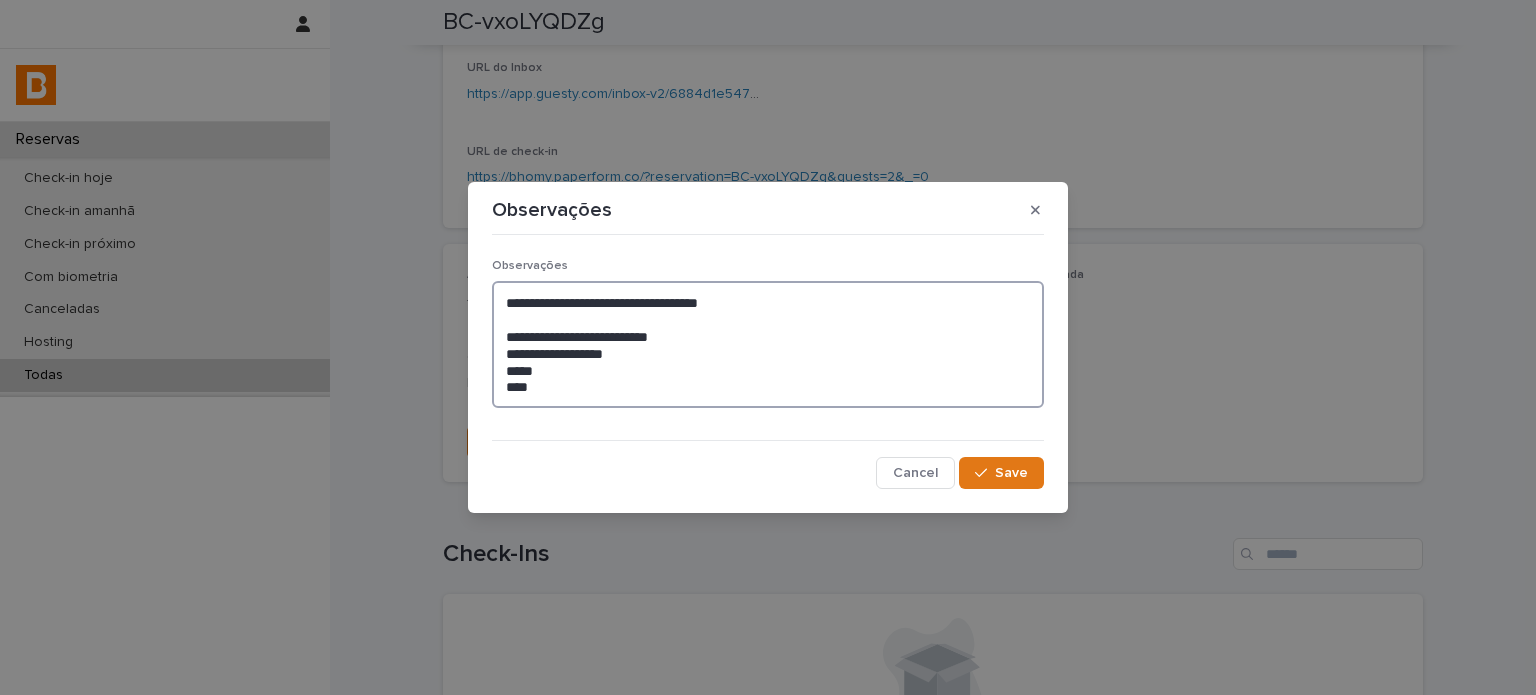 click on "**********" at bounding box center [768, 344] 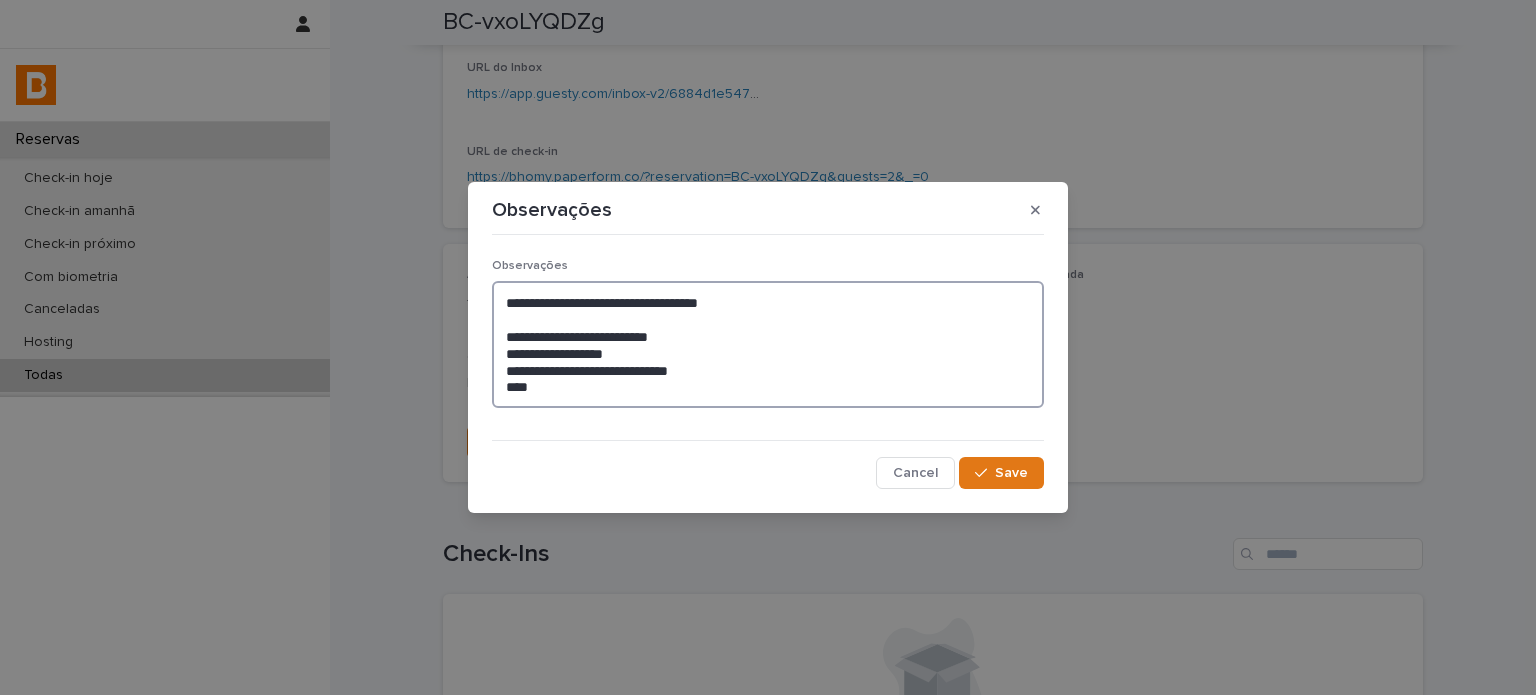 click on "**********" at bounding box center (768, 344) 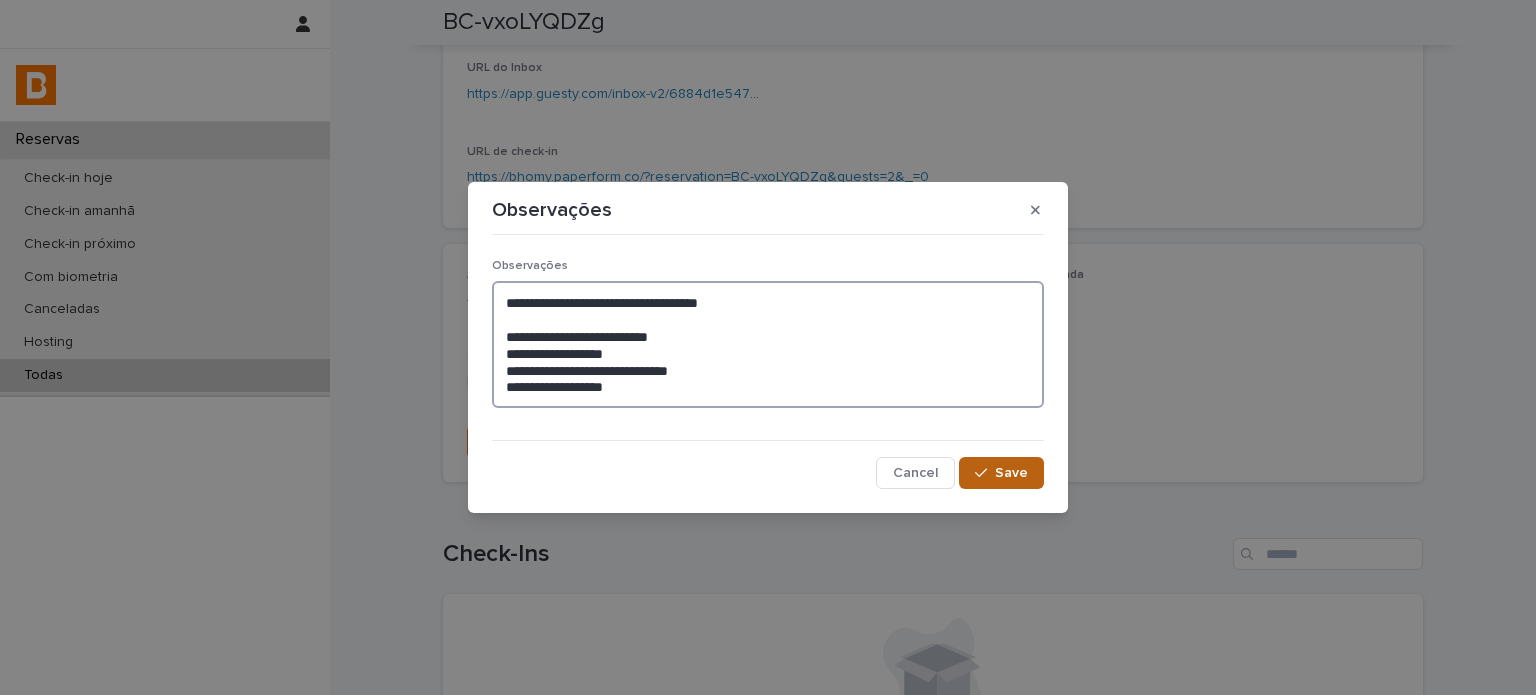 type on "**********" 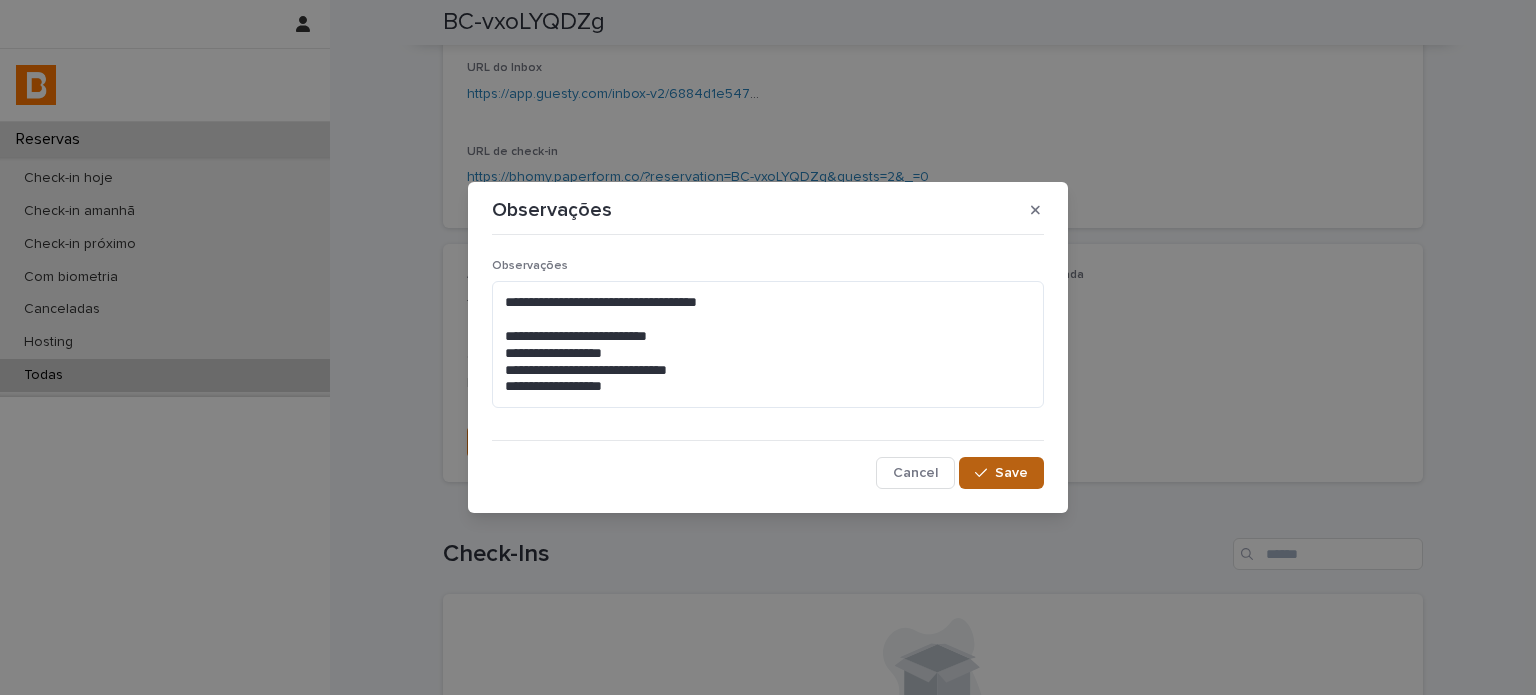 click on "Save" at bounding box center [1001, 473] 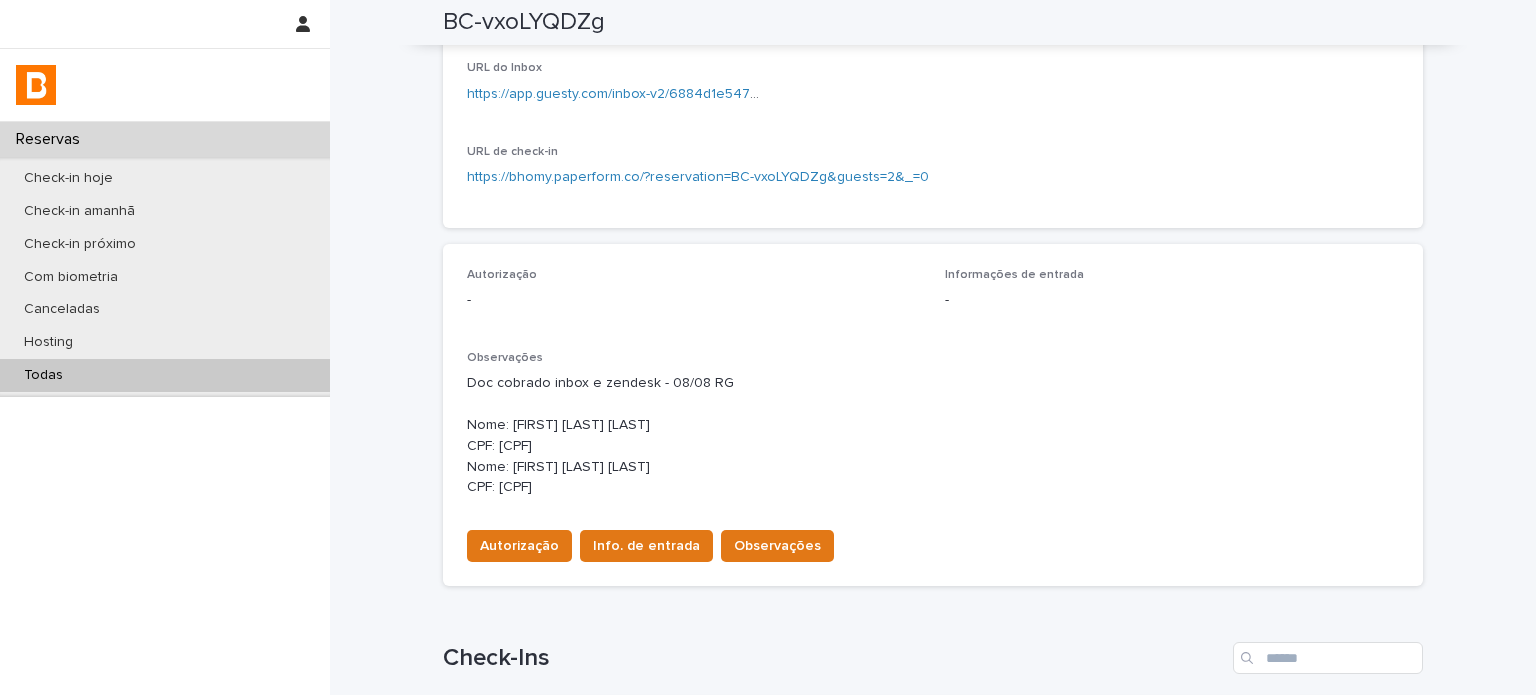 scroll, scrollTop: 410, scrollLeft: 0, axis: vertical 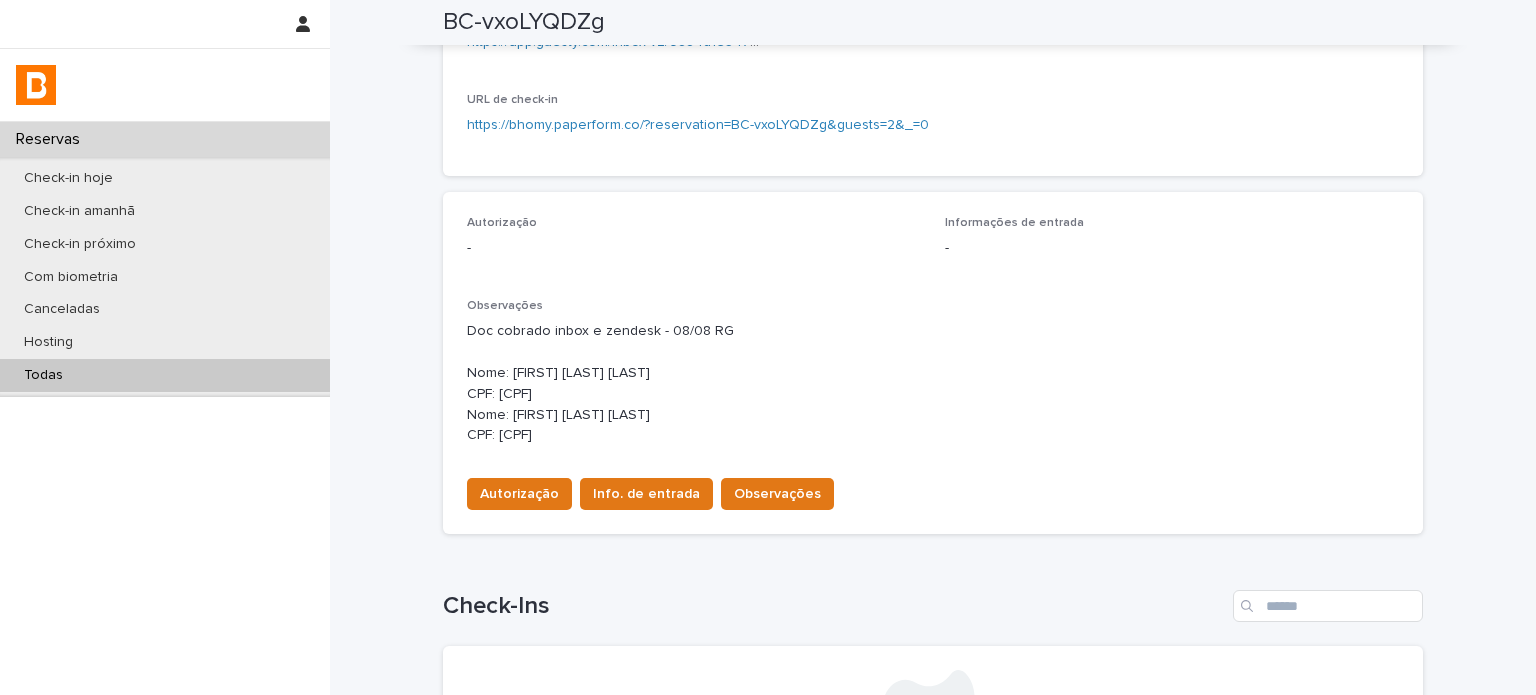 click on "BC-vxoLYQDZg" at bounding box center (524, 22) 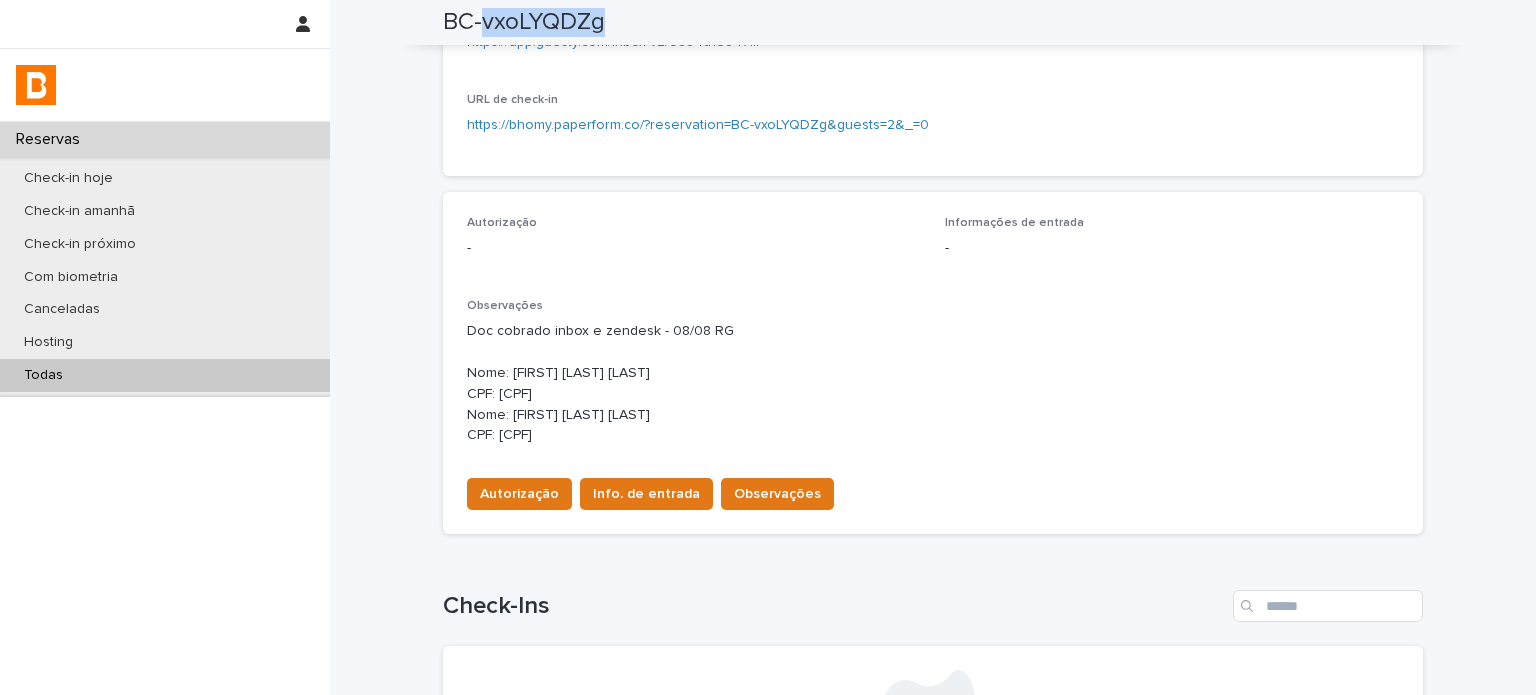 click on "BC-vxoLYQDZg" at bounding box center (524, 22) 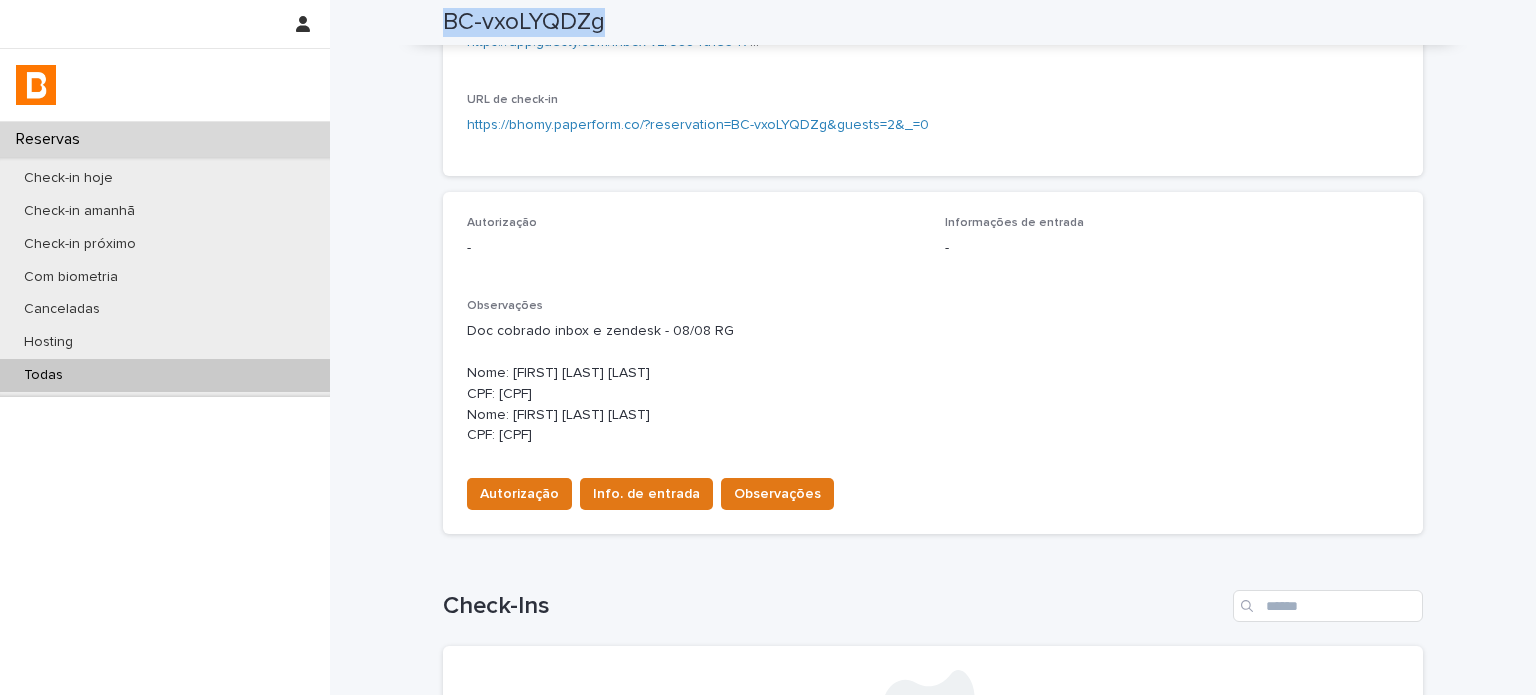 click on "BC-vxoLYQDZg" at bounding box center [524, 22] 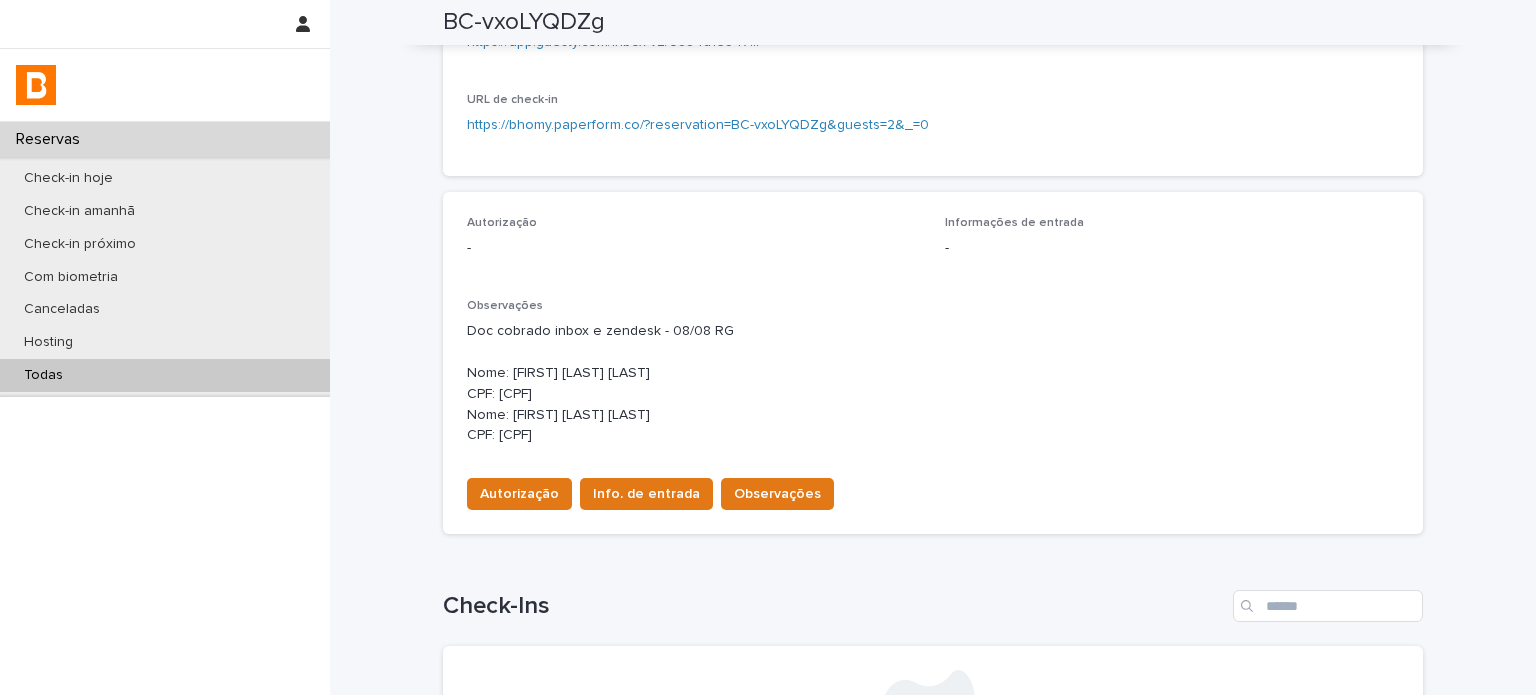 click on "Doc cobrado inbox e zendesk - 08/08 RG
Nome: [FIRST] [LAST] [LAST]
CPF: [CPF]
Nome: [FIRST] [LAST] [LAST]
CPF: [CPF]" at bounding box center [933, 383] 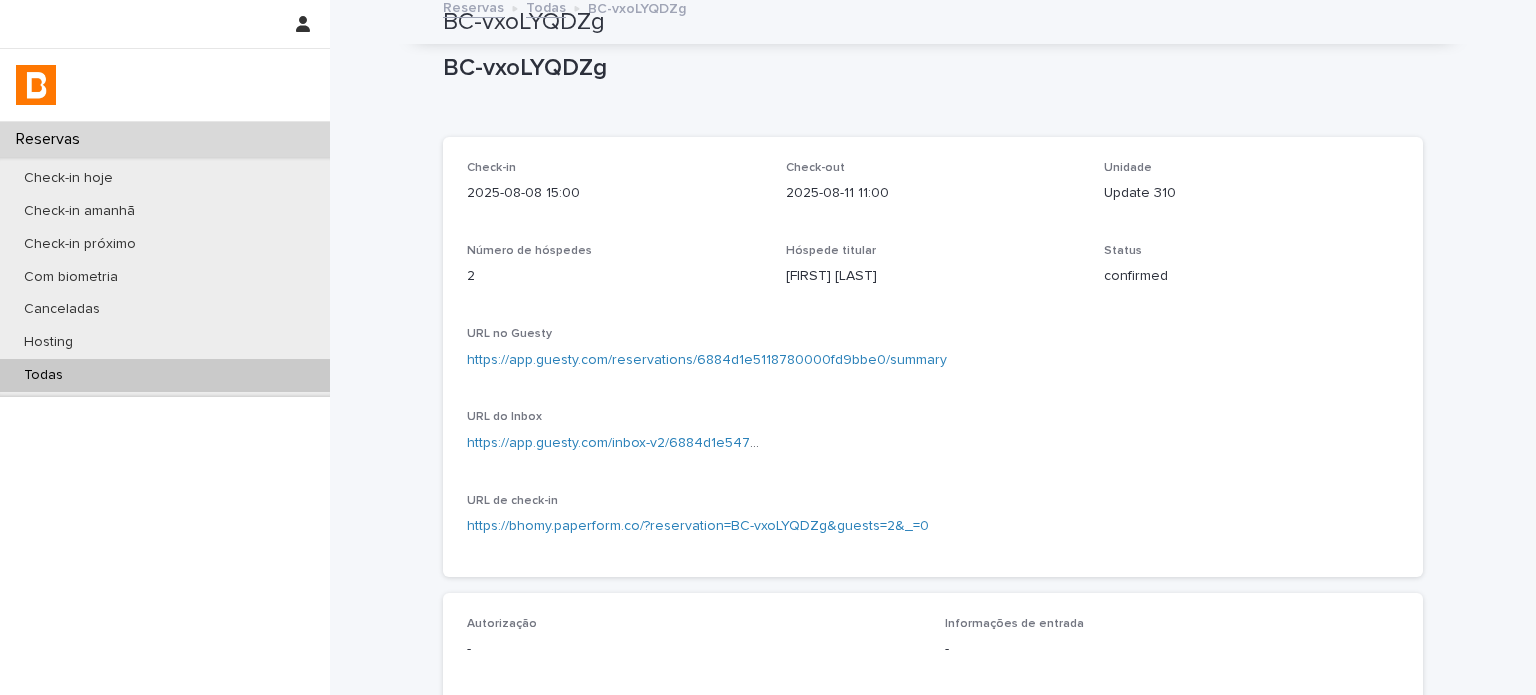 scroll, scrollTop: 0, scrollLeft: 0, axis: both 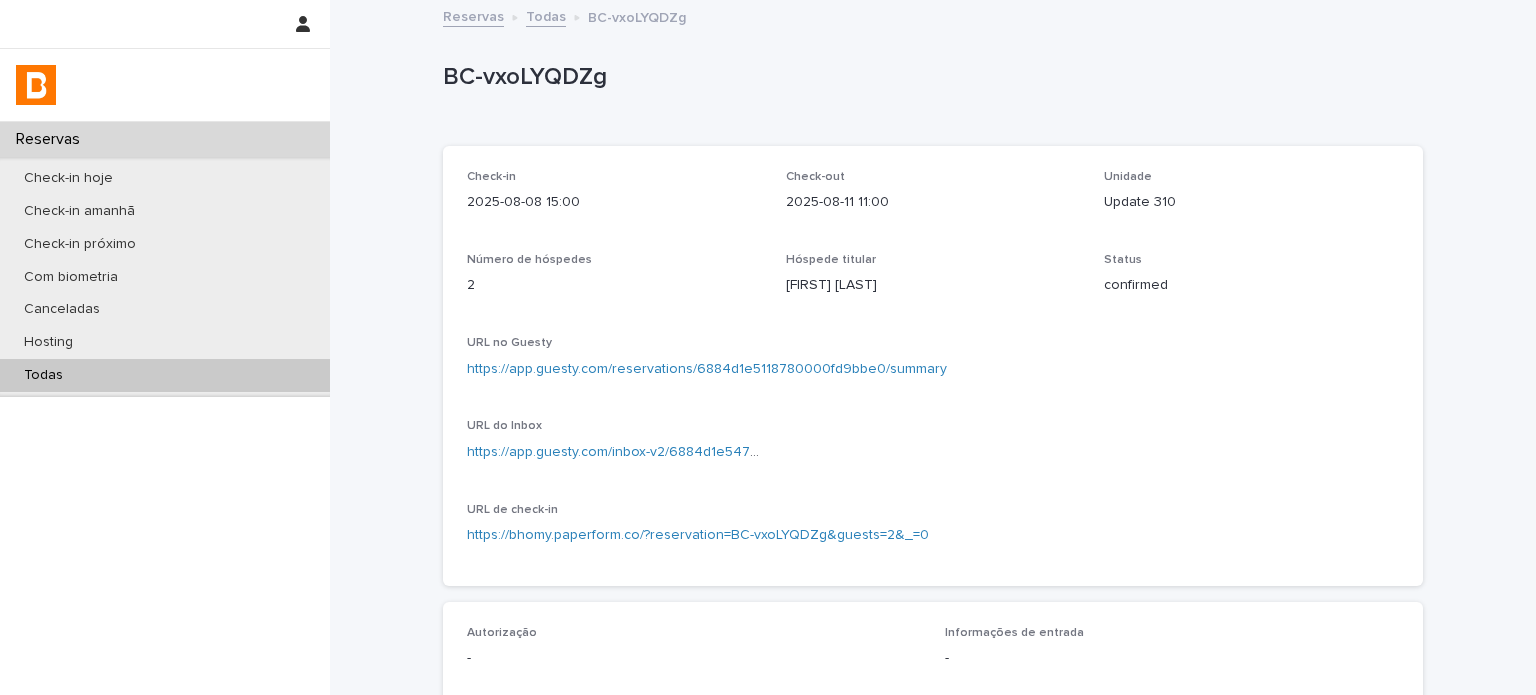 click on "Update 310" at bounding box center (1251, 202) 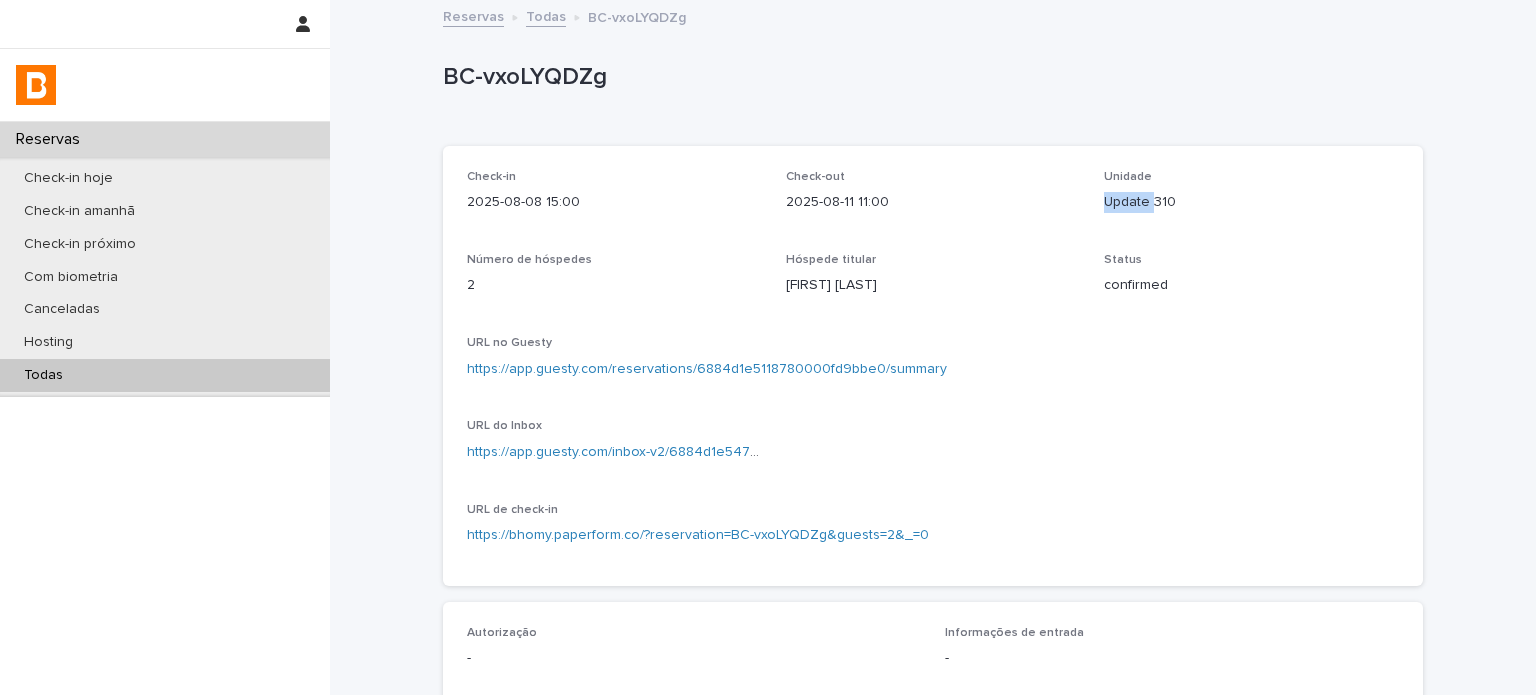 click on "Update 310" at bounding box center (1251, 202) 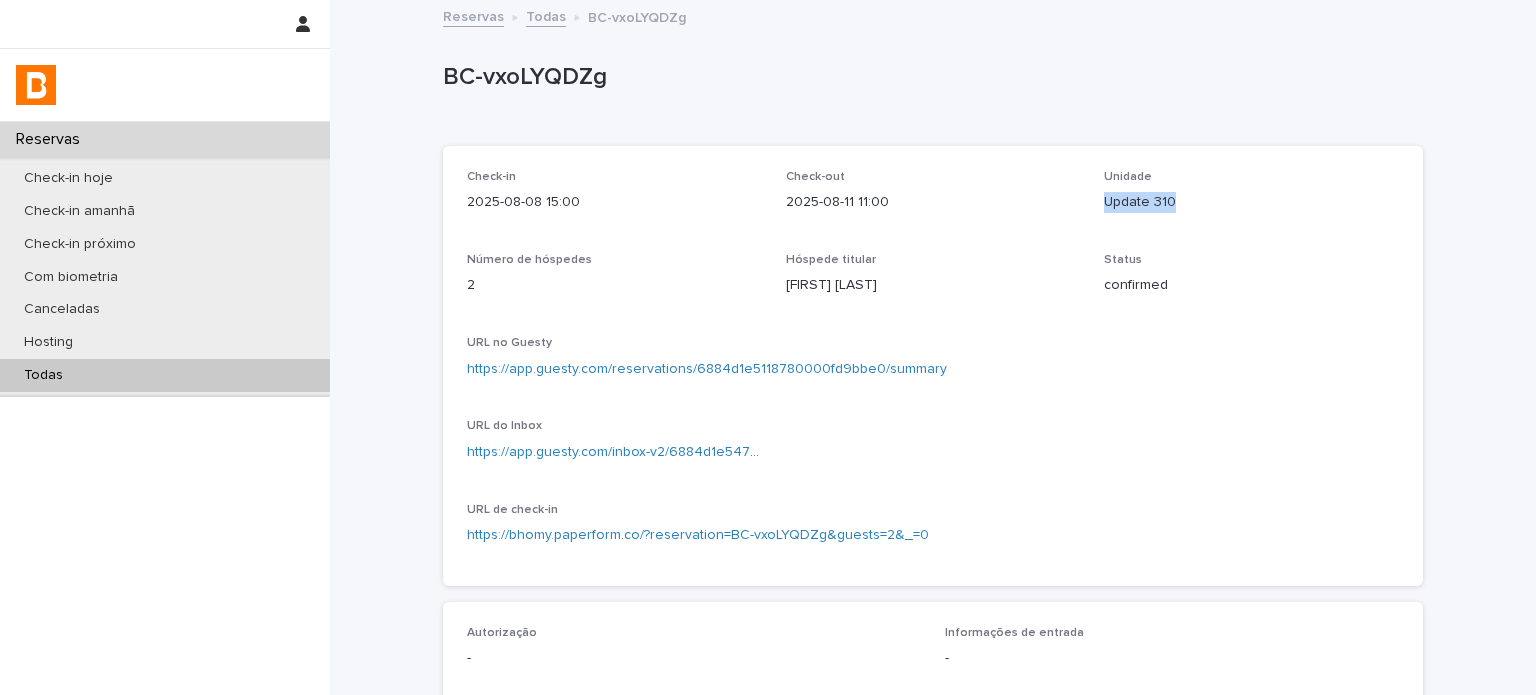 click on "Update 310" at bounding box center [1251, 202] 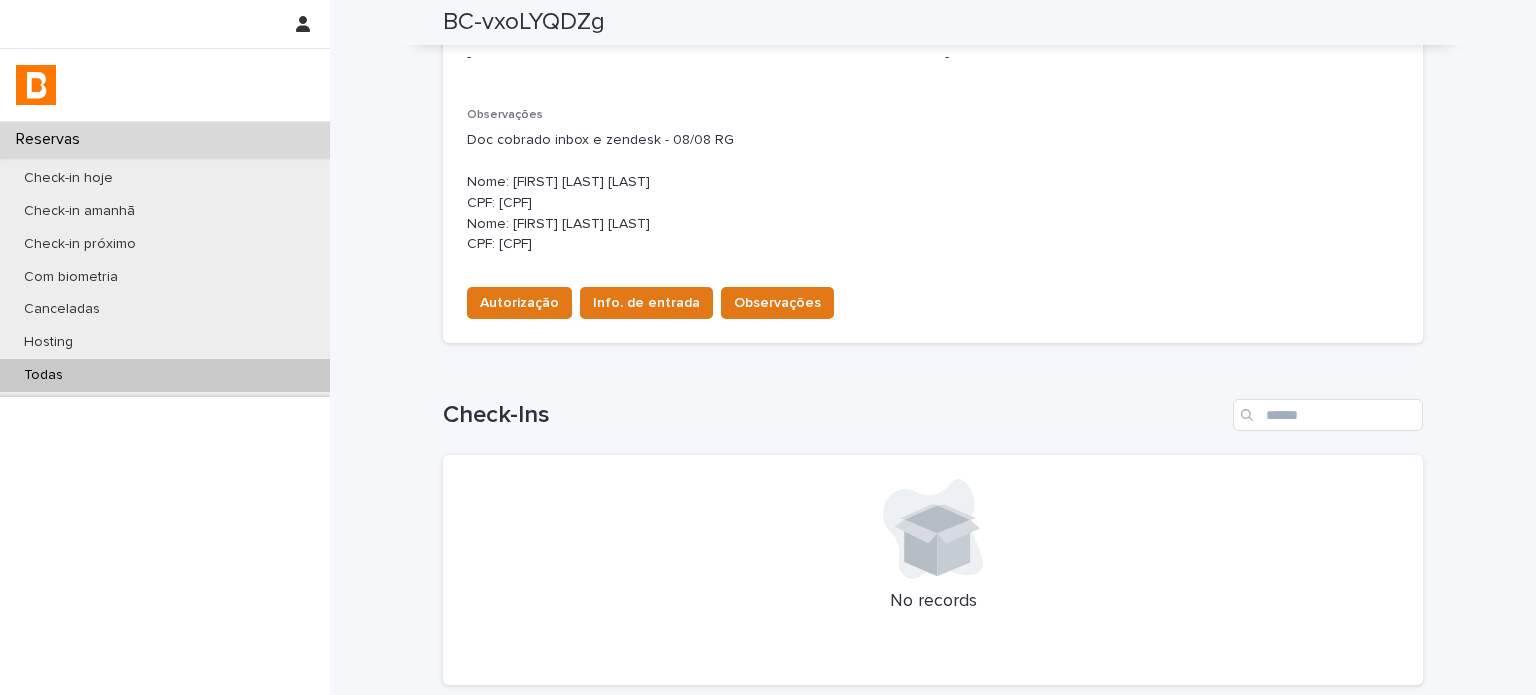scroll, scrollTop: 600, scrollLeft: 0, axis: vertical 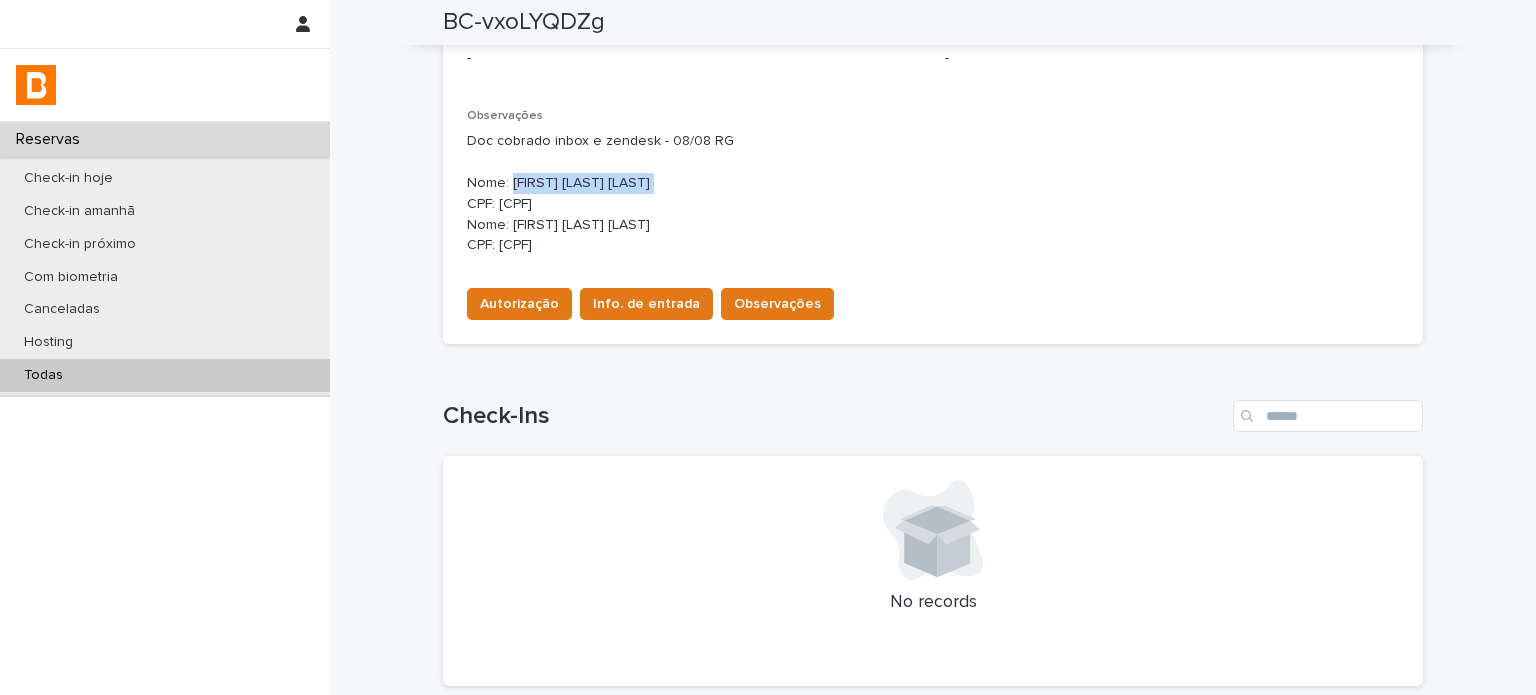 drag, startPoint x: 589, startPoint y: 185, endPoint x: 502, endPoint y: 184, distance: 87.005745 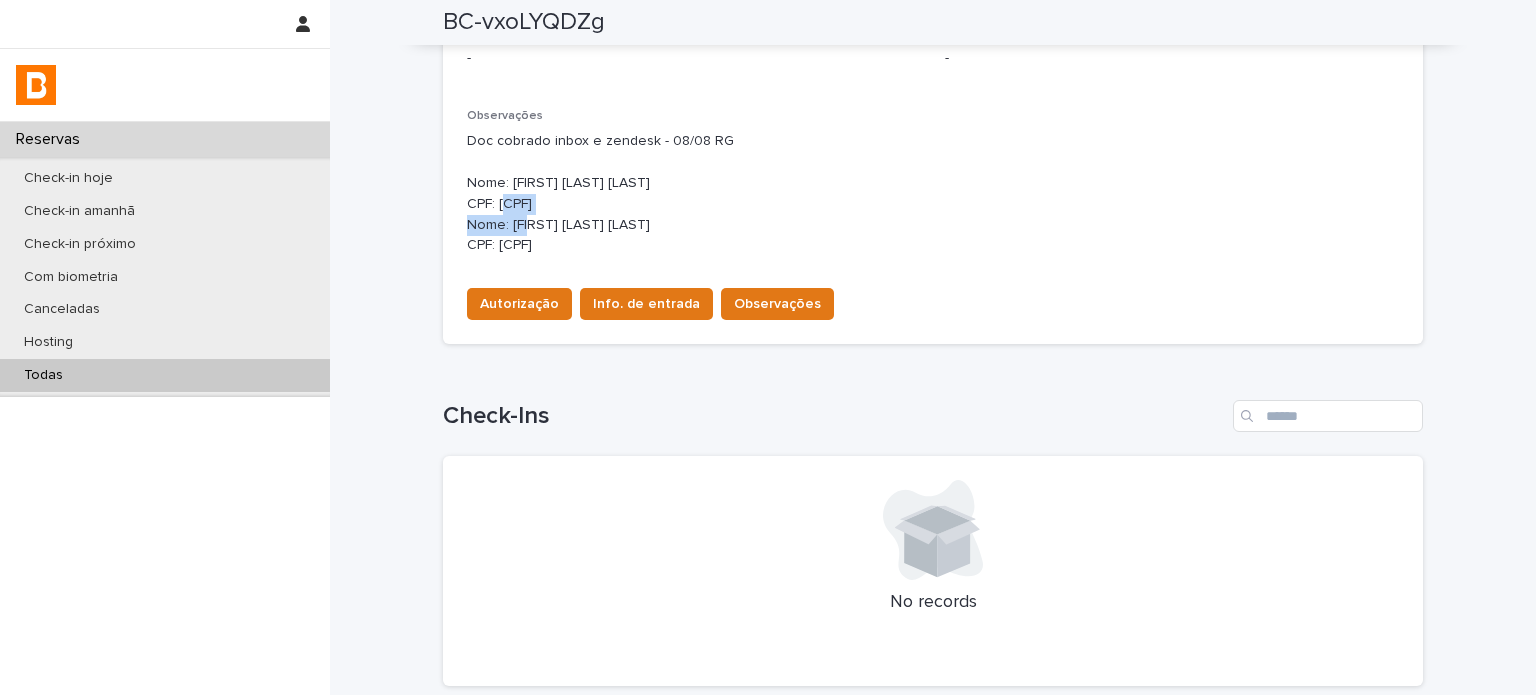 drag, startPoint x: 598, startPoint y: 206, endPoint x: 491, endPoint y: 214, distance: 107.298645 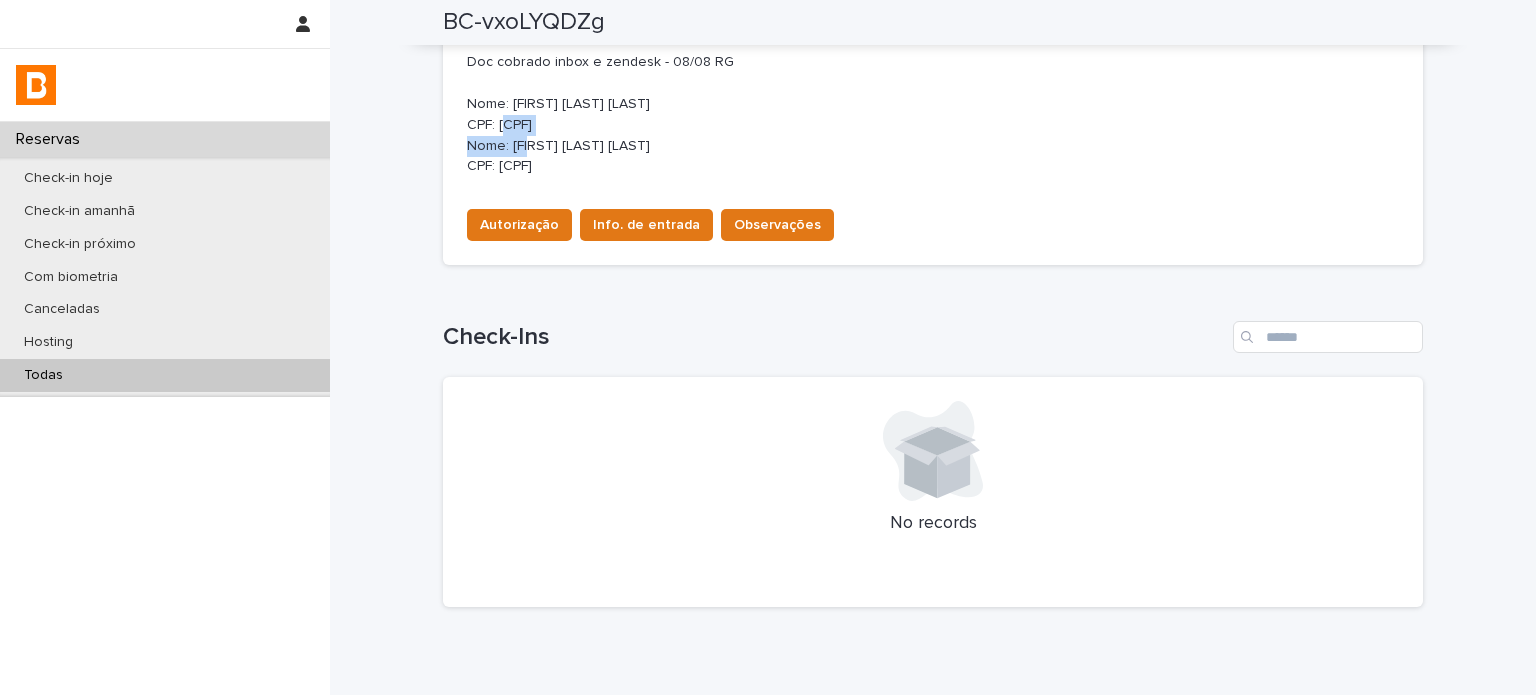 scroll, scrollTop: 733, scrollLeft: 0, axis: vertical 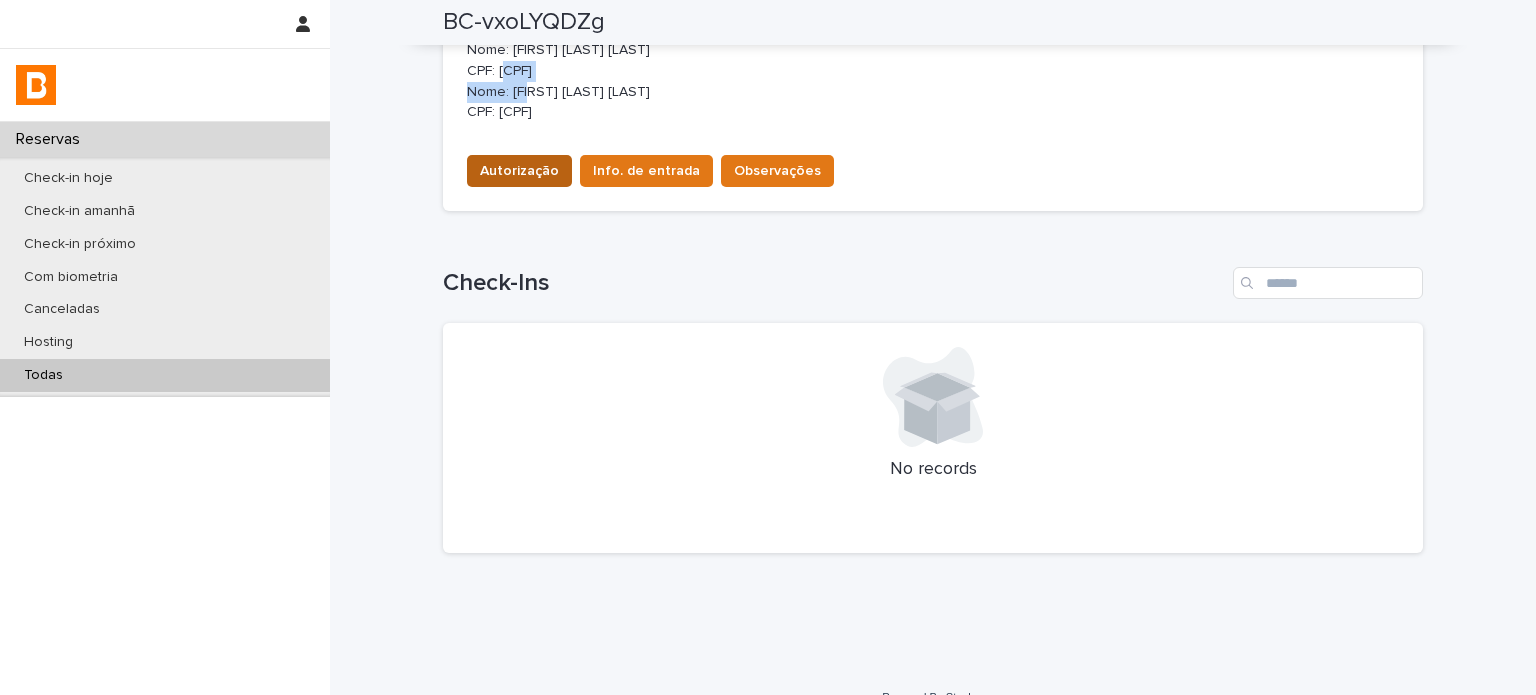 click on "Autorização" at bounding box center [519, 171] 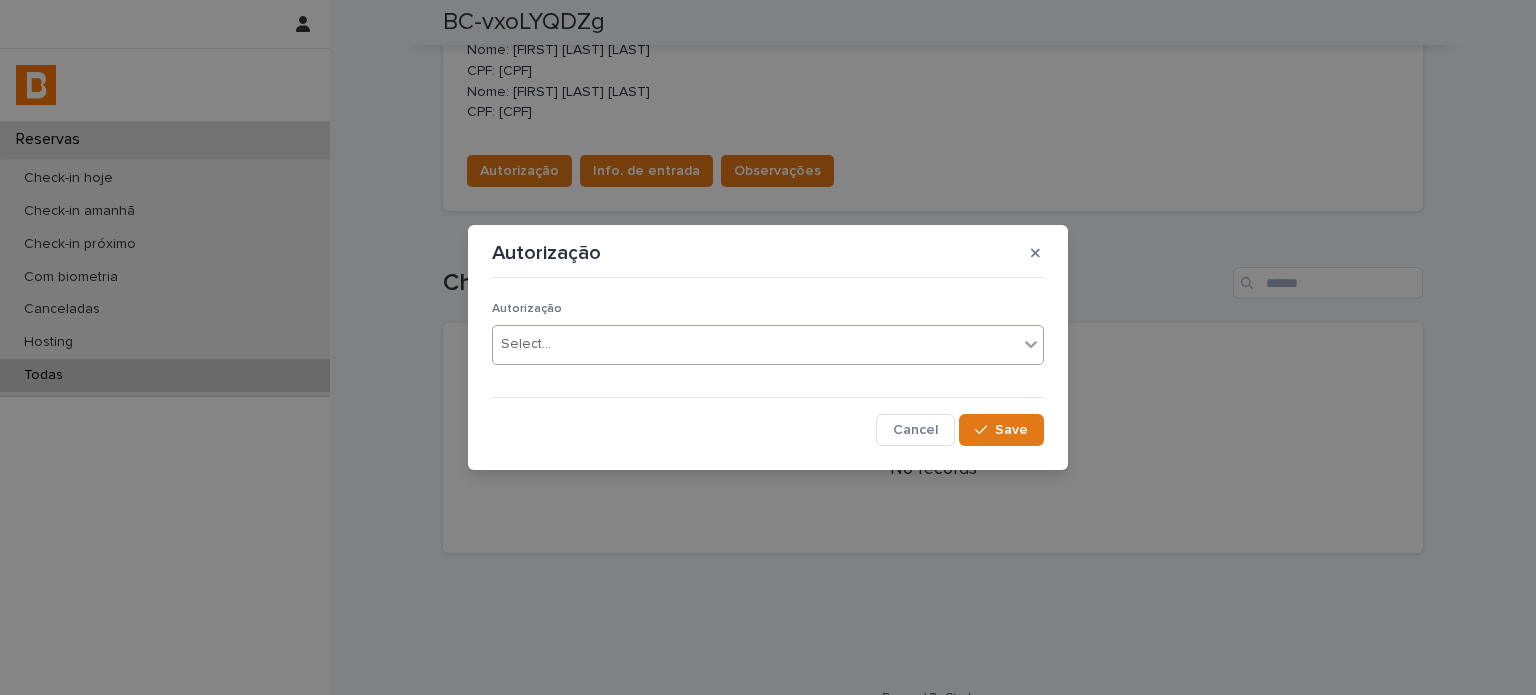 click on "Select..." at bounding box center [755, 344] 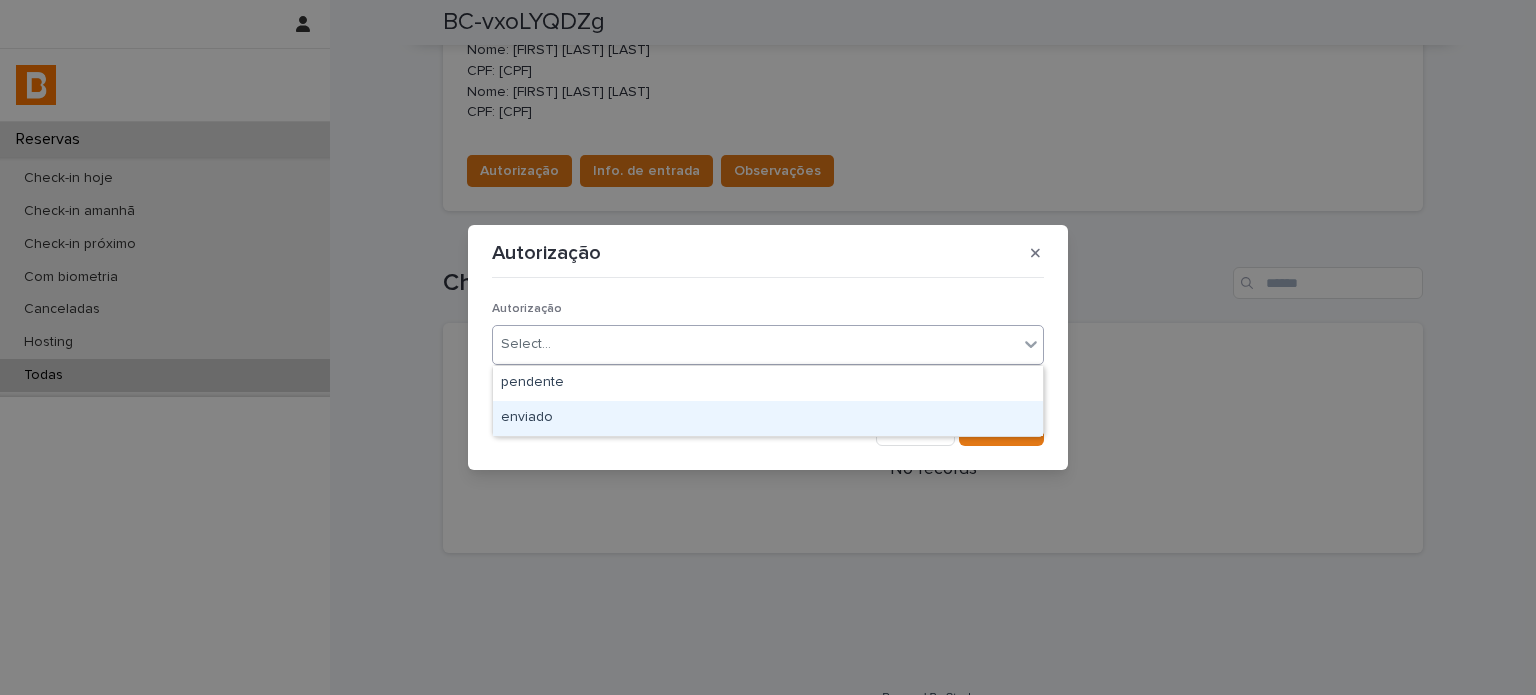 click on "enviado" at bounding box center [768, 418] 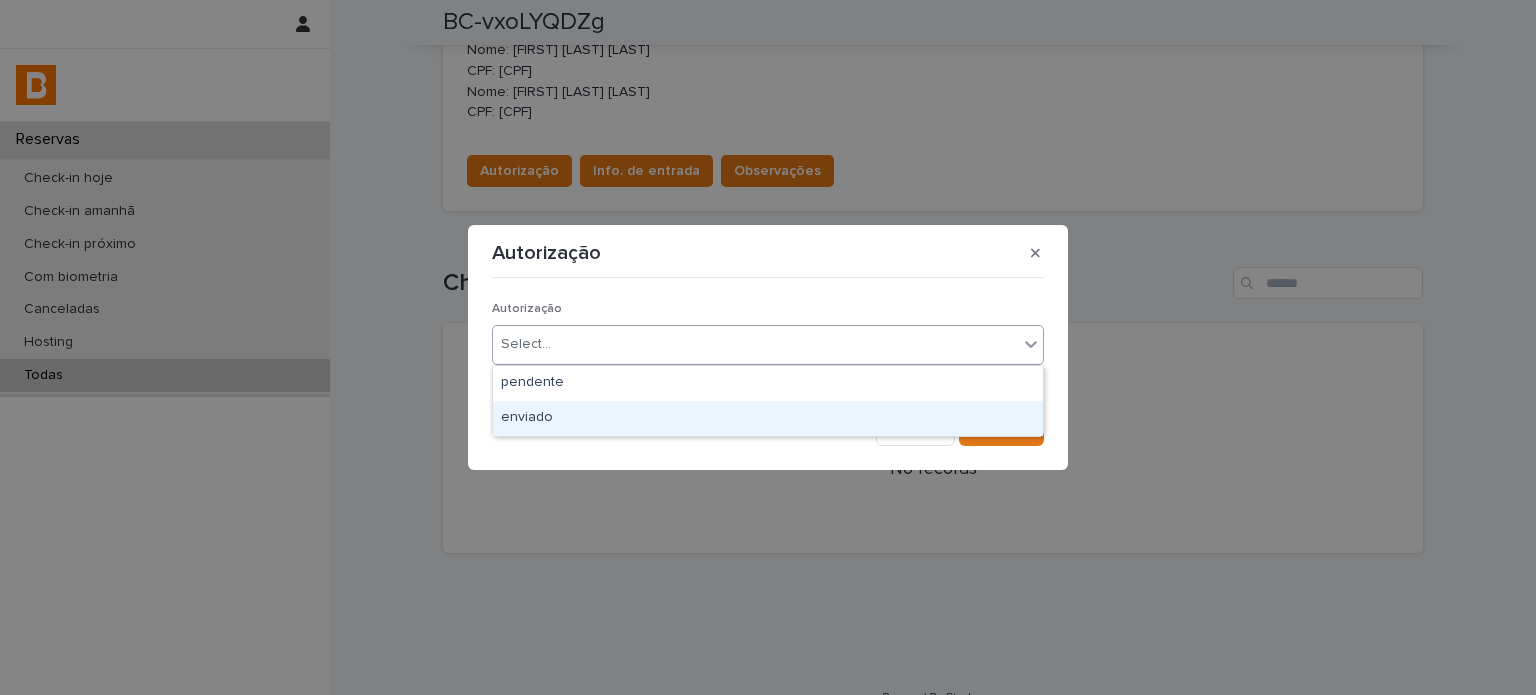 click on "Autorização      option enviado focused, 2 of 2. 2 results available. Use Up and Down to choose options, press Enter to select the currently focused option, press Escape to exit the menu, press Tab to select the option and exit the menu. Select... Cancel Save" at bounding box center [768, 365] 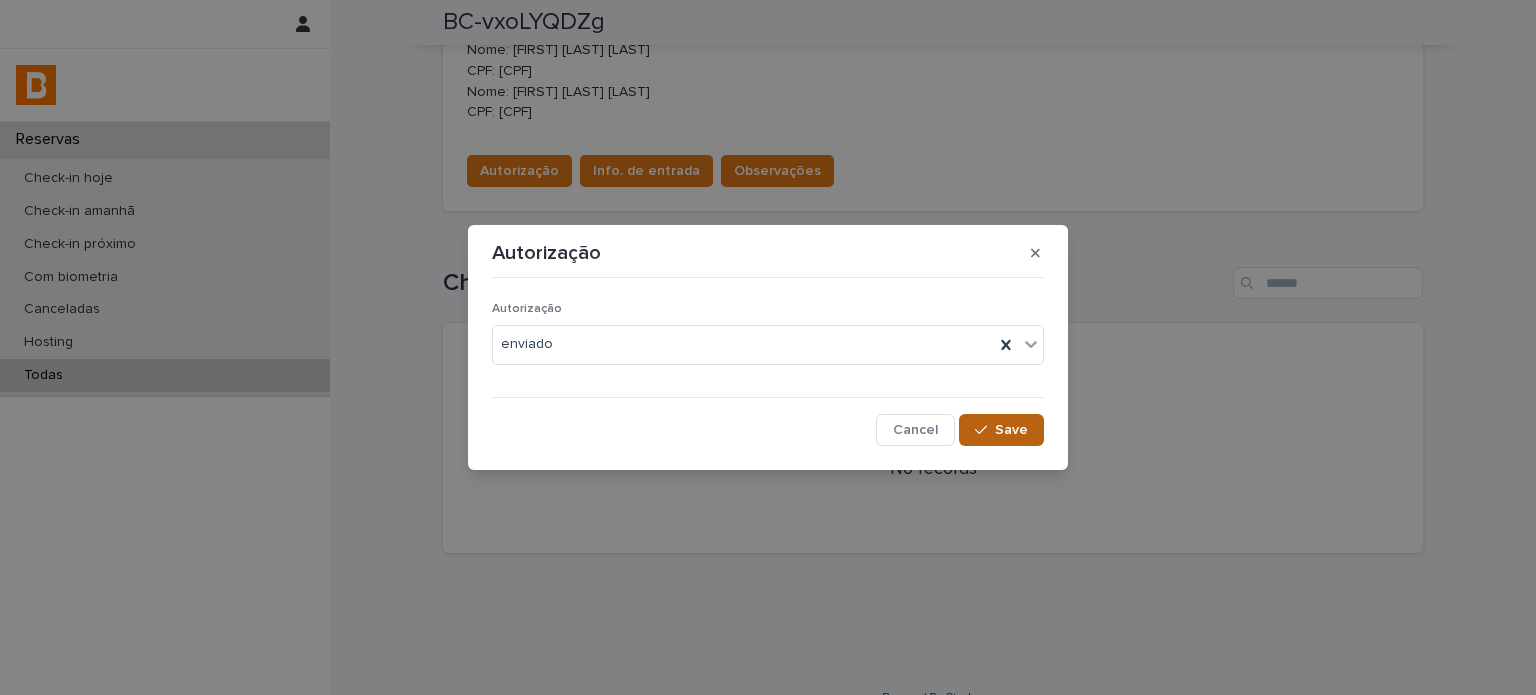 click 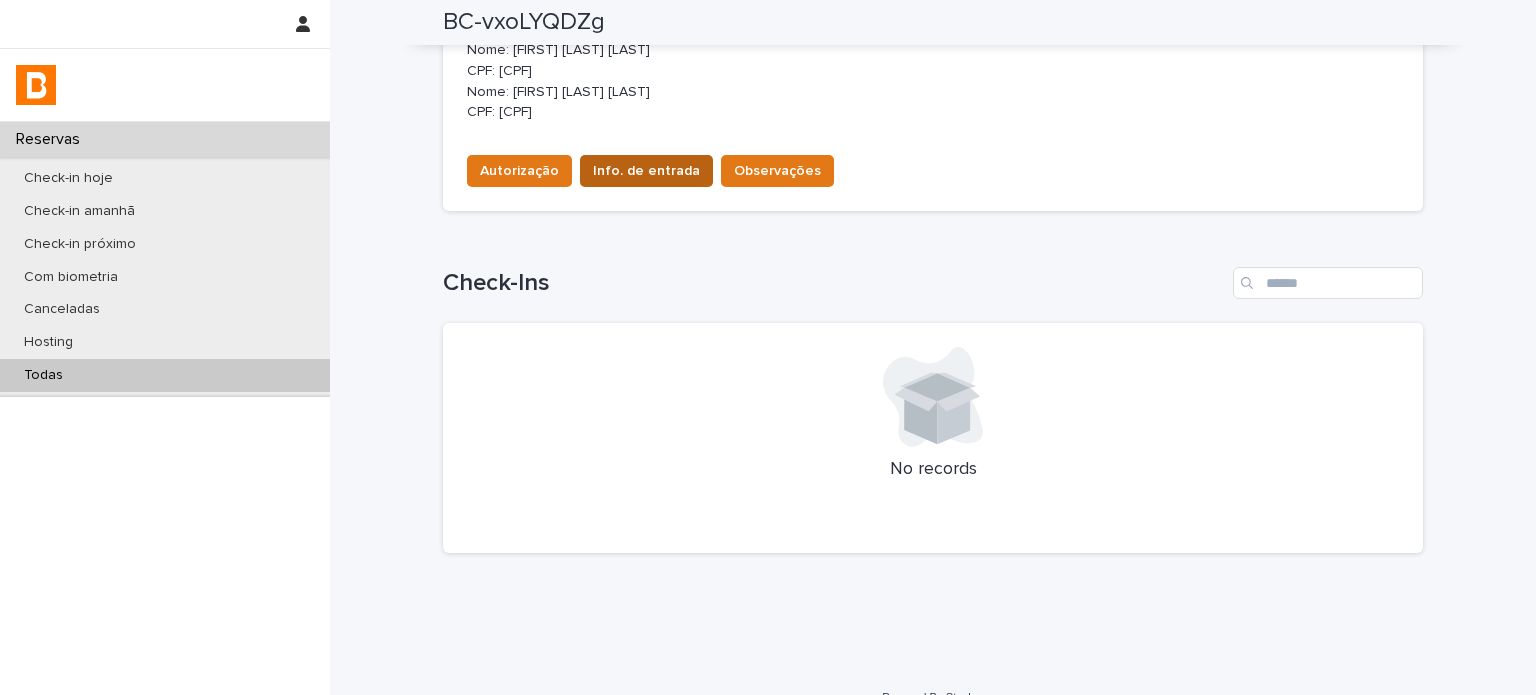click on "Info. de entrada" at bounding box center (646, 171) 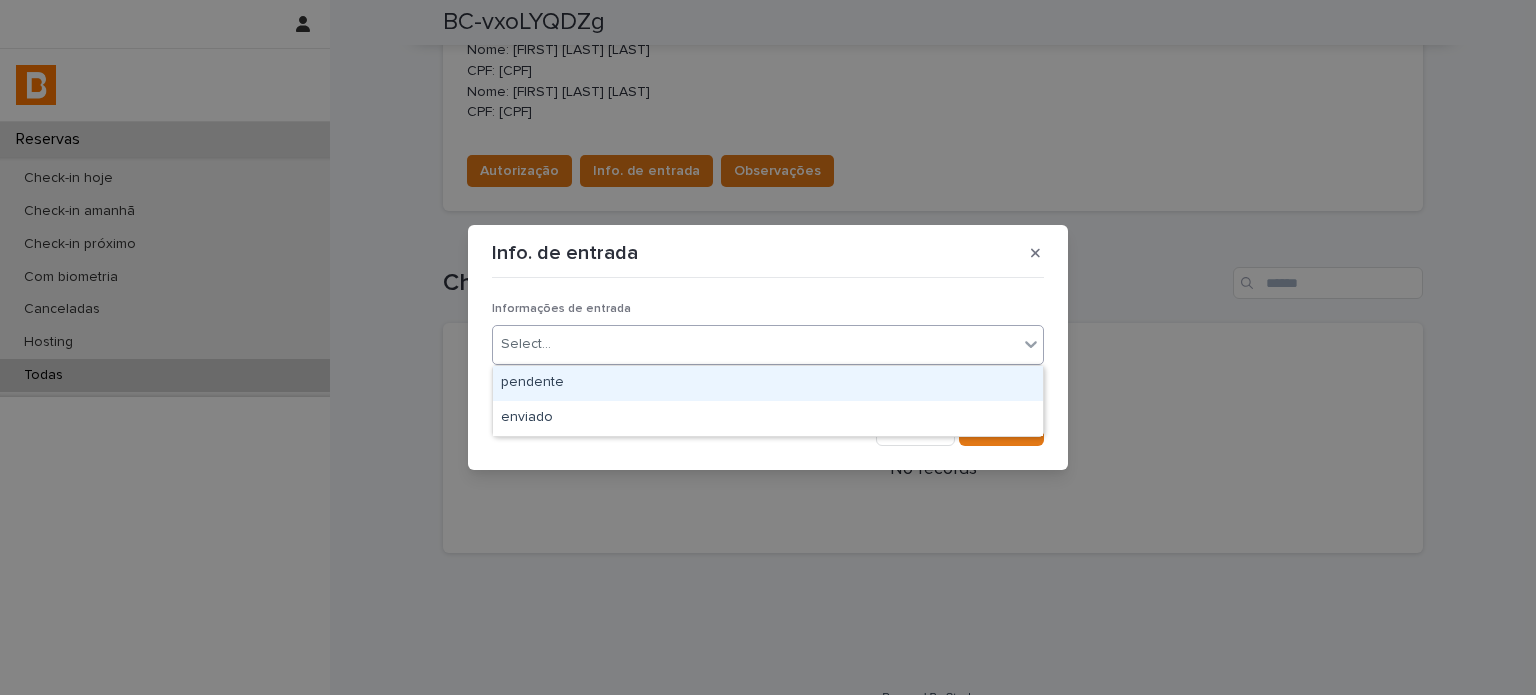 click on "Select..." at bounding box center (755, 344) 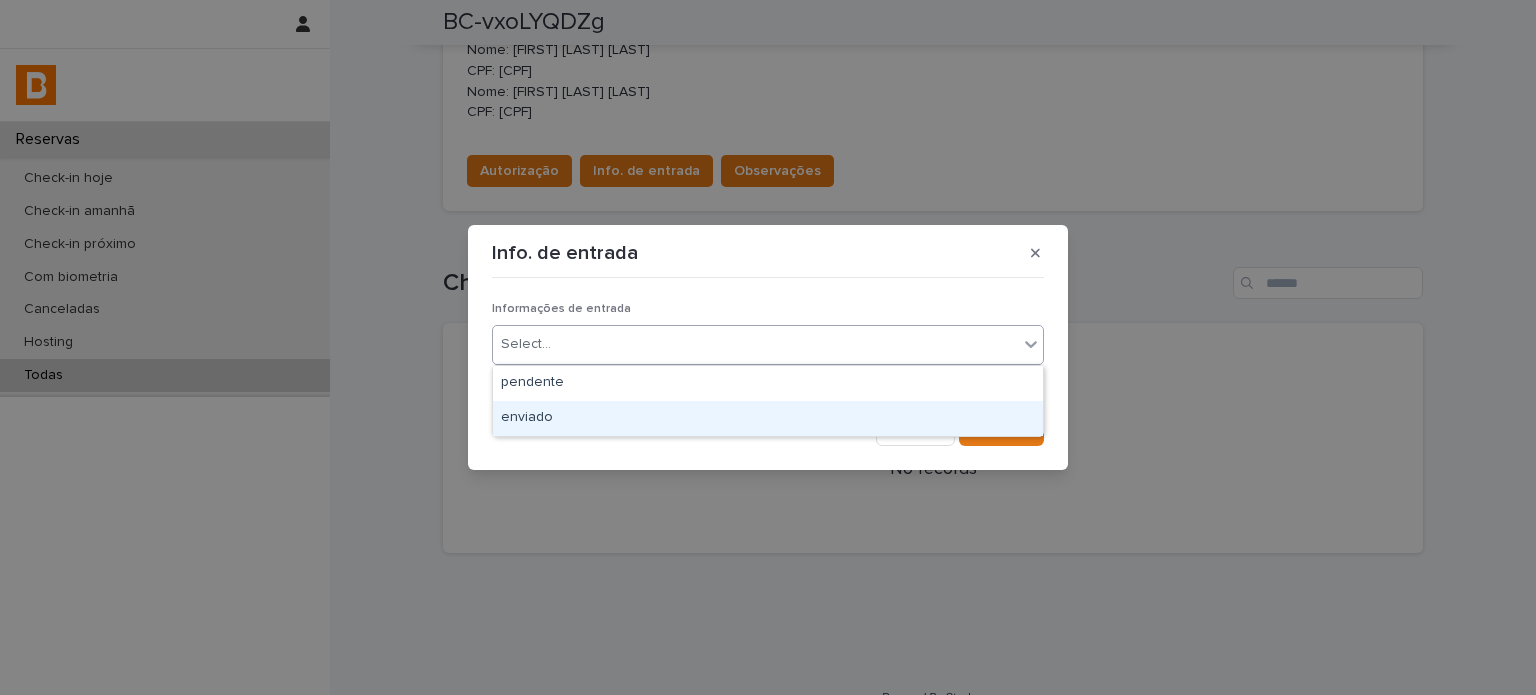click on "enviado" at bounding box center (768, 418) 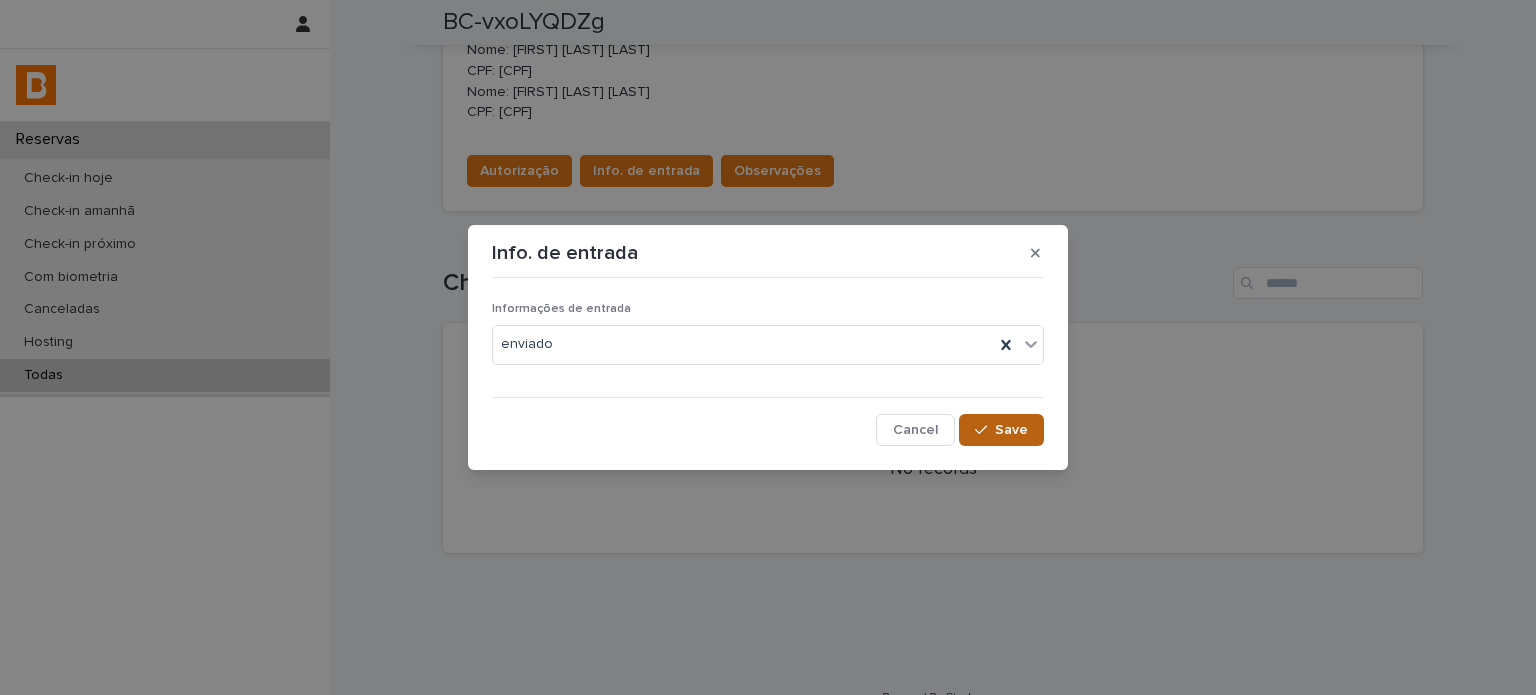click on "Save" at bounding box center [1011, 430] 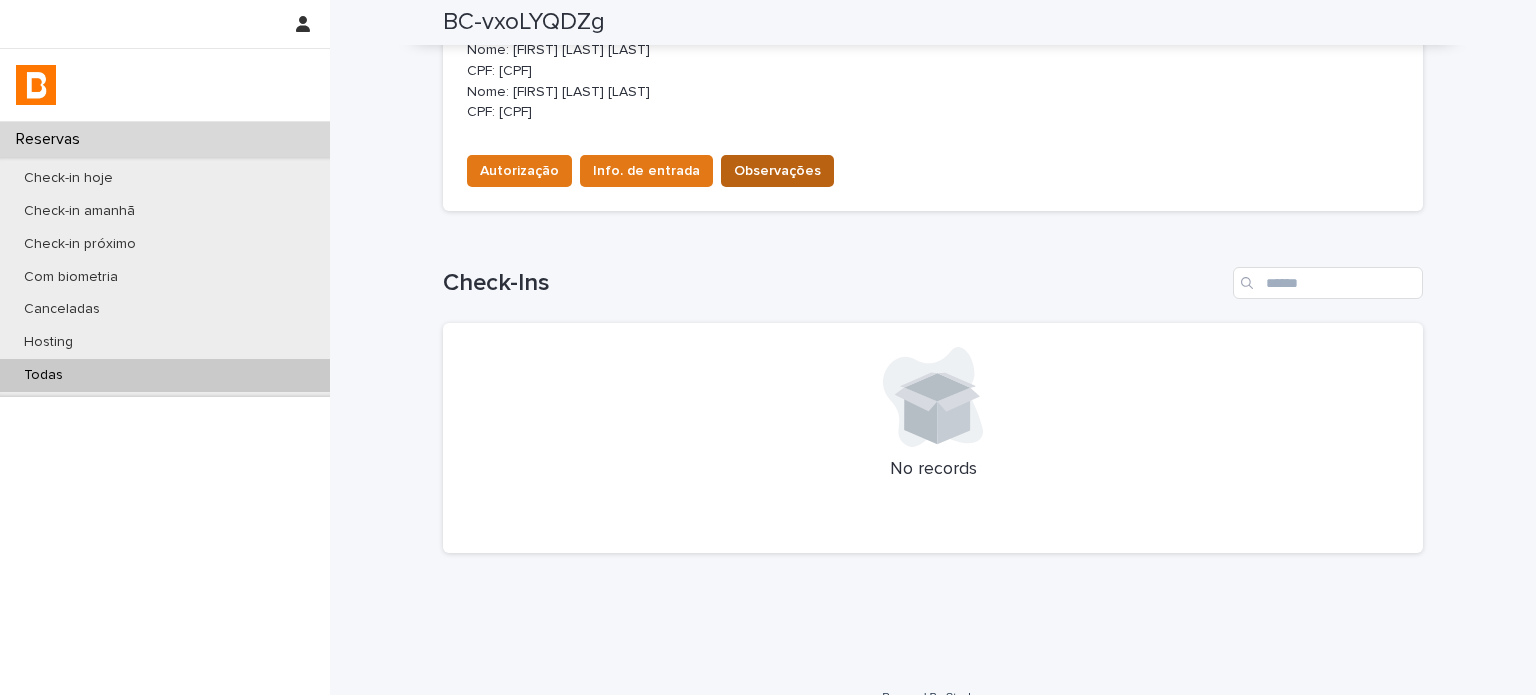 click on "Observações" at bounding box center [777, 171] 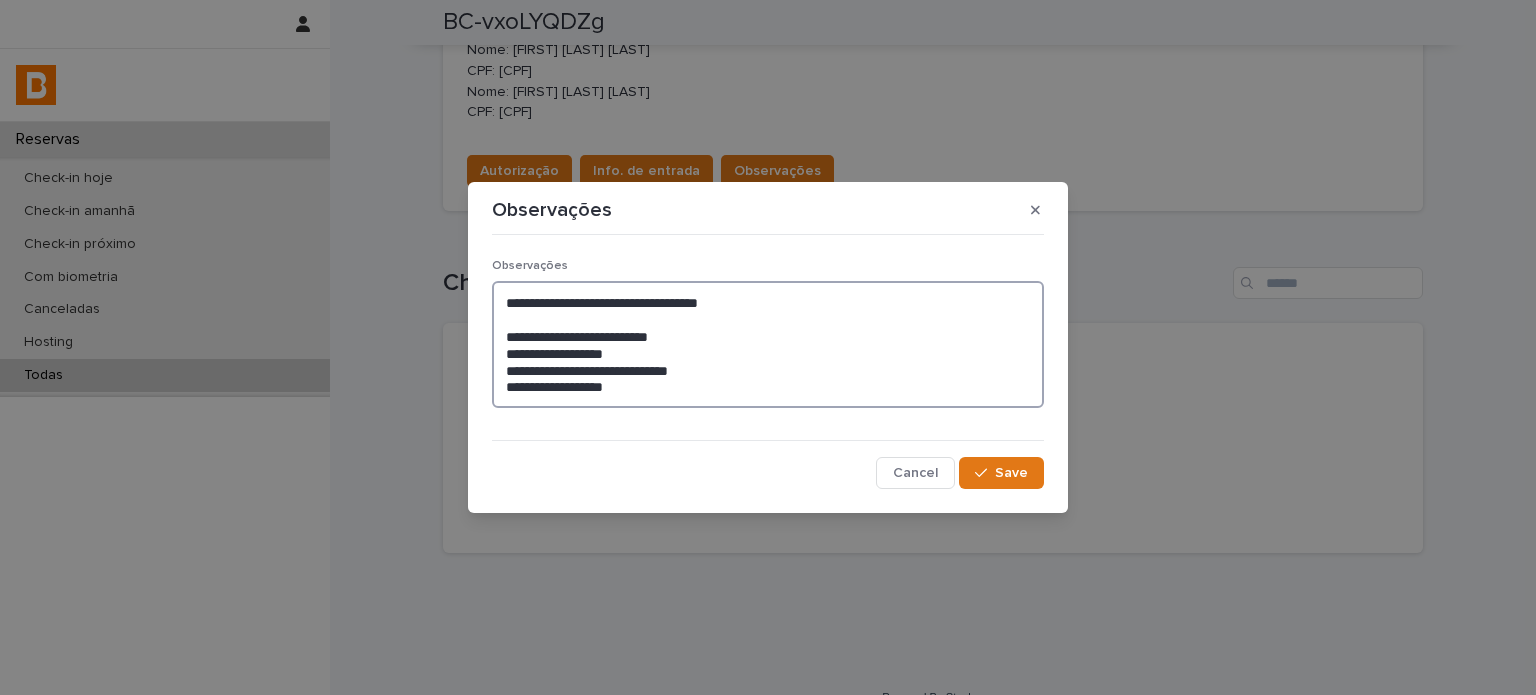 click on "**********" at bounding box center (768, 344) 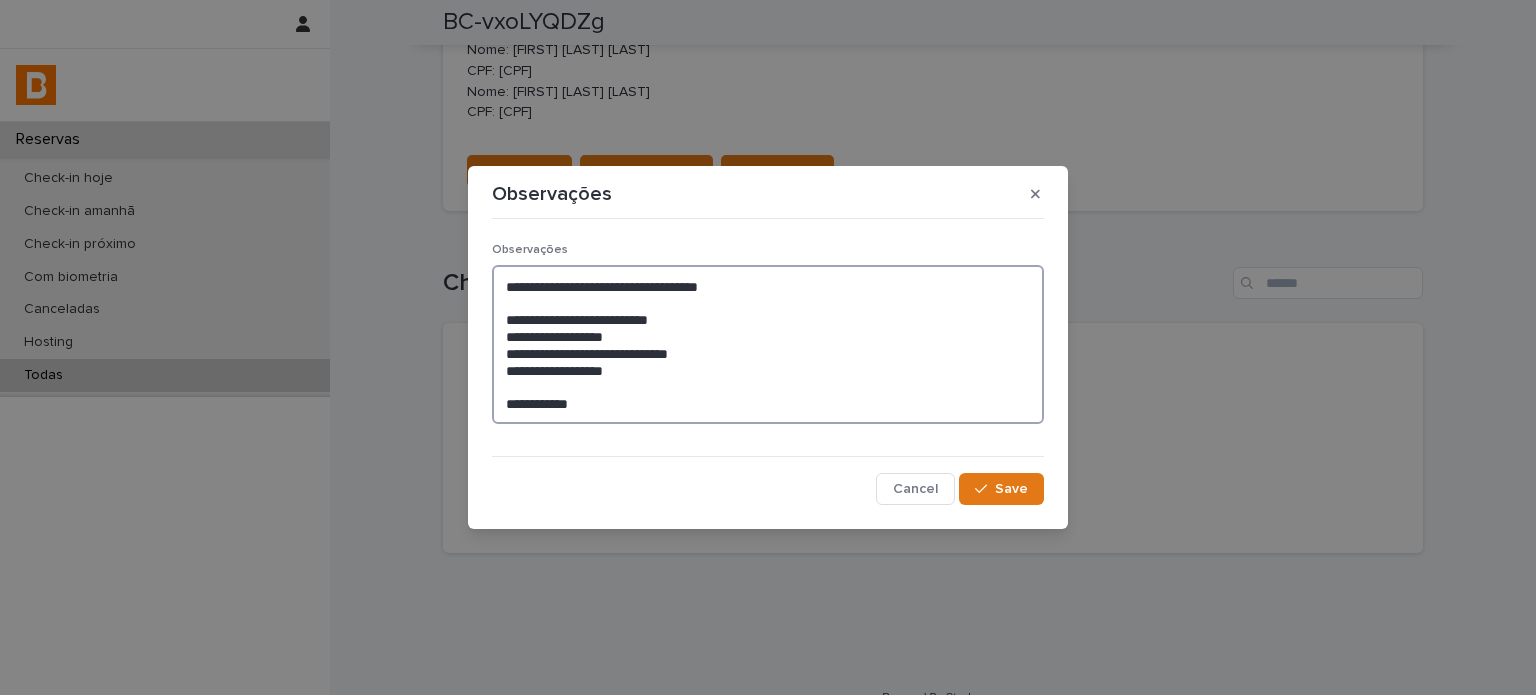 type on "**********" 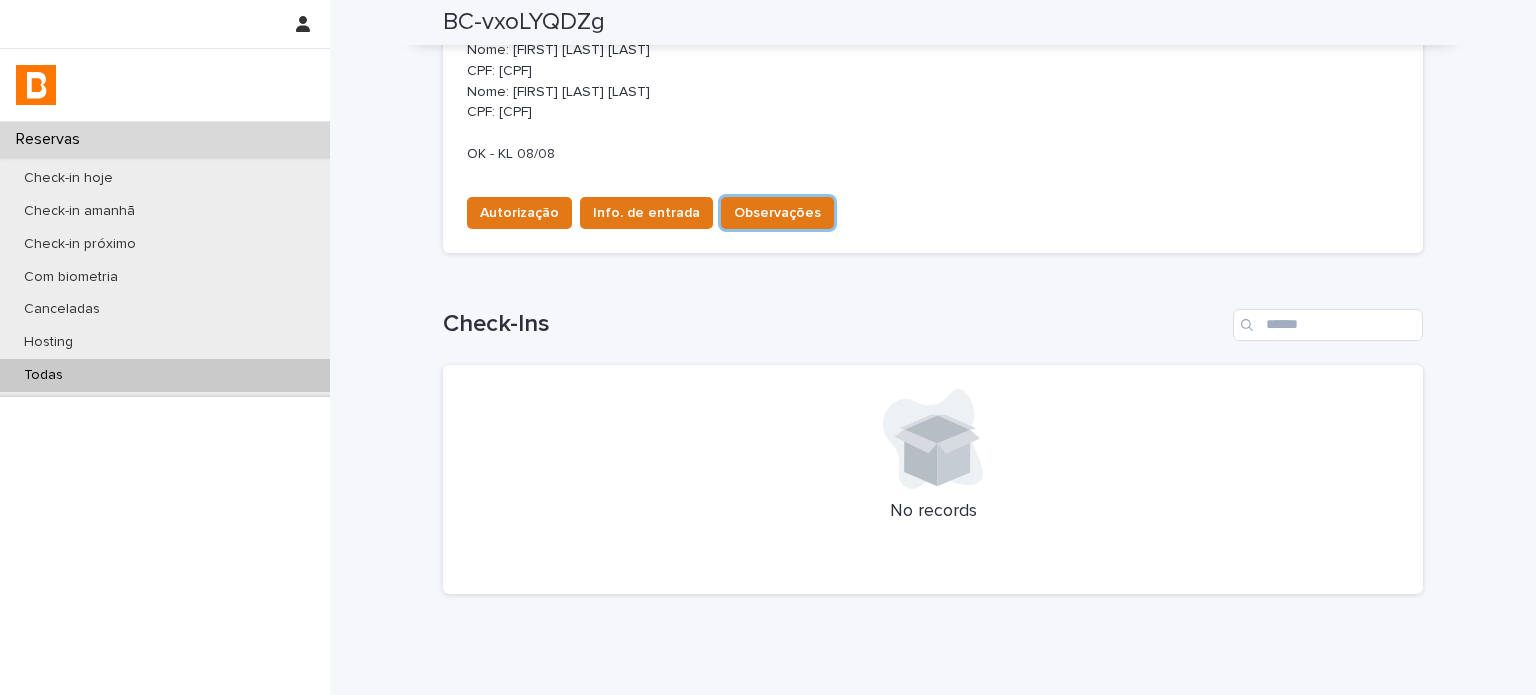 type 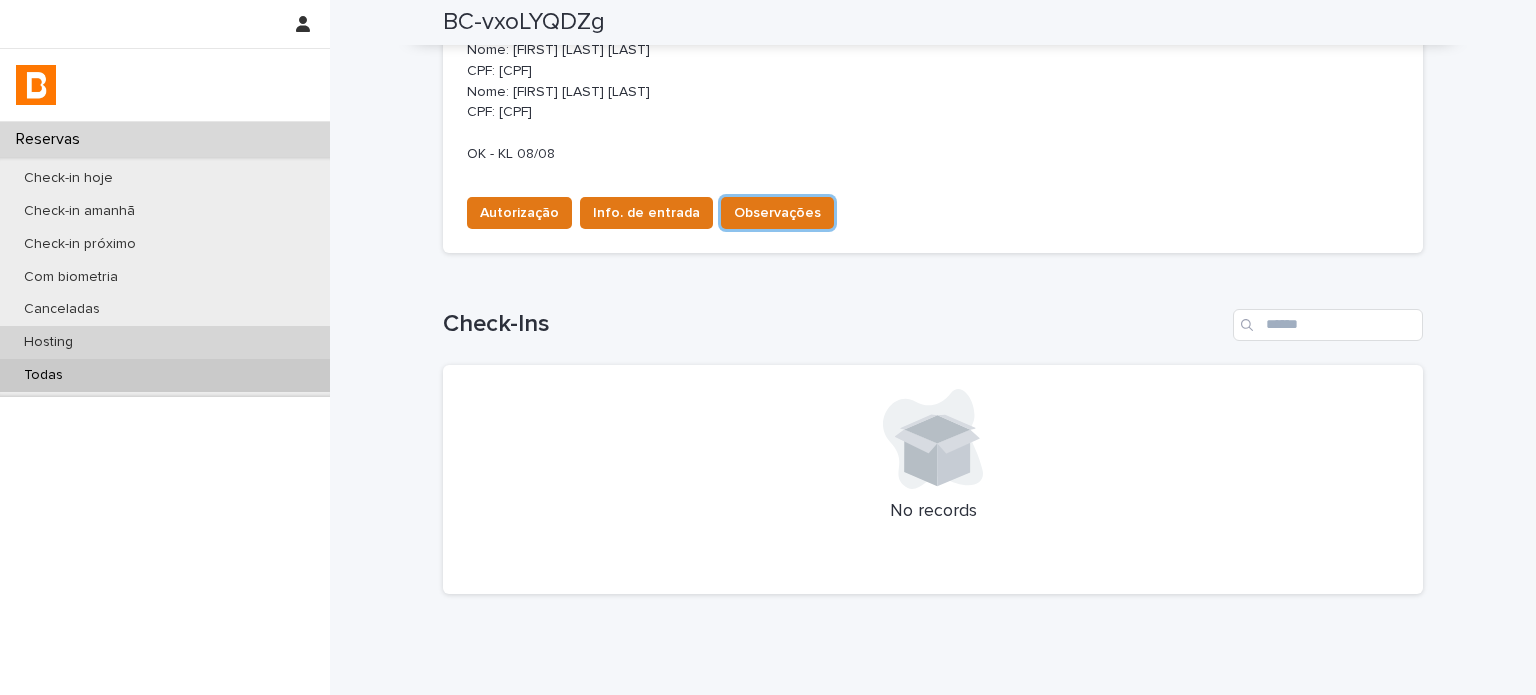 click on "Hosting" at bounding box center (165, 342) 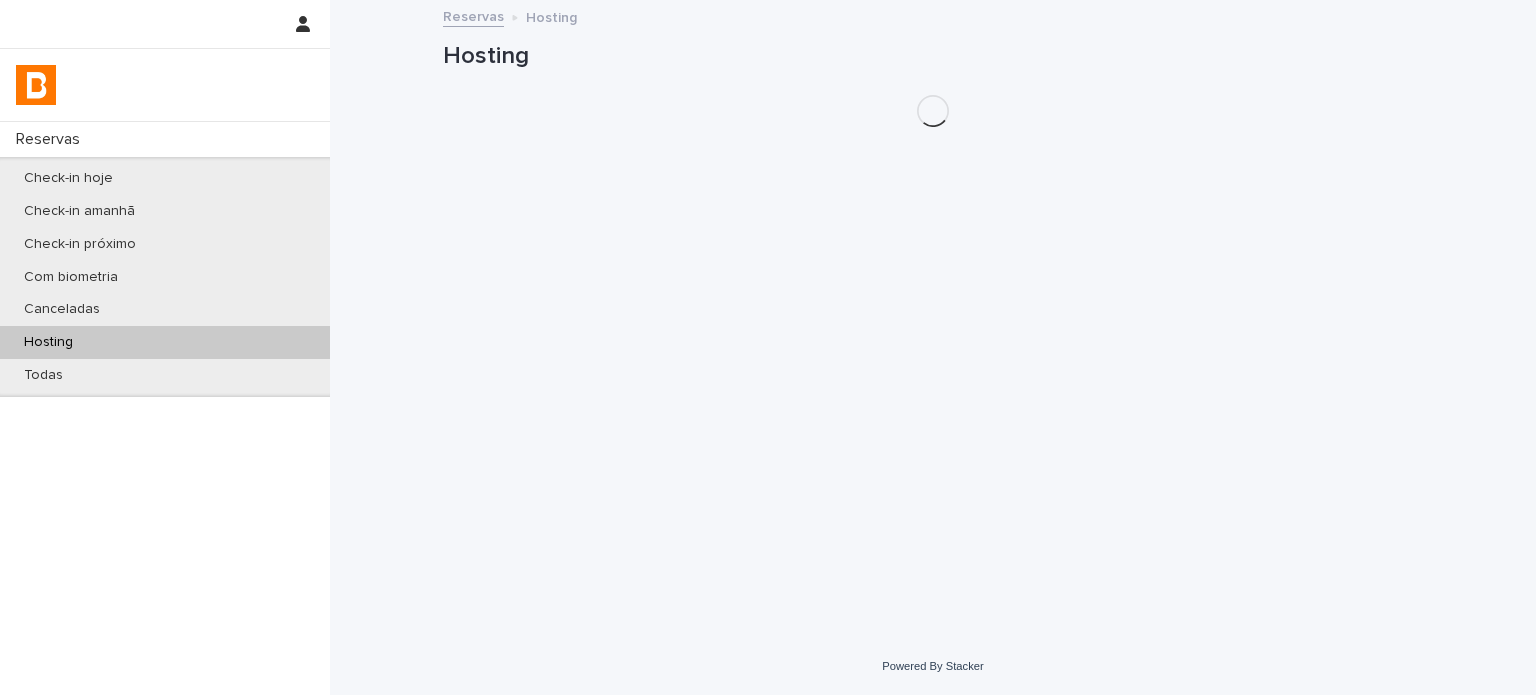 scroll, scrollTop: 0, scrollLeft: 0, axis: both 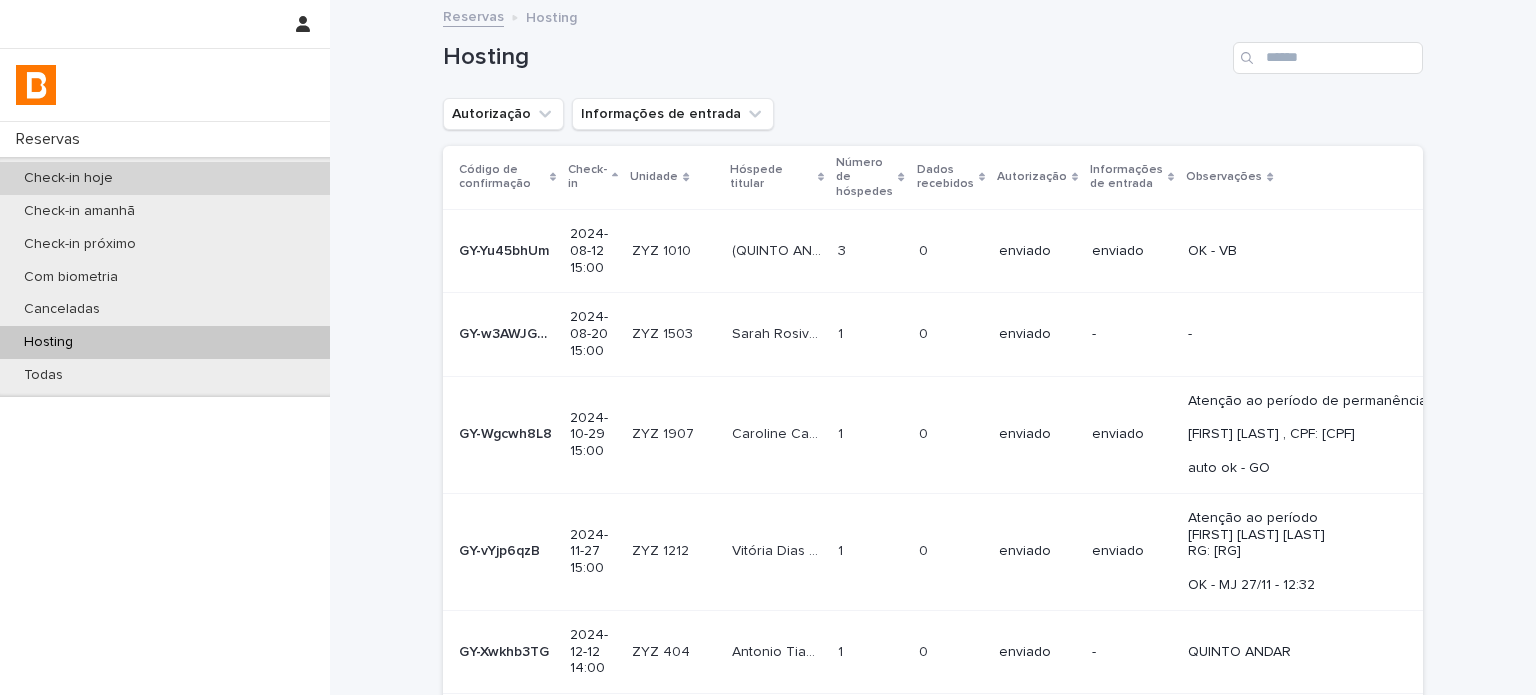 click on "Check-in hoje" at bounding box center (165, 178) 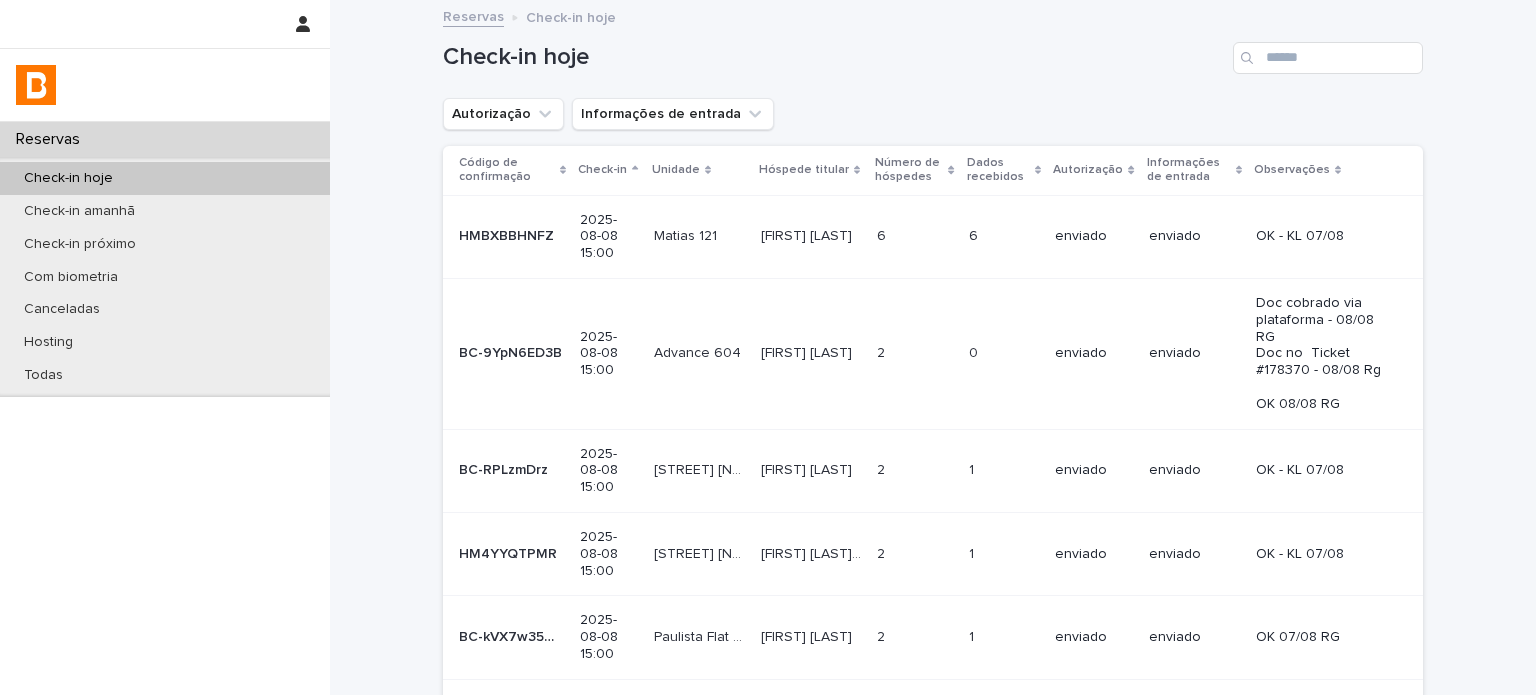 click on "Check-in hoje" at bounding box center [933, 50] 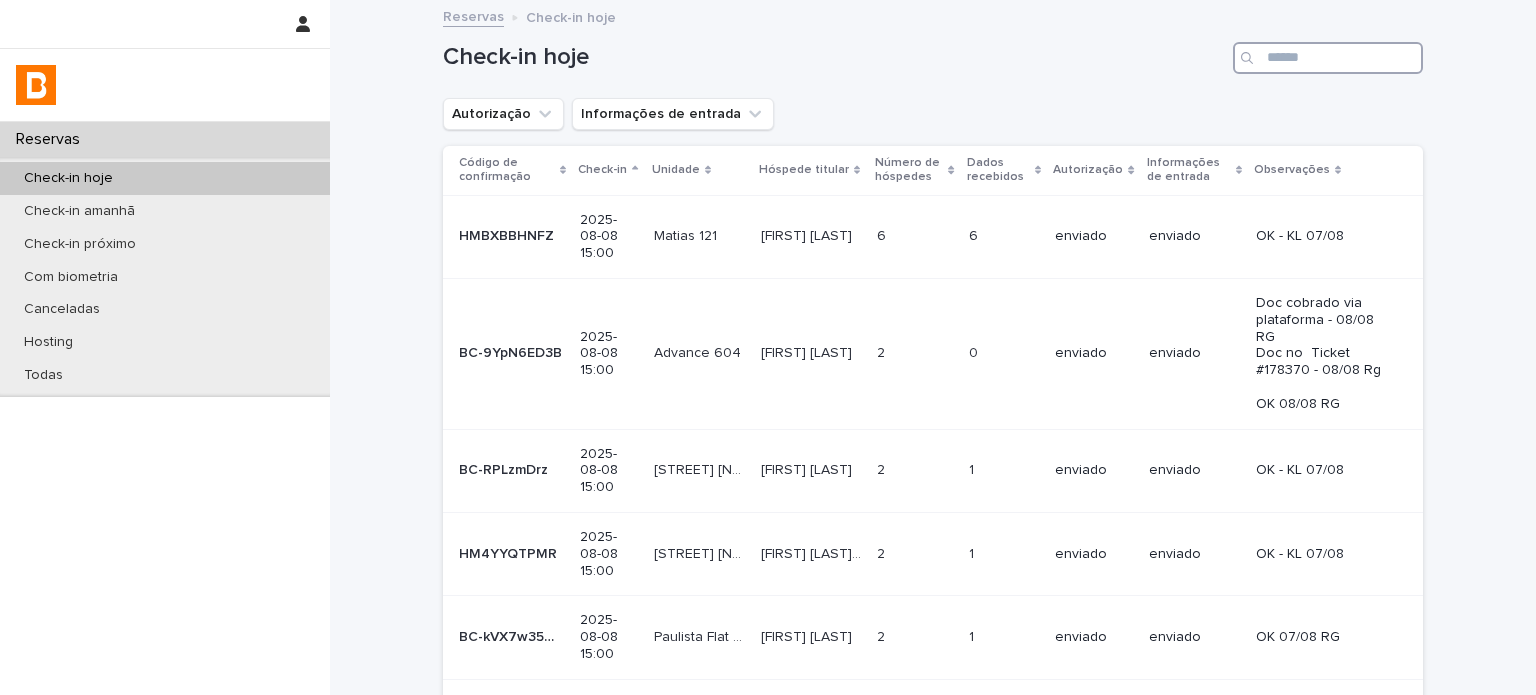 click at bounding box center (1328, 58) 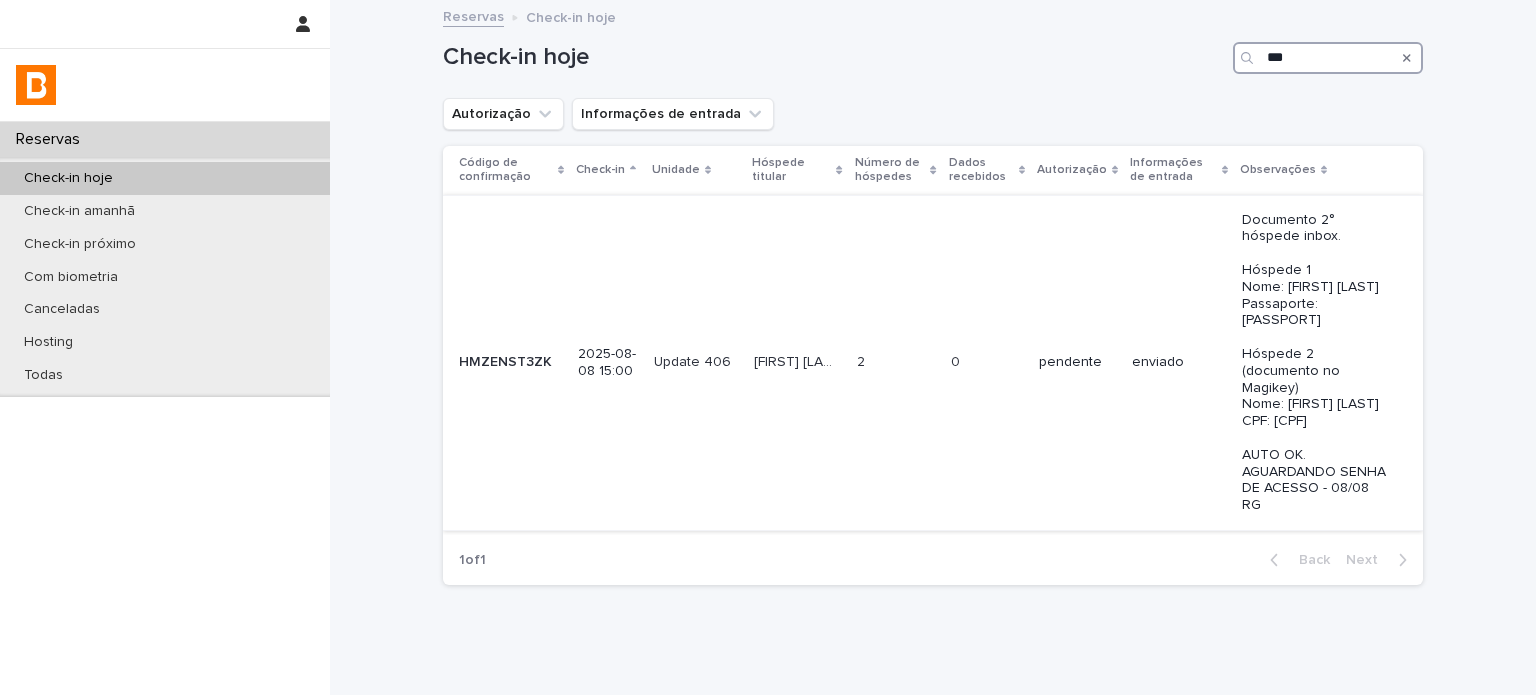 type on "***" 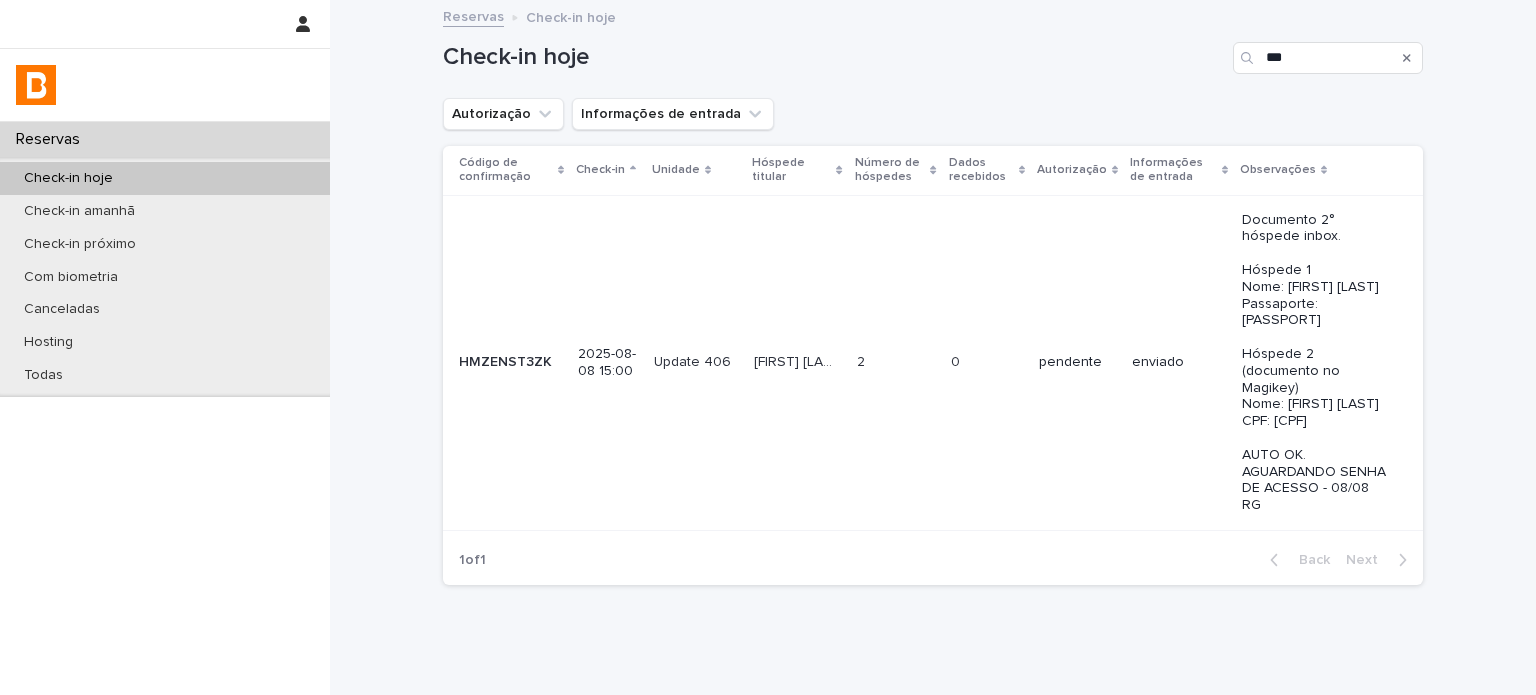 click on "2 2" at bounding box center [896, 362] 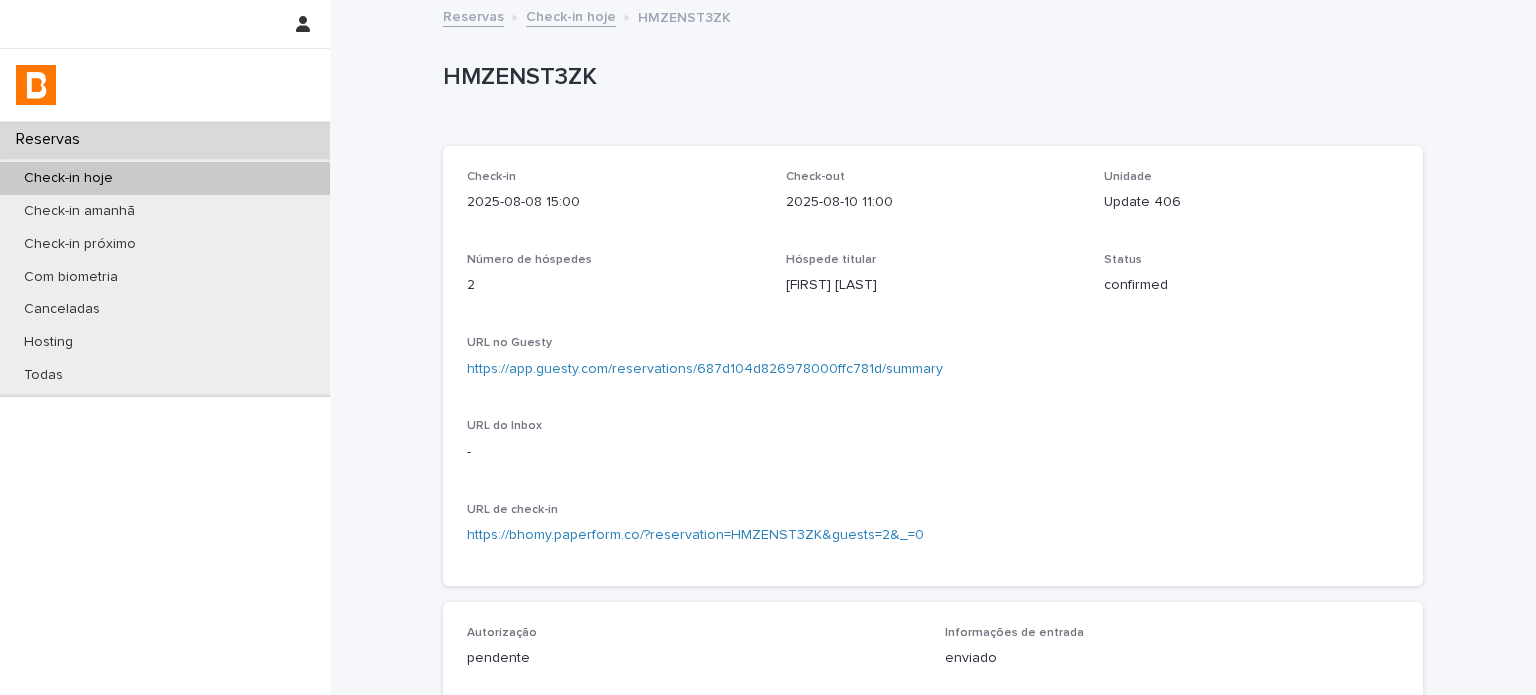 click on "HMZENST3ZK" at bounding box center [929, 77] 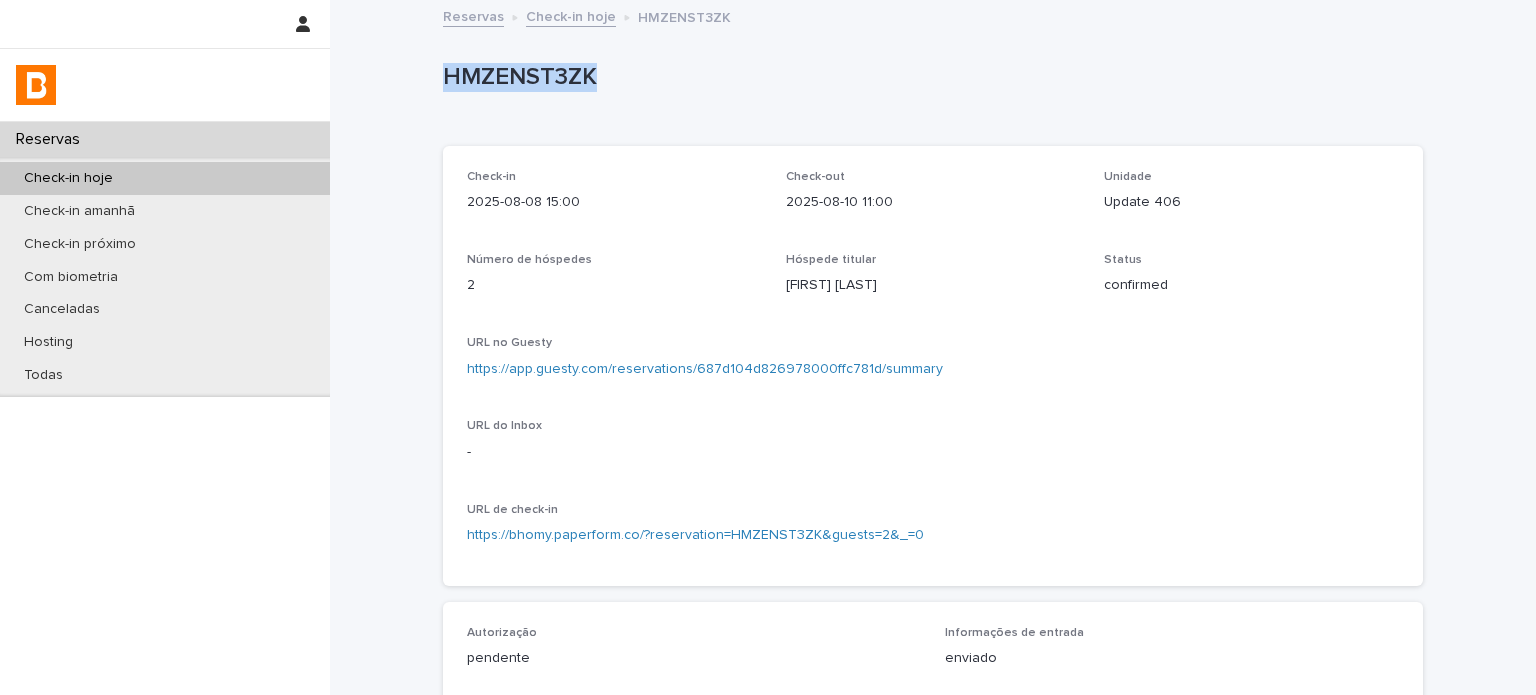 copy on "HMZENST3ZK" 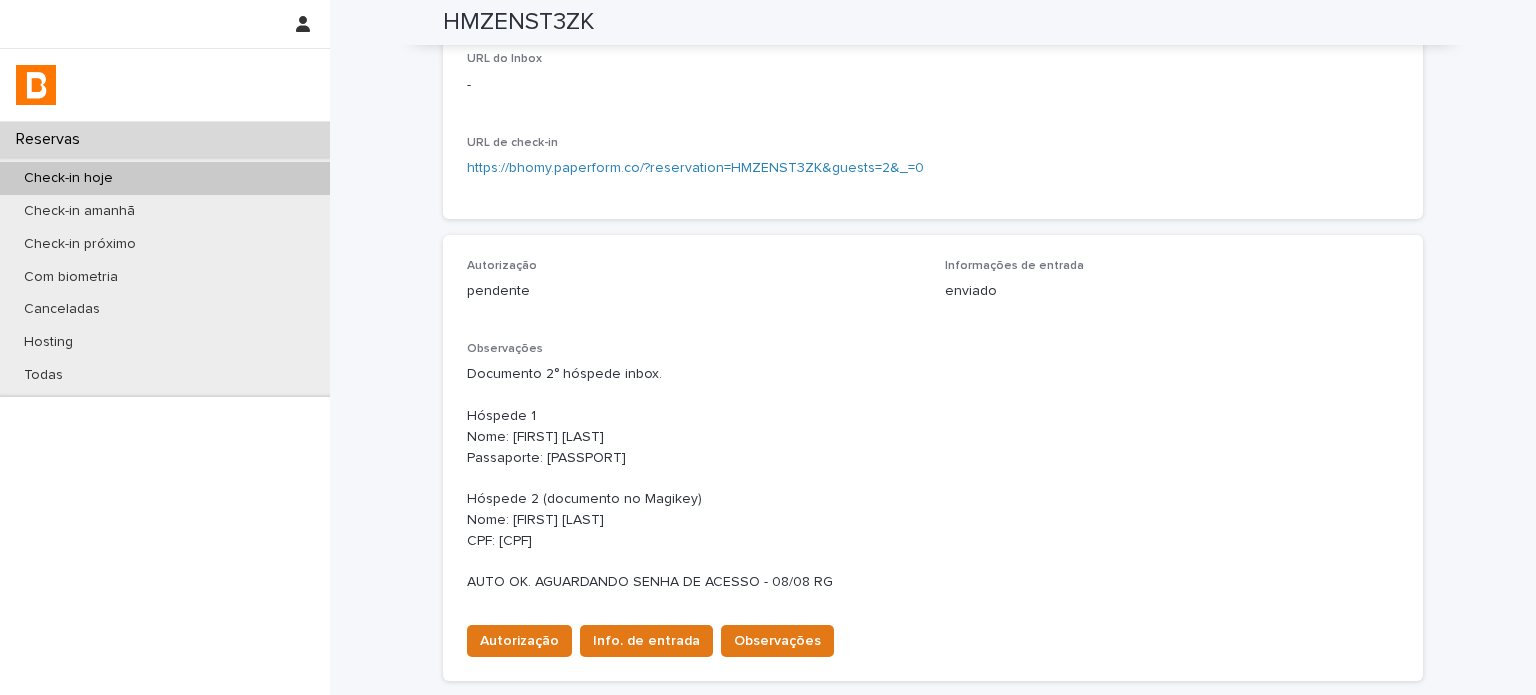 scroll, scrollTop: 366, scrollLeft: 0, axis: vertical 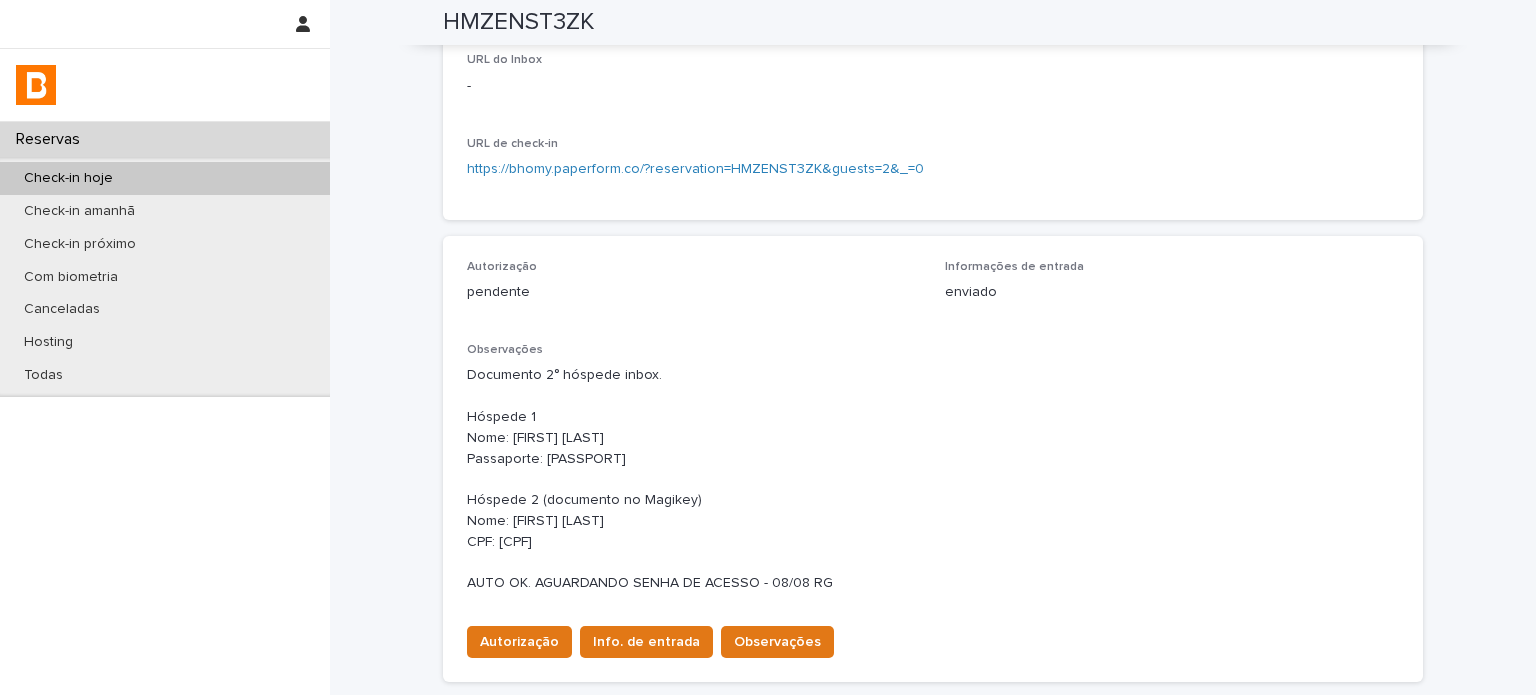click on "Autorização Info. de entrada Observações" at bounding box center [933, 638] 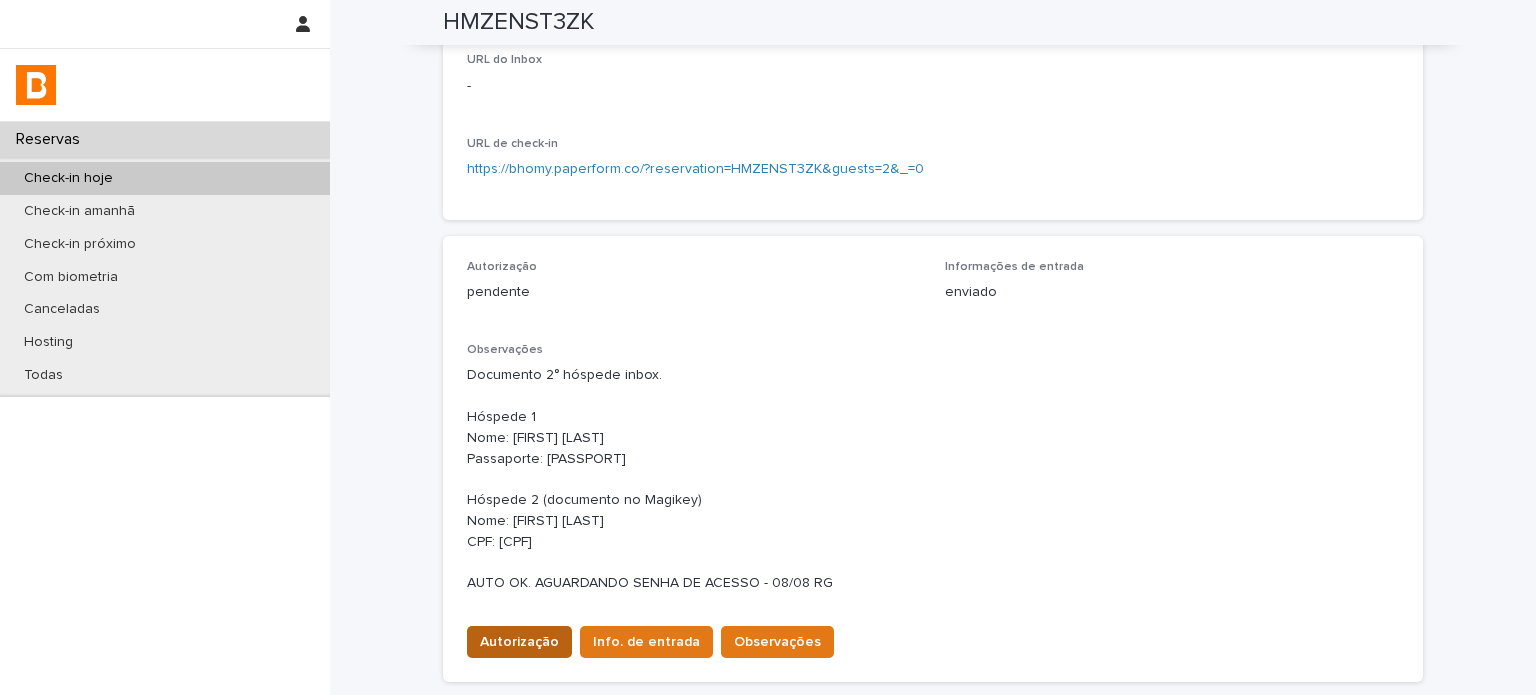 click on "Autorização" at bounding box center (519, 642) 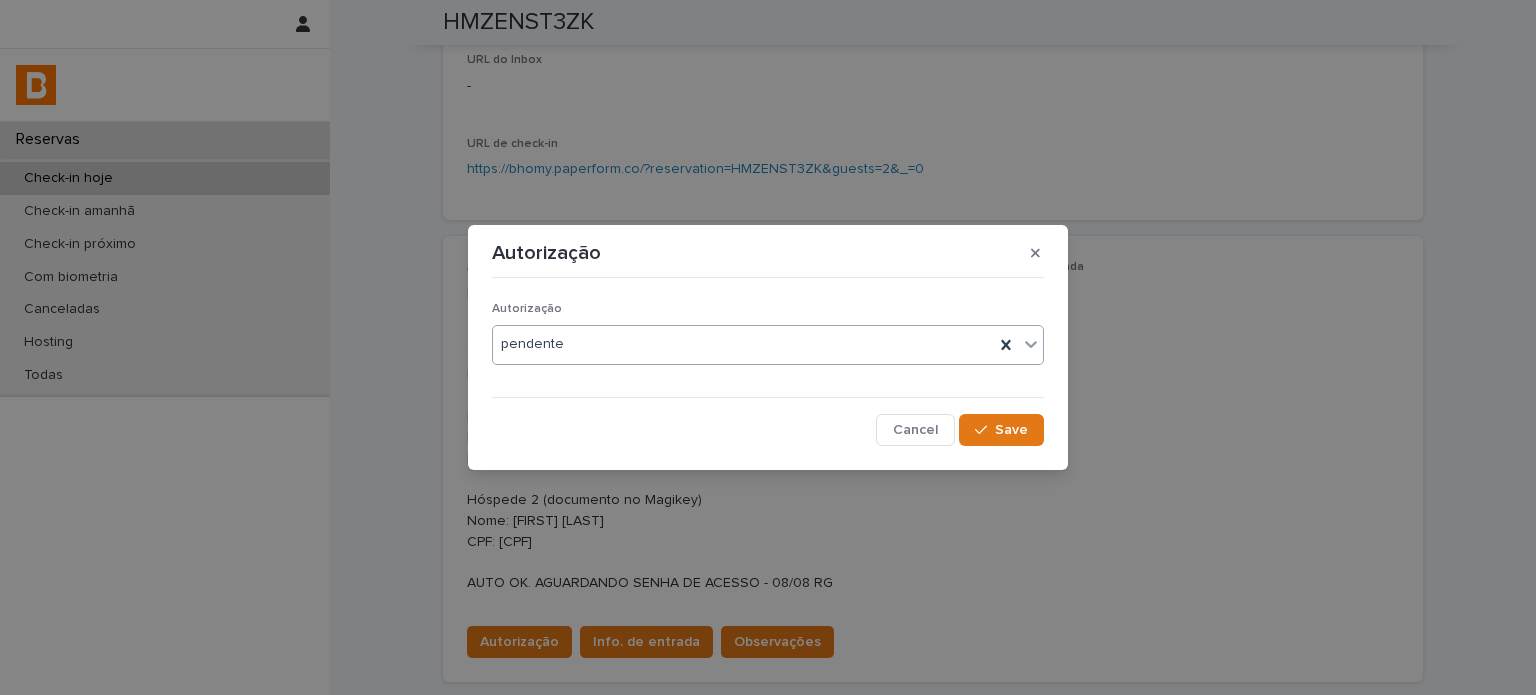 click on "pendente" at bounding box center [743, 344] 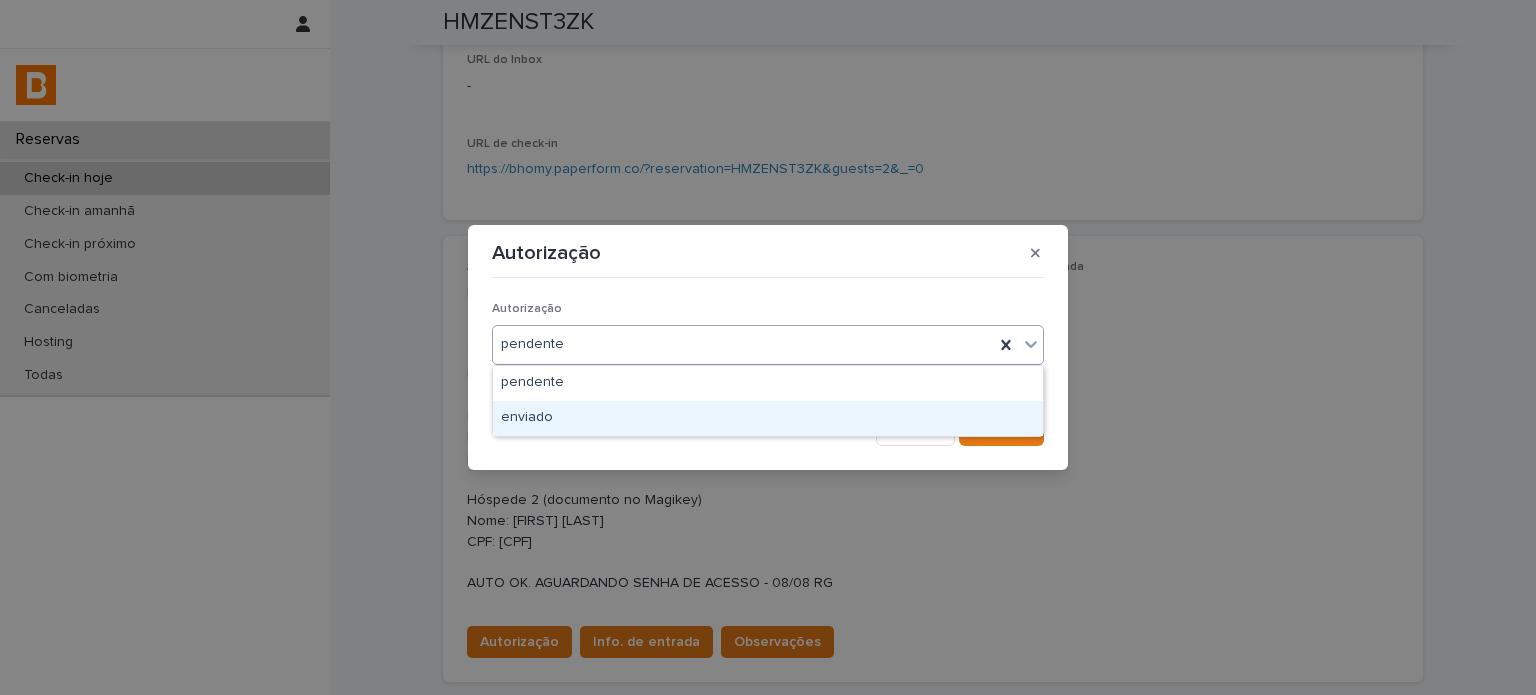 click on "enviado" at bounding box center [768, 418] 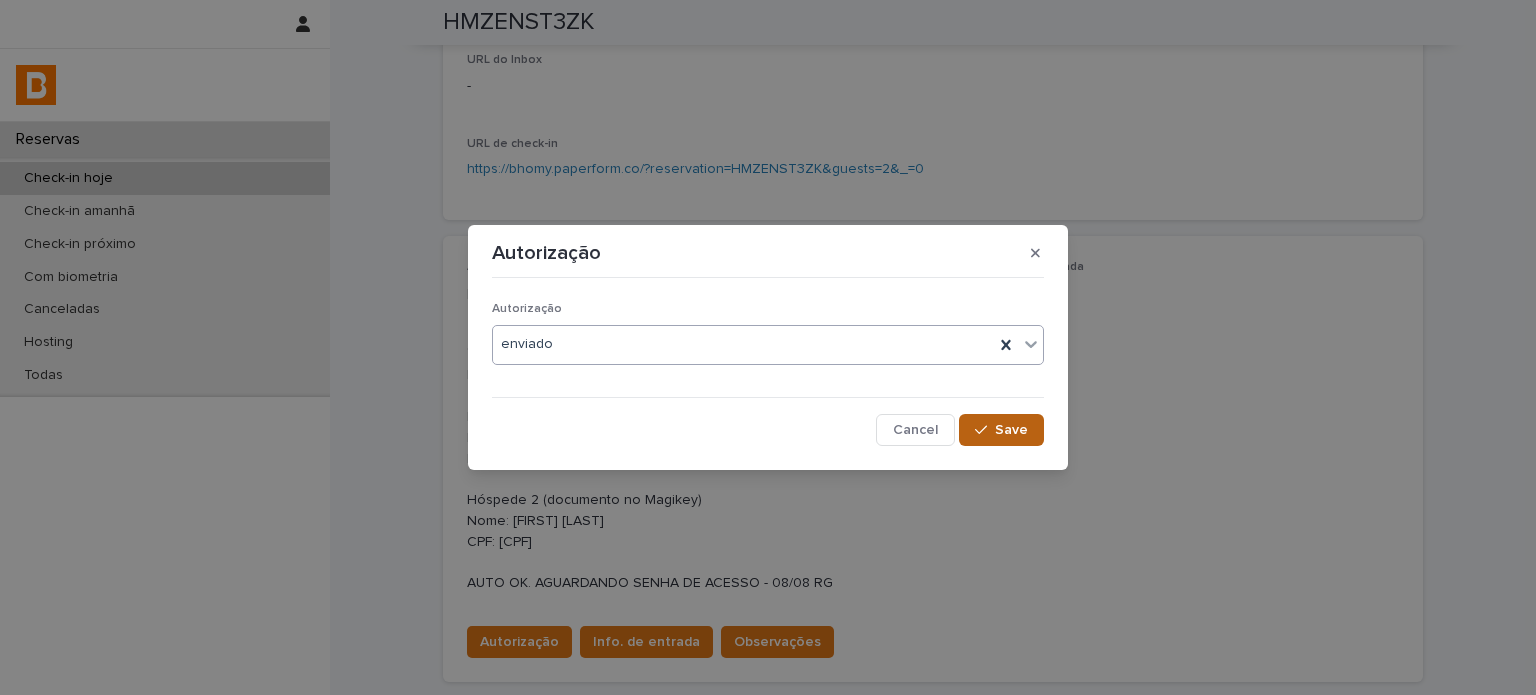 click on "Save" at bounding box center (1011, 430) 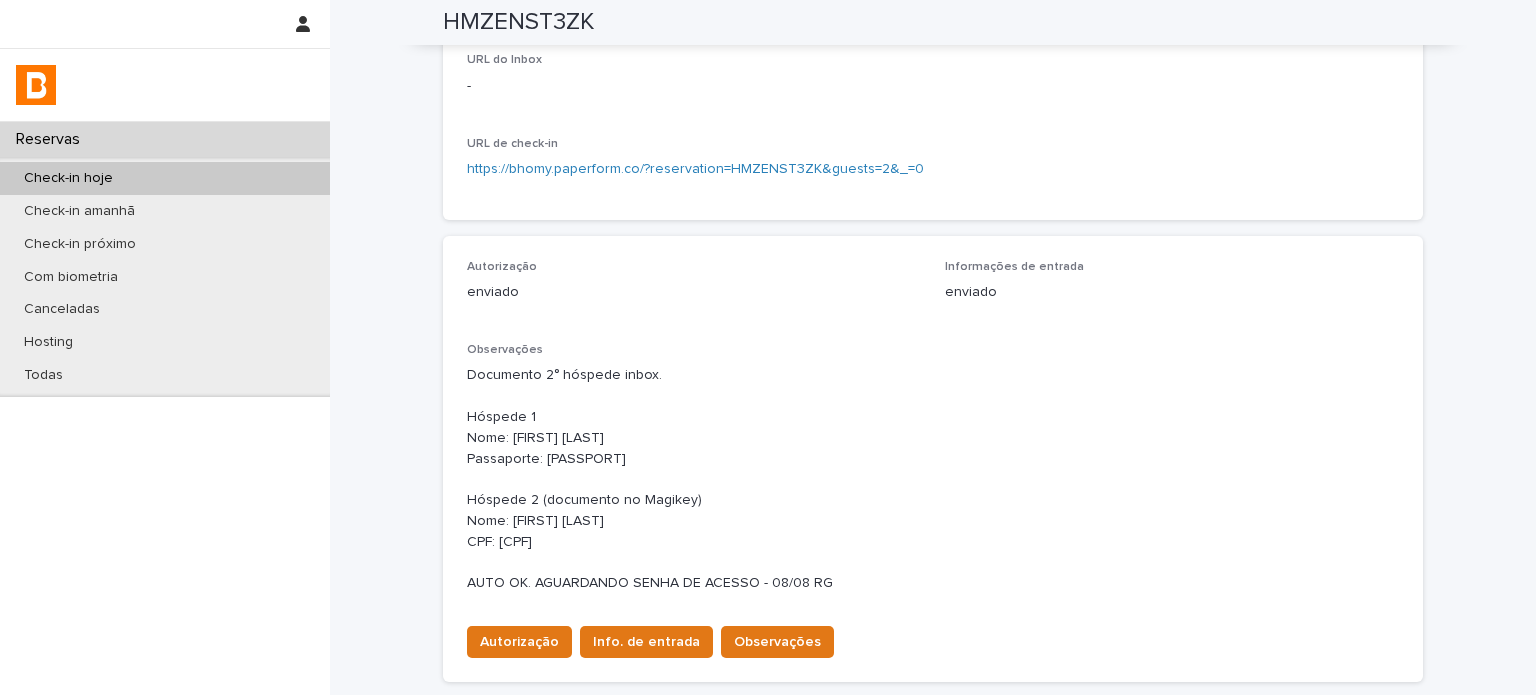 click on "Reservas Check-in hoje Check-in amanhã Check-in próximo Com biometria Canceladas Hosting Todas" at bounding box center (165, 408) 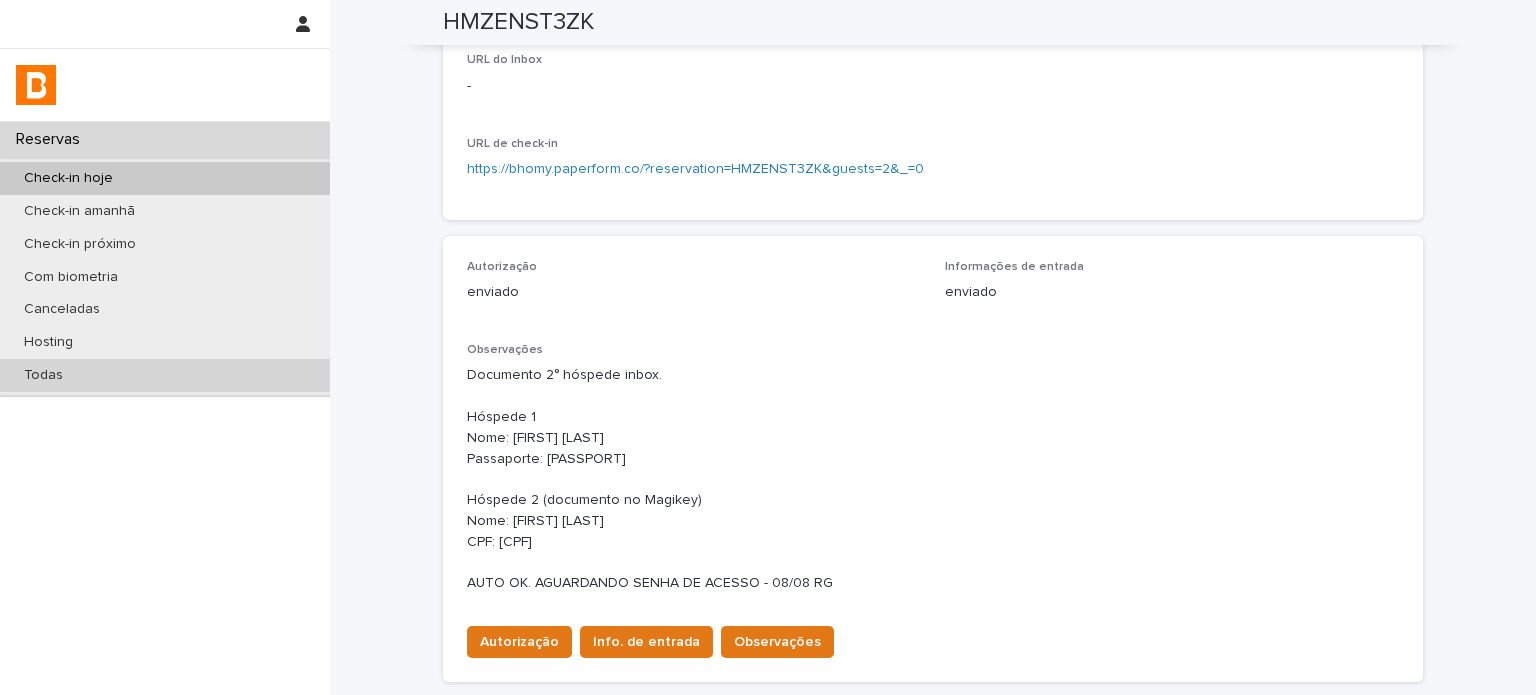 click on "Todas" at bounding box center (165, 375) 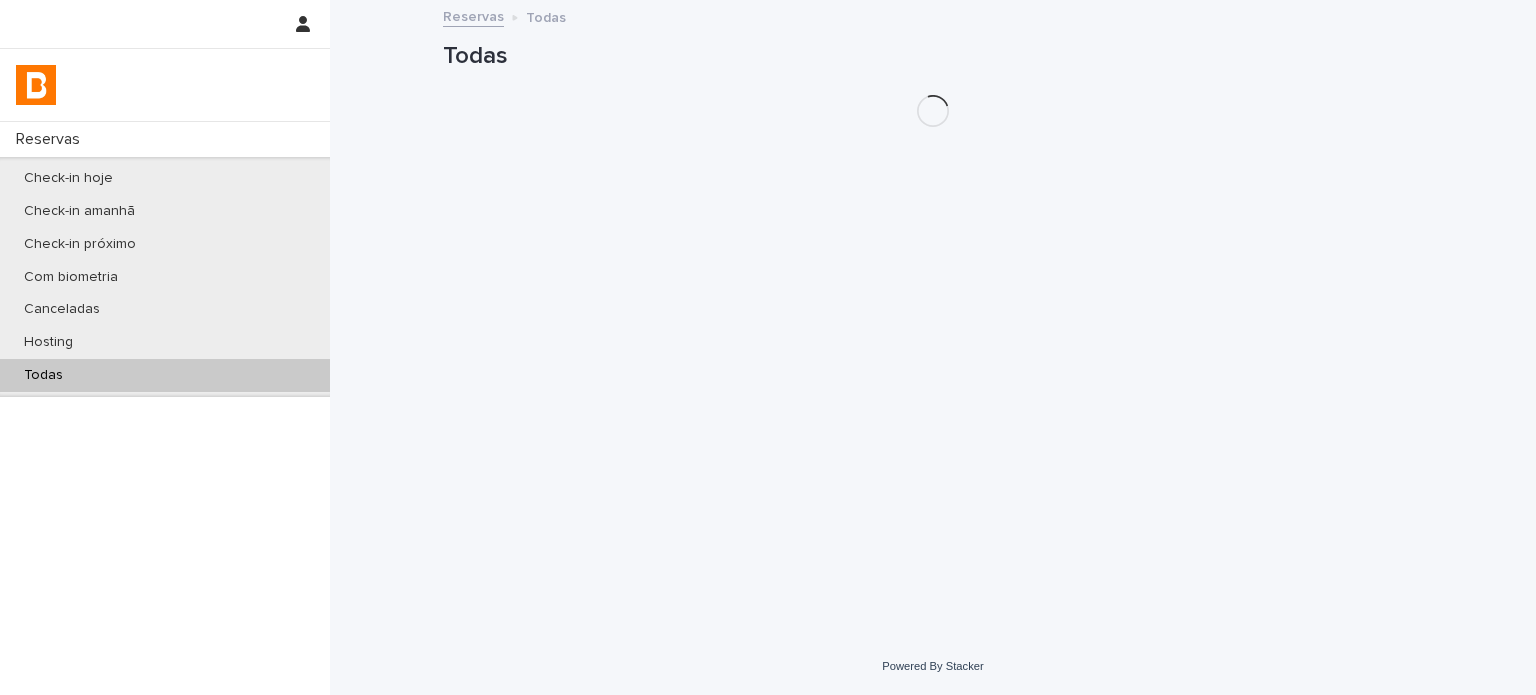 scroll, scrollTop: 0, scrollLeft: 0, axis: both 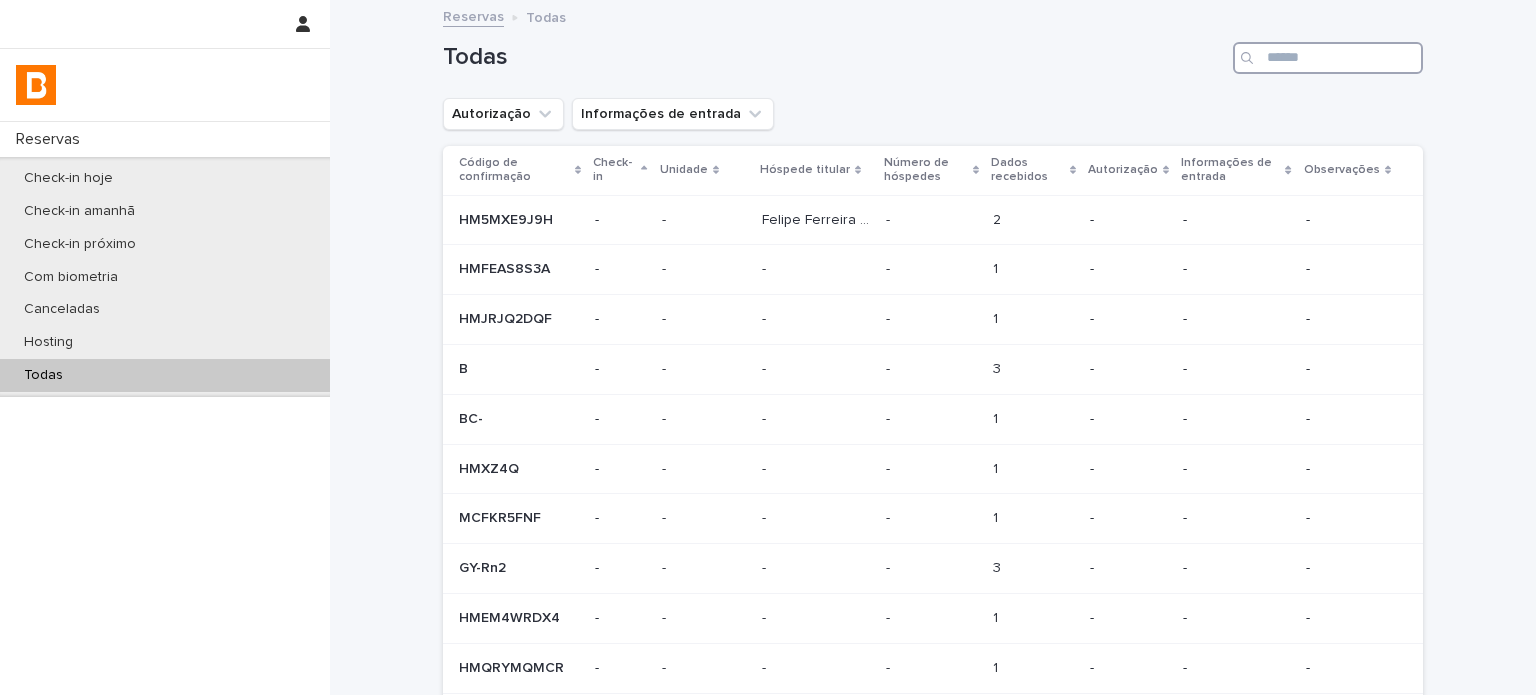 click at bounding box center (1328, 58) 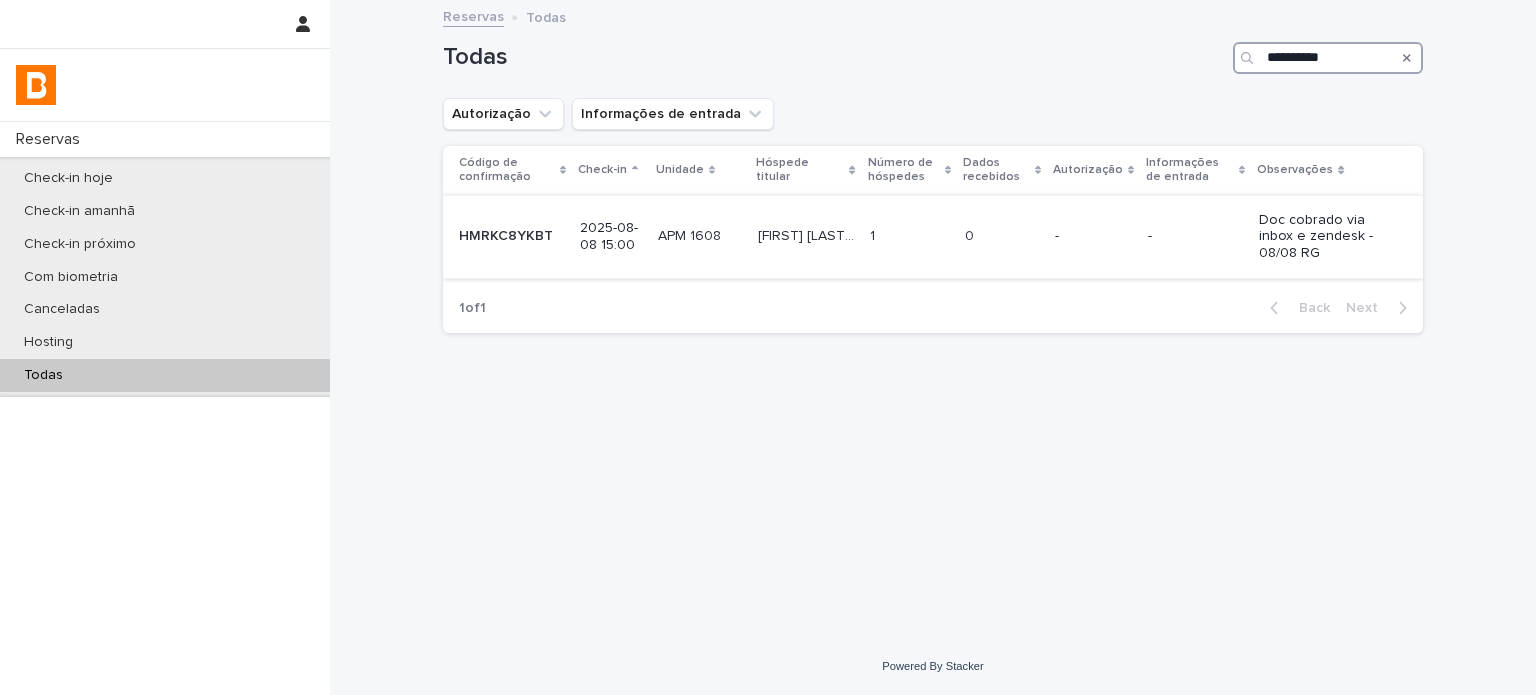 type on "**********" 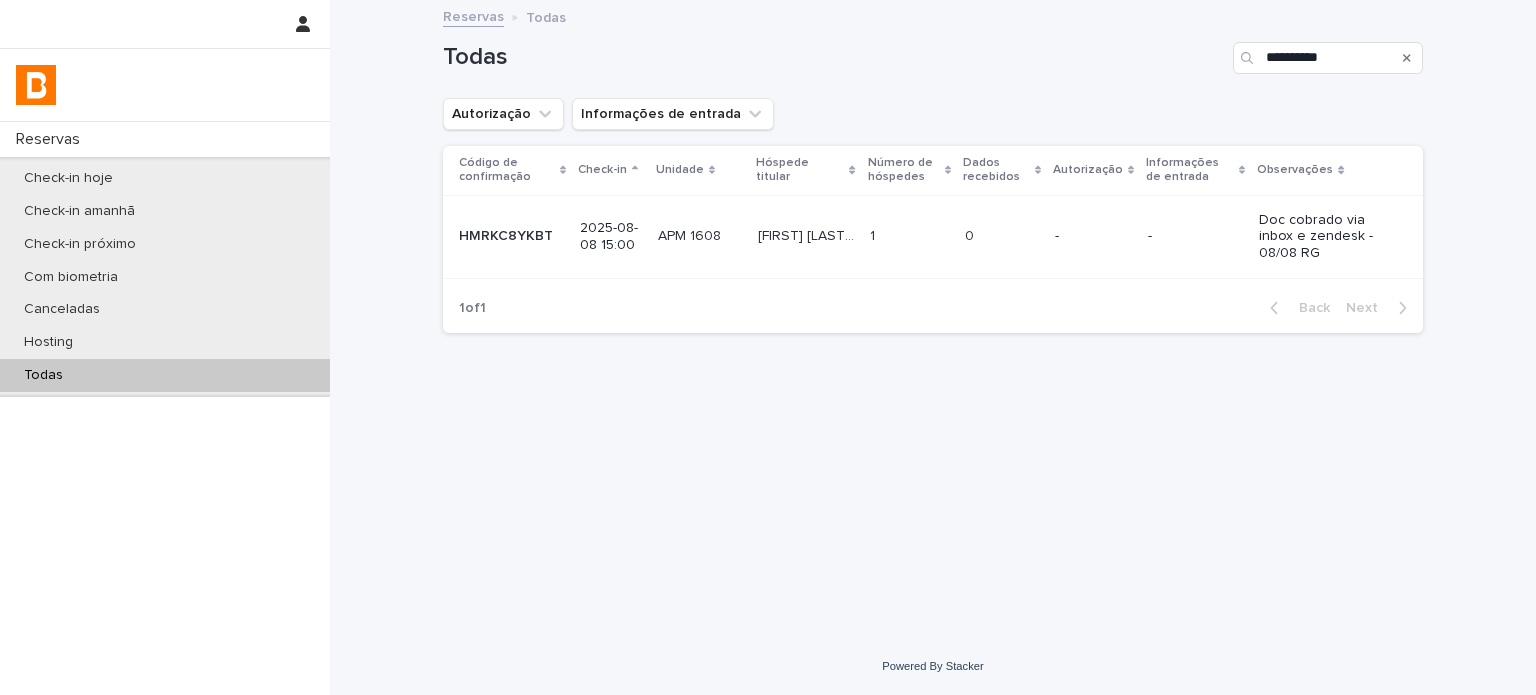 click on "-" at bounding box center (1093, 236) 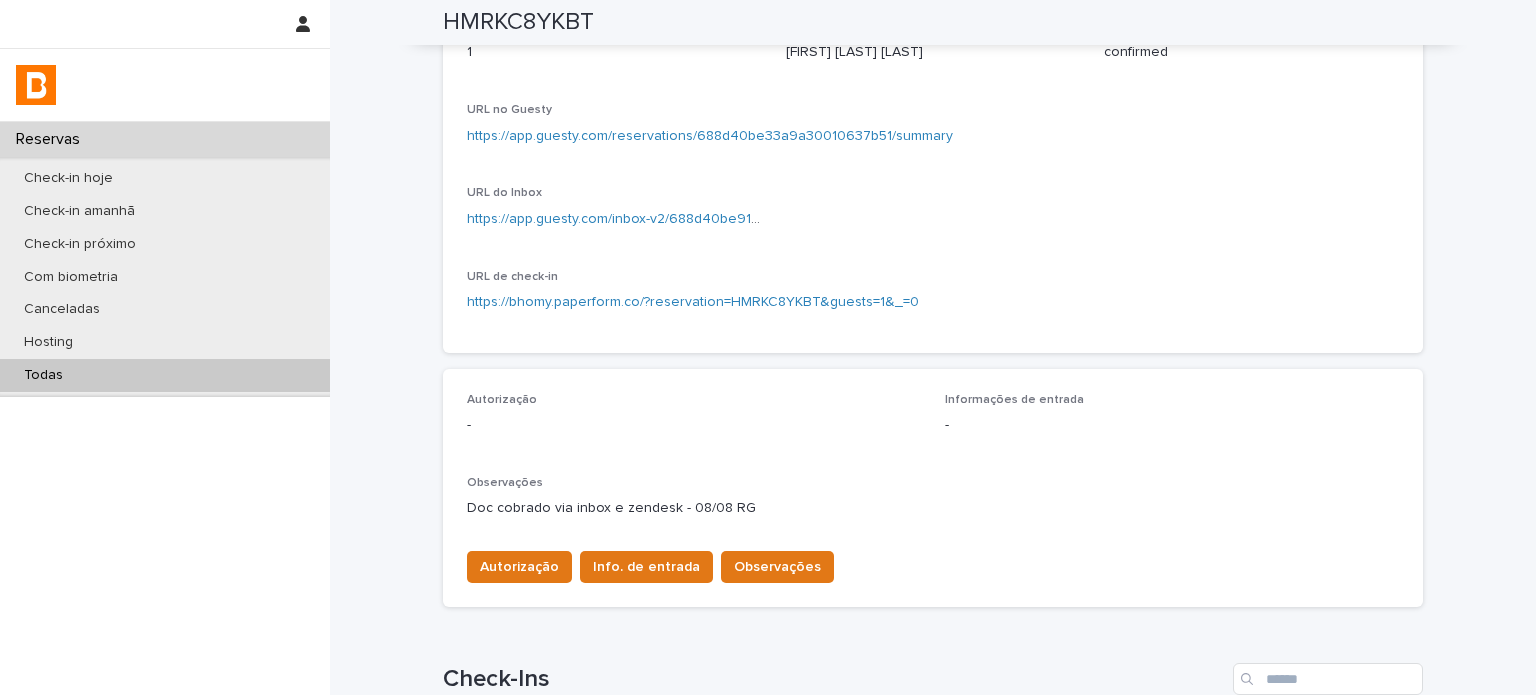 scroll, scrollTop: 333, scrollLeft: 0, axis: vertical 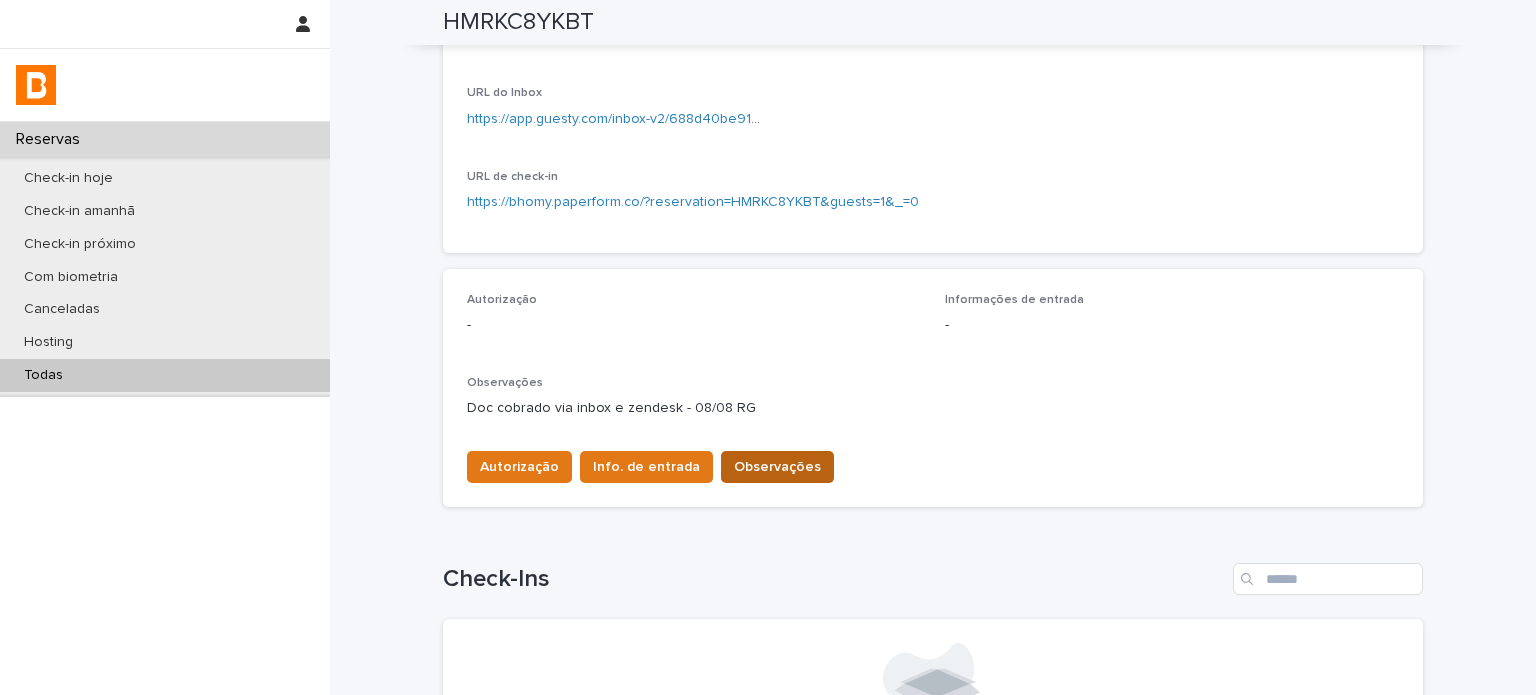 click on "Observações" at bounding box center (777, 467) 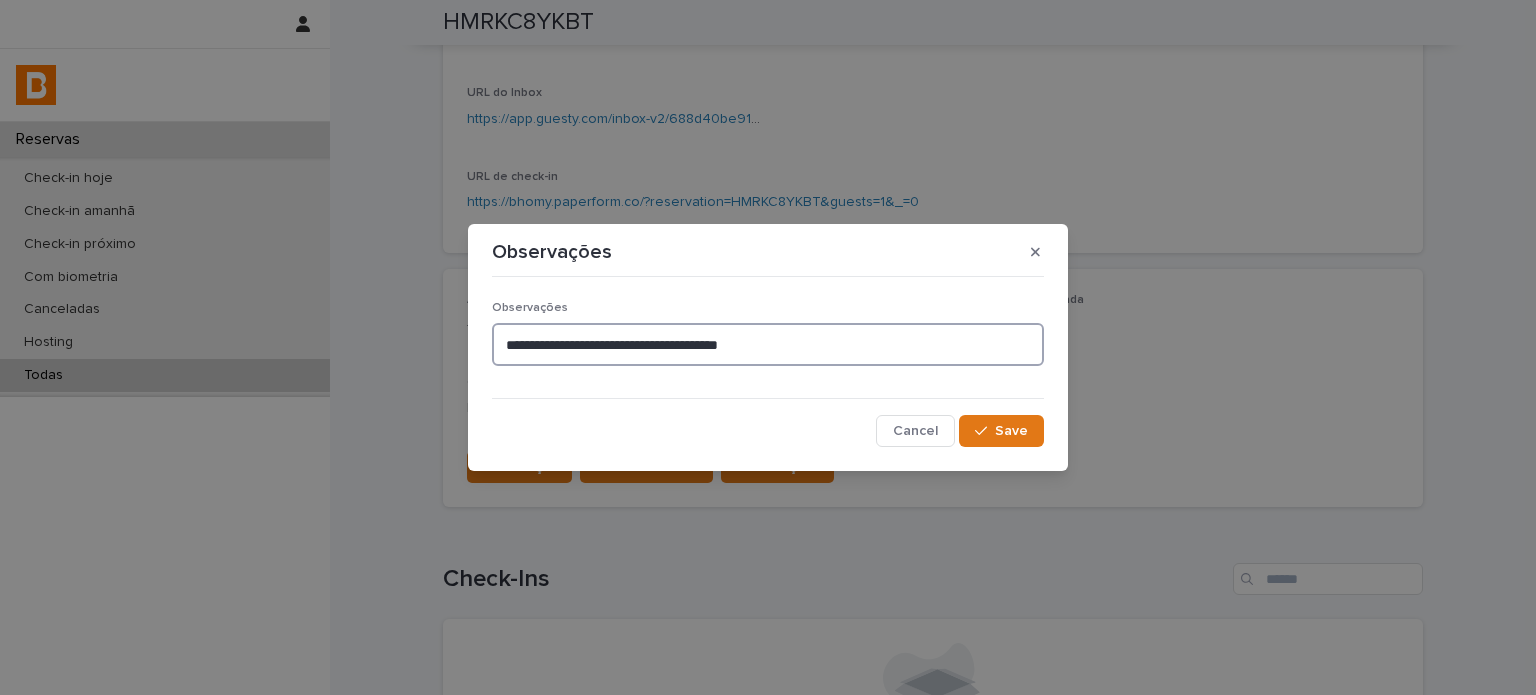 click on "**********" at bounding box center (768, 344) 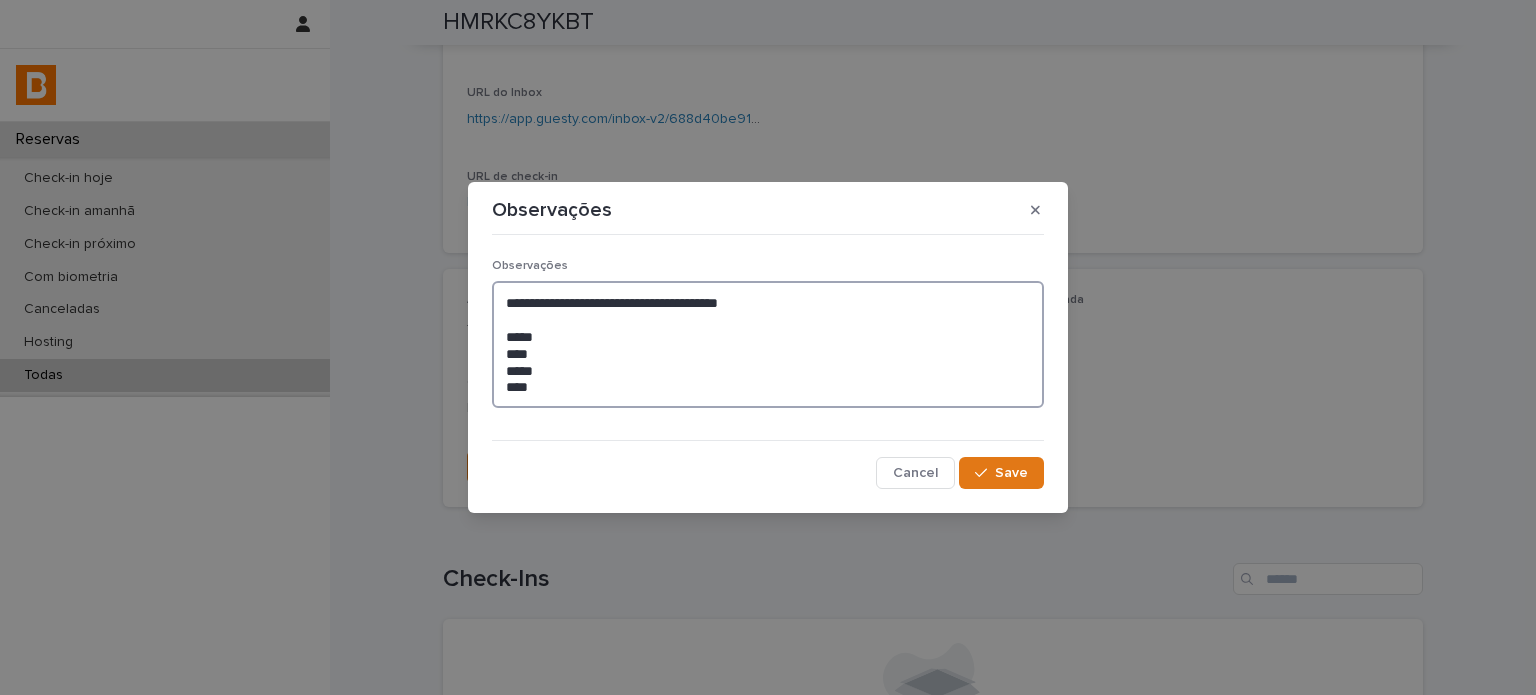 click on "**********" at bounding box center [768, 344] 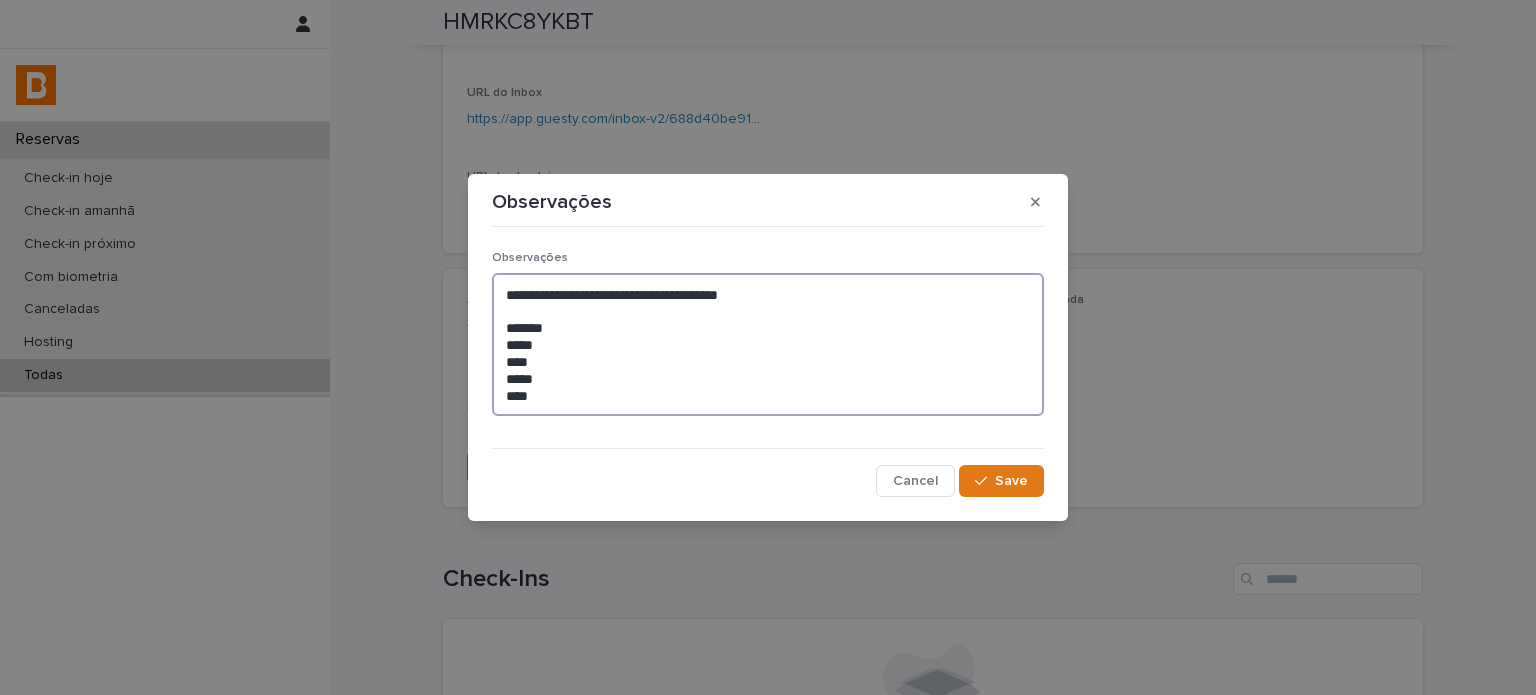 paste on "**********" 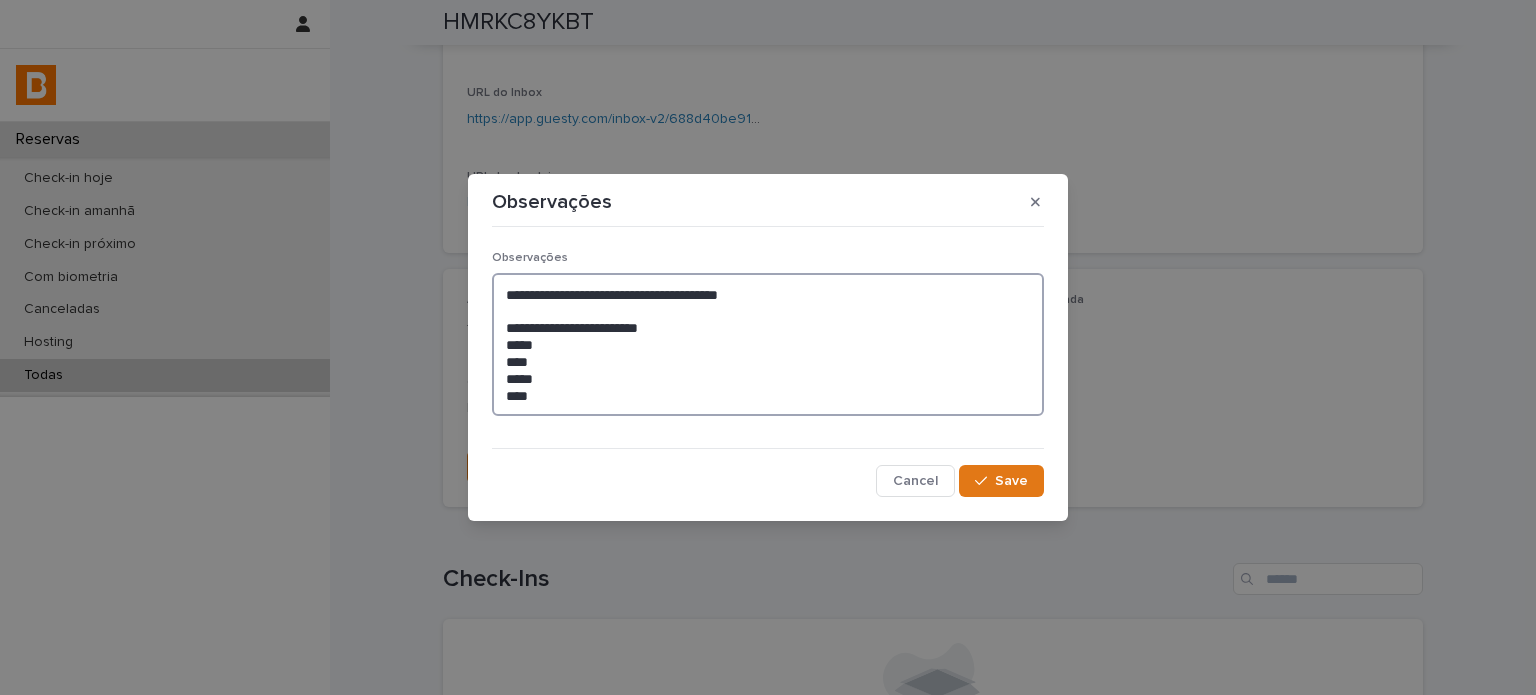 click on "**********" at bounding box center [768, 345] 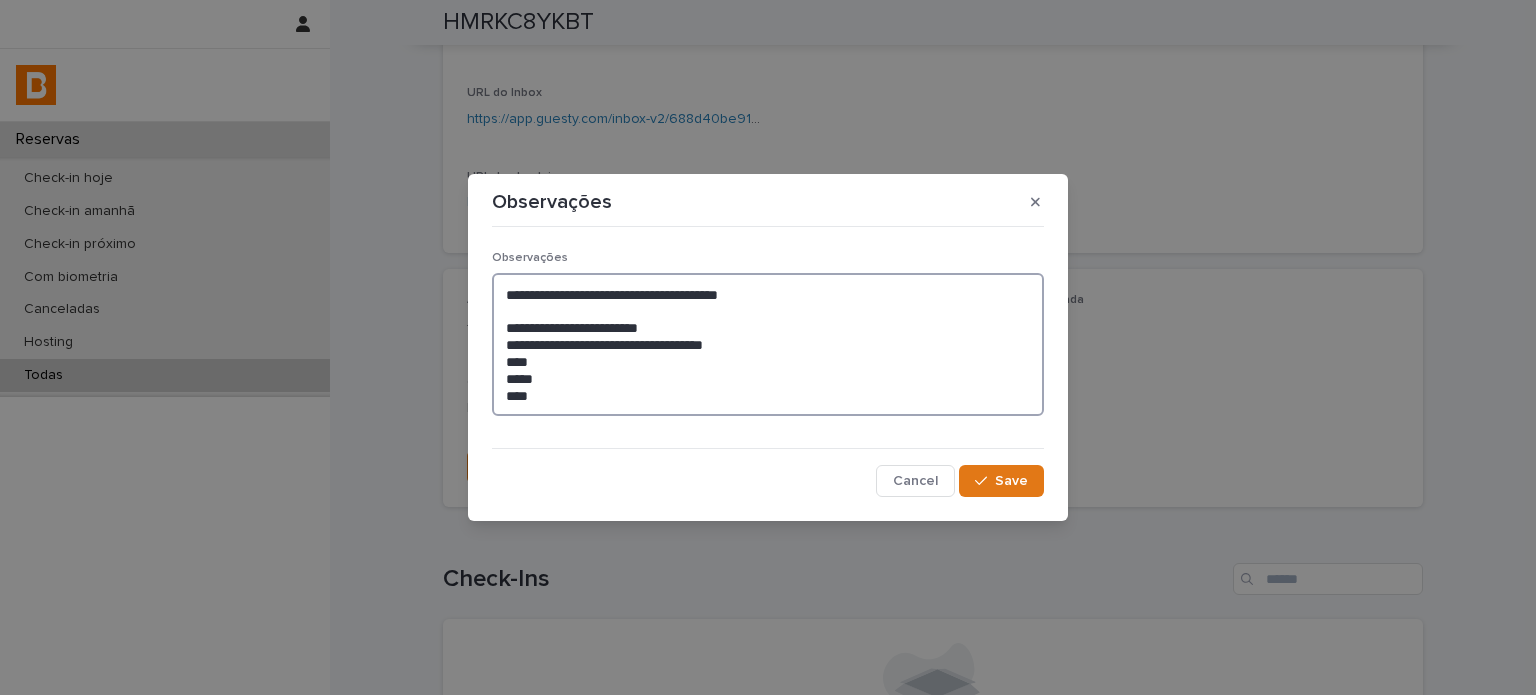 click on "**********" at bounding box center (768, 345) 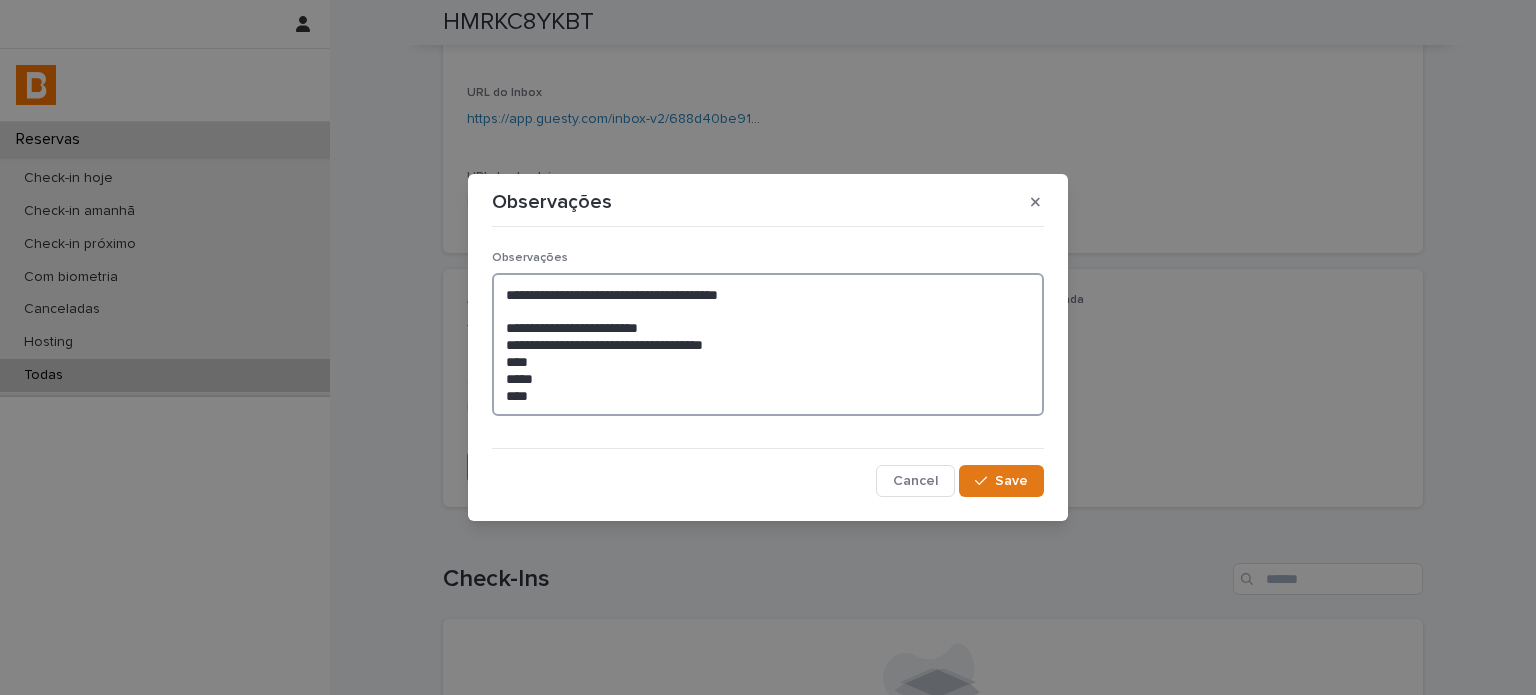 click on "**********" at bounding box center (768, 345) 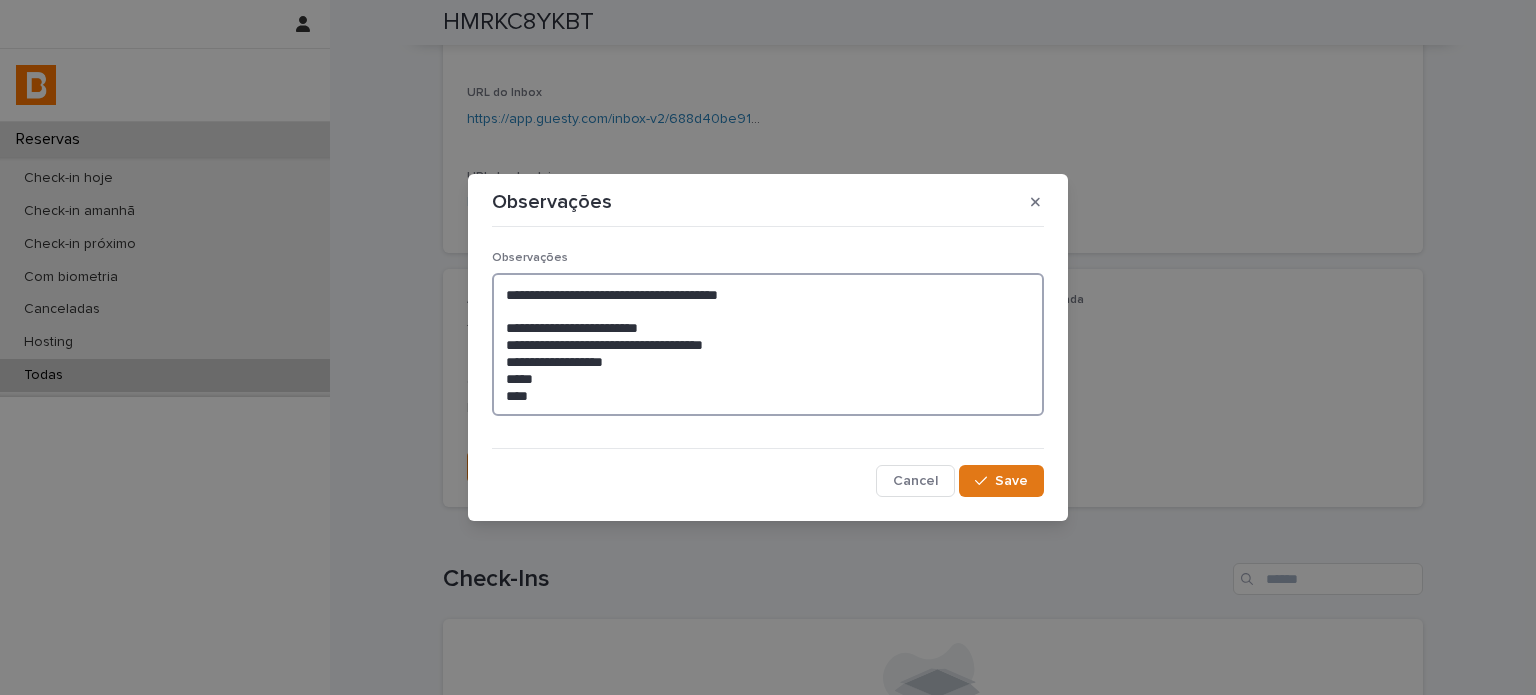 click on "**********" at bounding box center [768, 345] 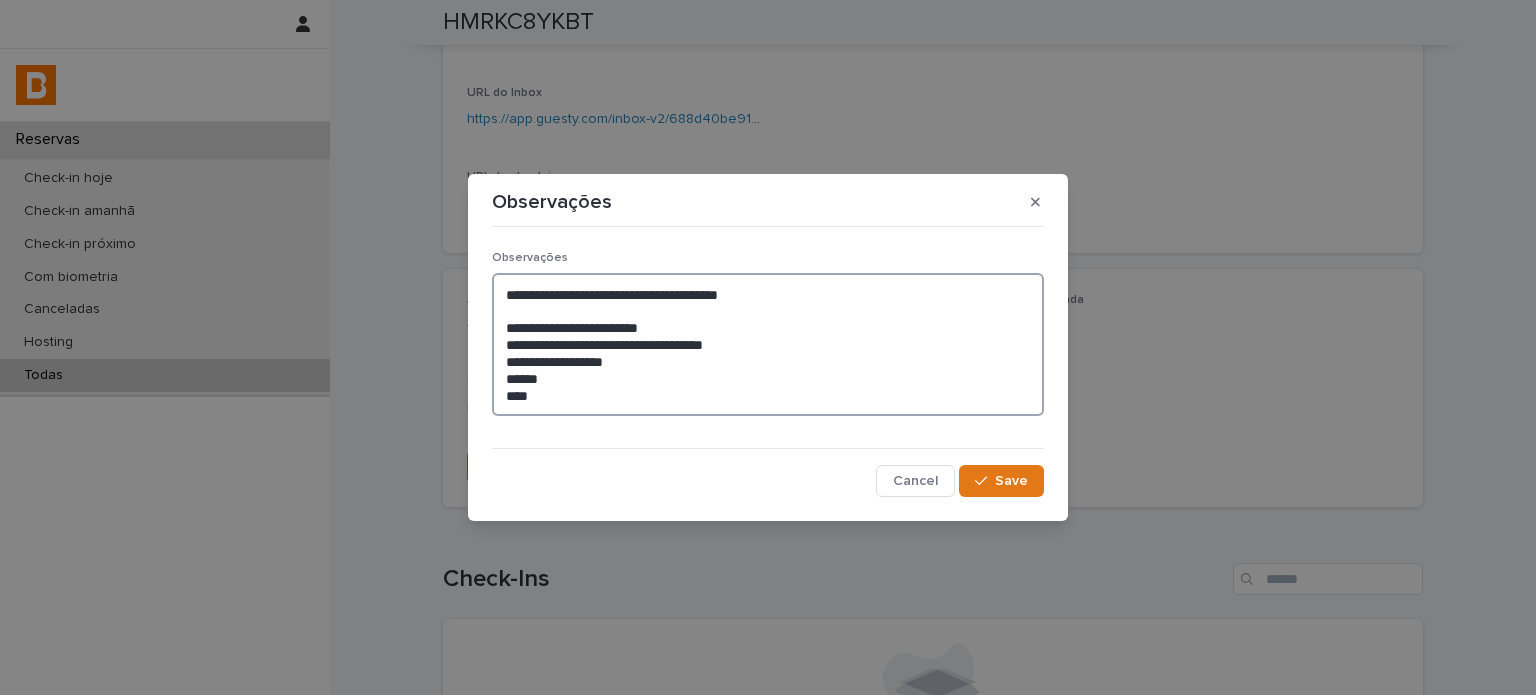 type on "**********" 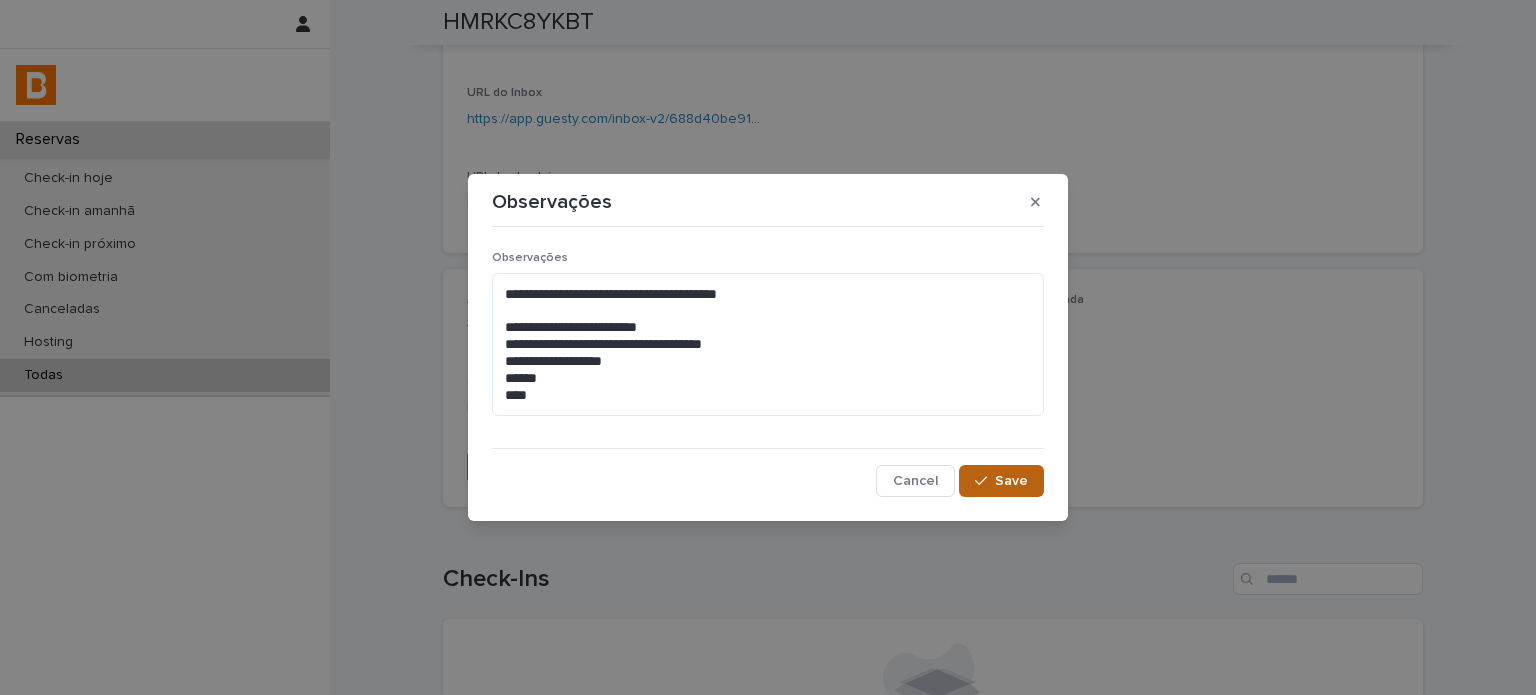 click on "Save" at bounding box center [1001, 481] 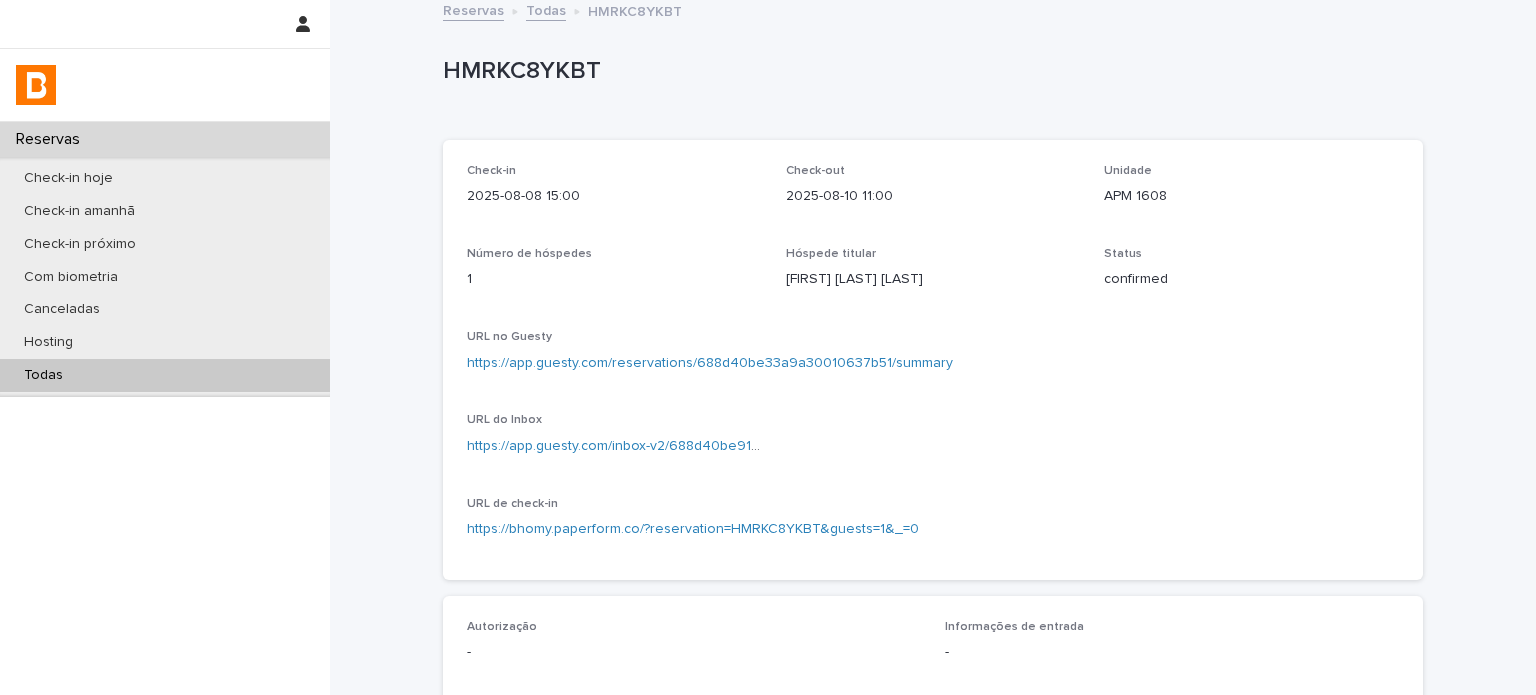 scroll, scrollTop: 0, scrollLeft: 0, axis: both 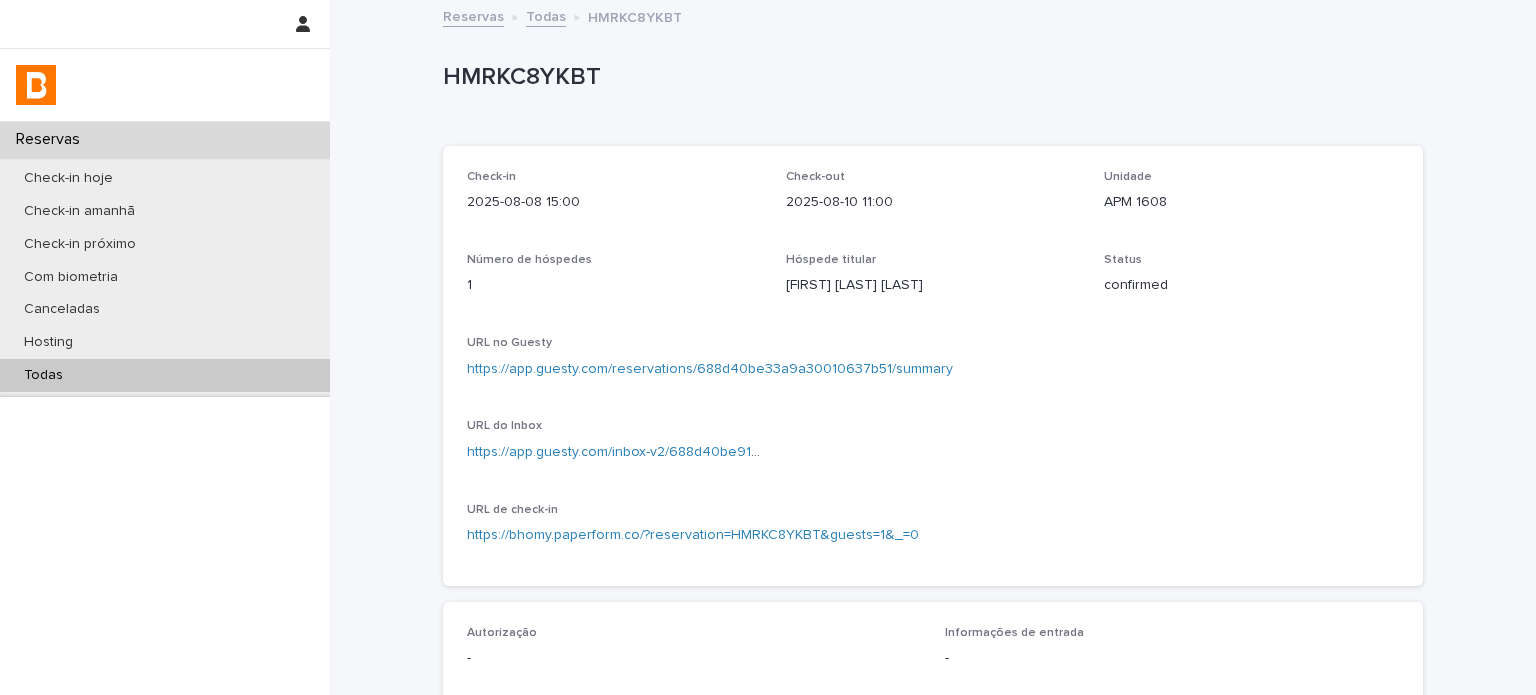 click on "HMRKC8YKBT" at bounding box center [929, 77] 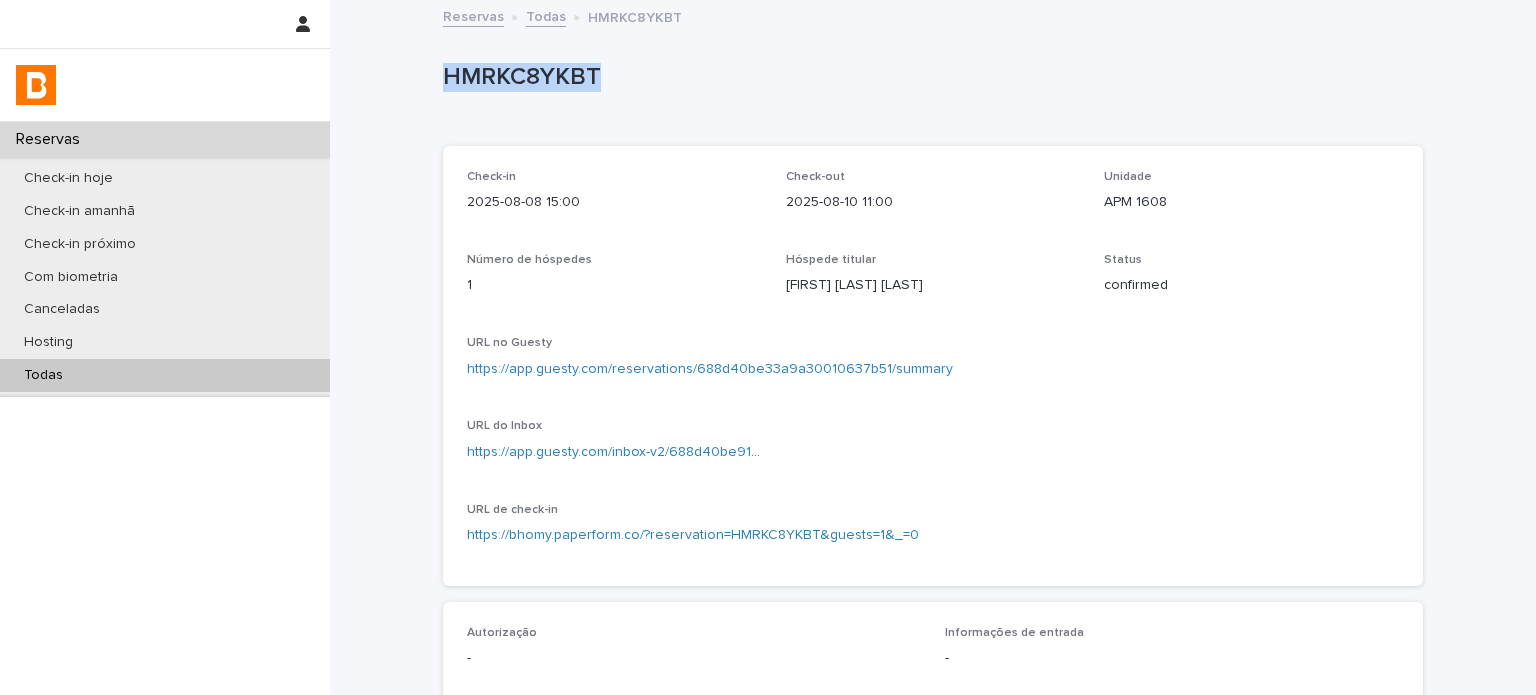 click on "HMRKC8YKBT" at bounding box center [929, 77] 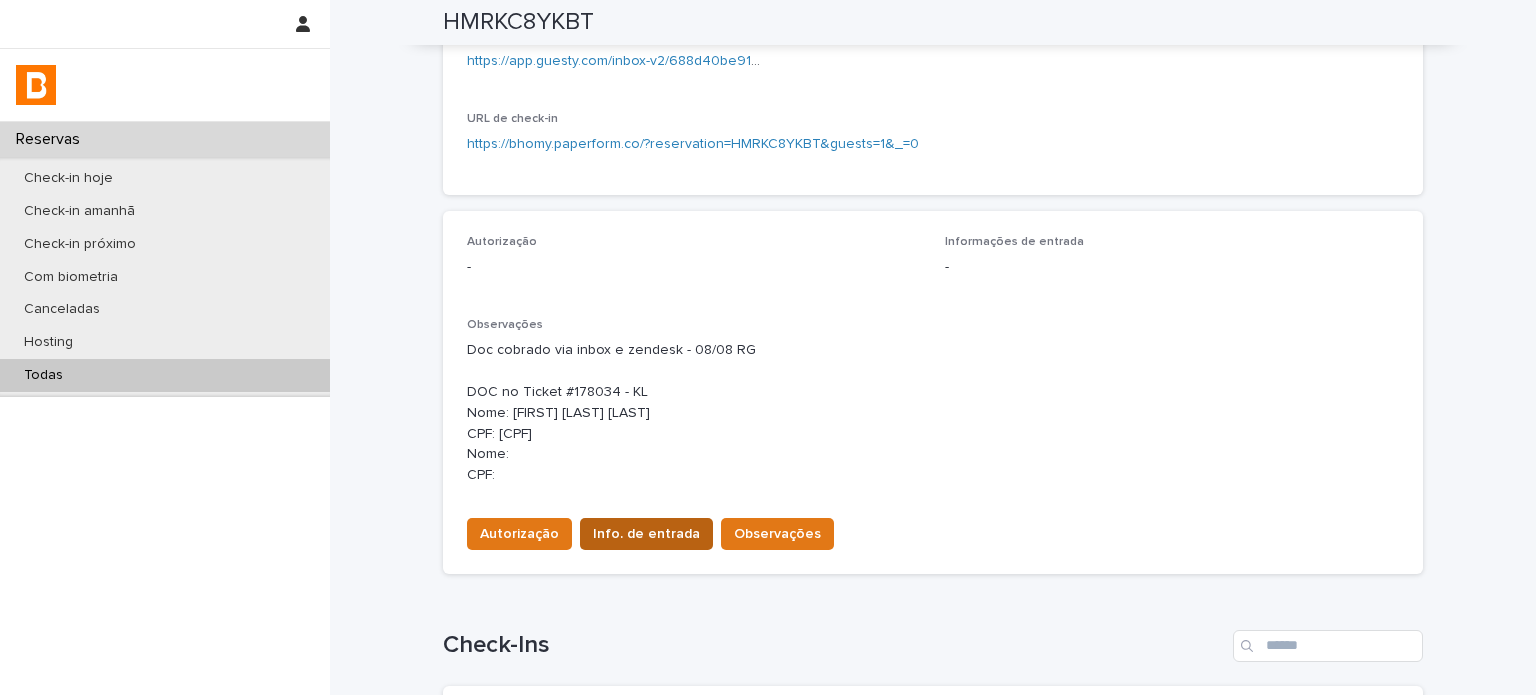 scroll, scrollTop: 400, scrollLeft: 0, axis: vertical 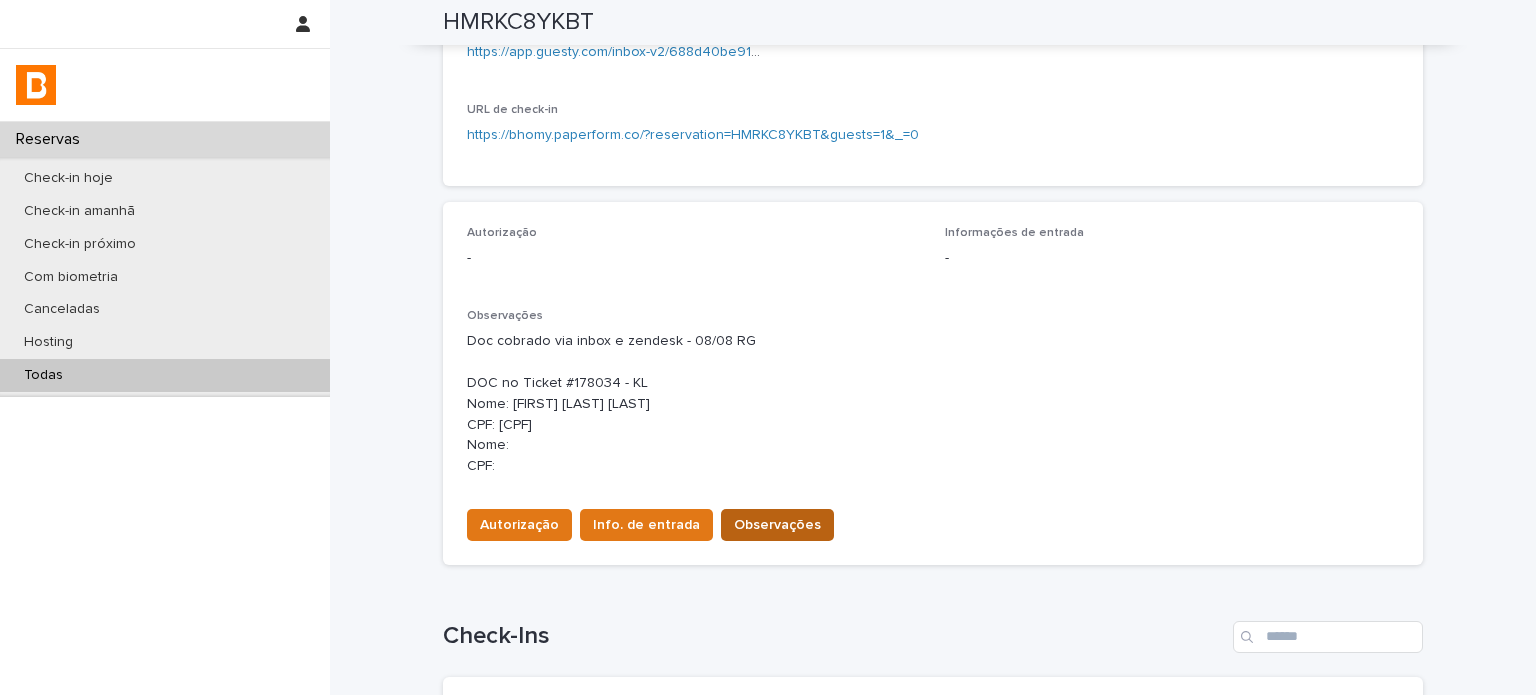 click on "Observações" at bounding box center [777, 525] 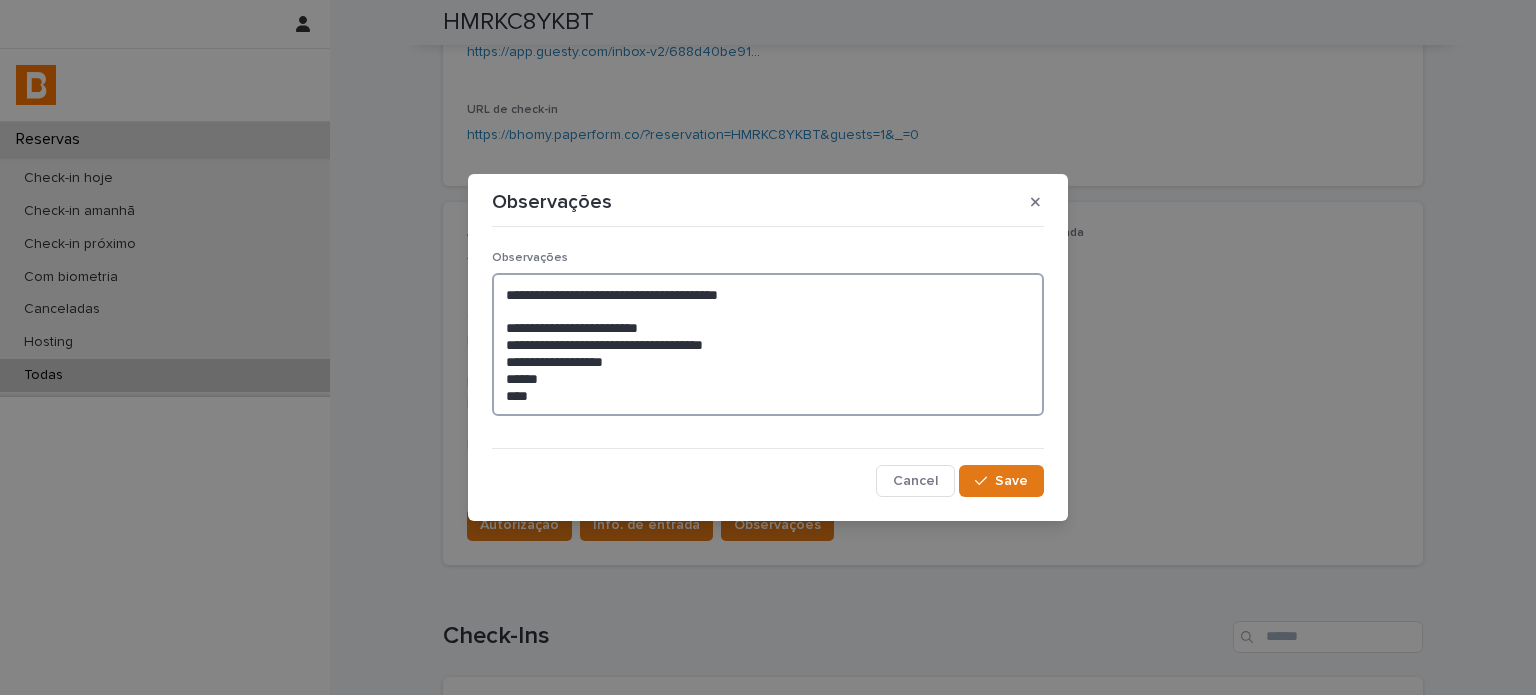 click on "**********" at bounding box center (768, 345) 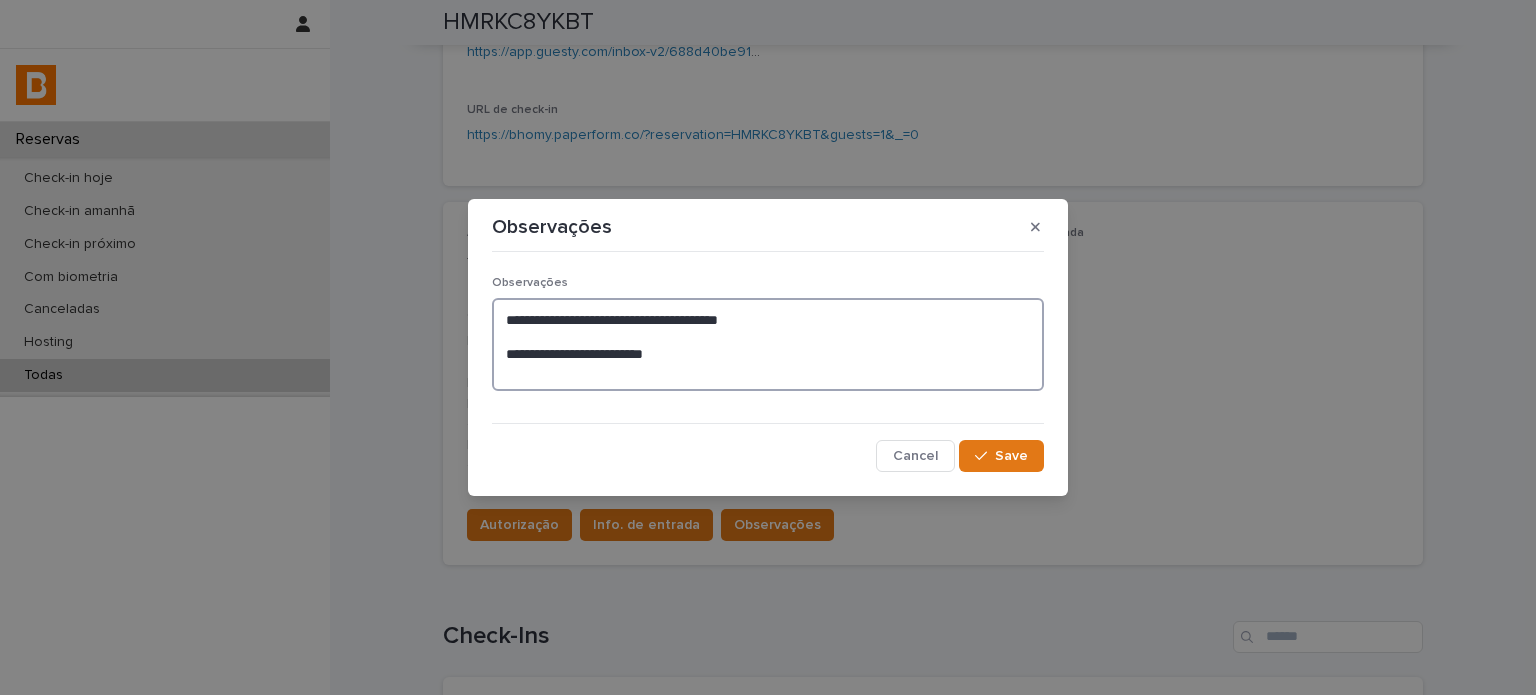 paste on "**********" 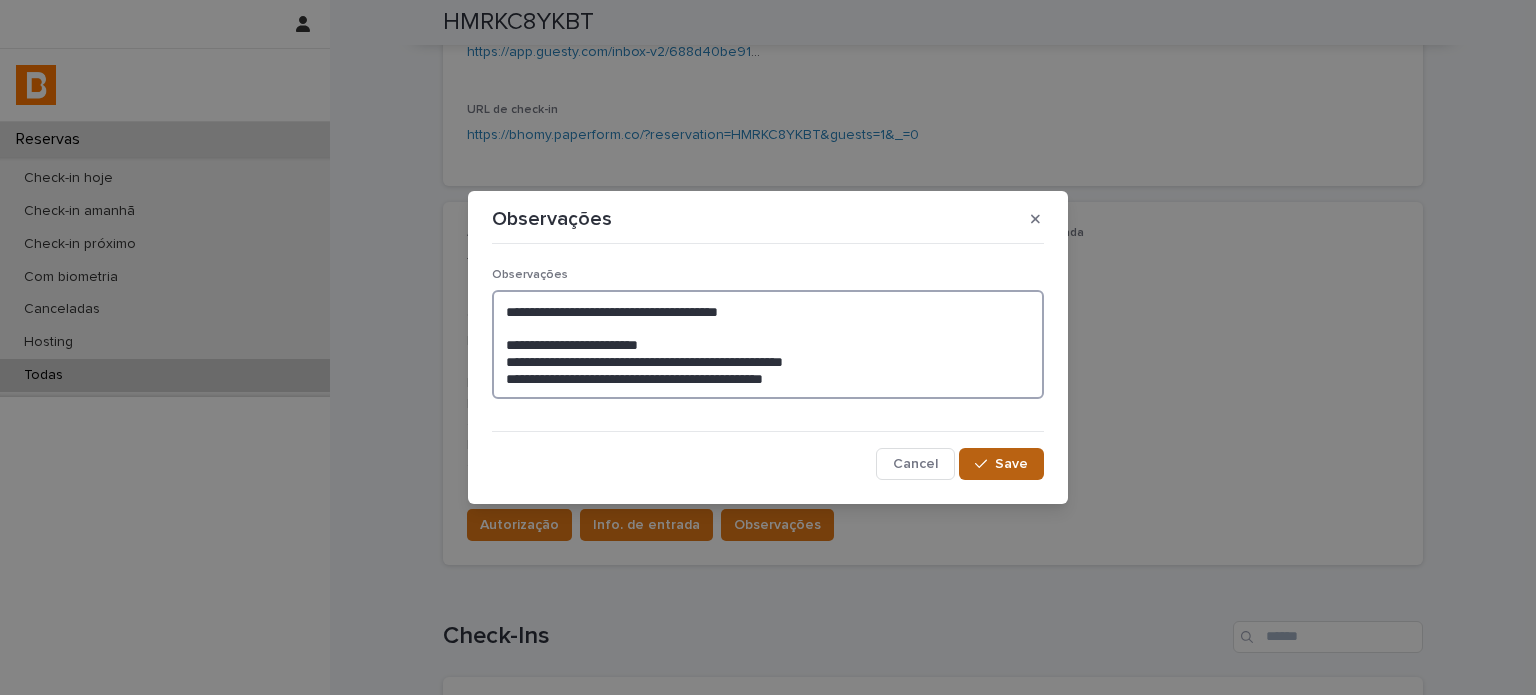 type on "**********" 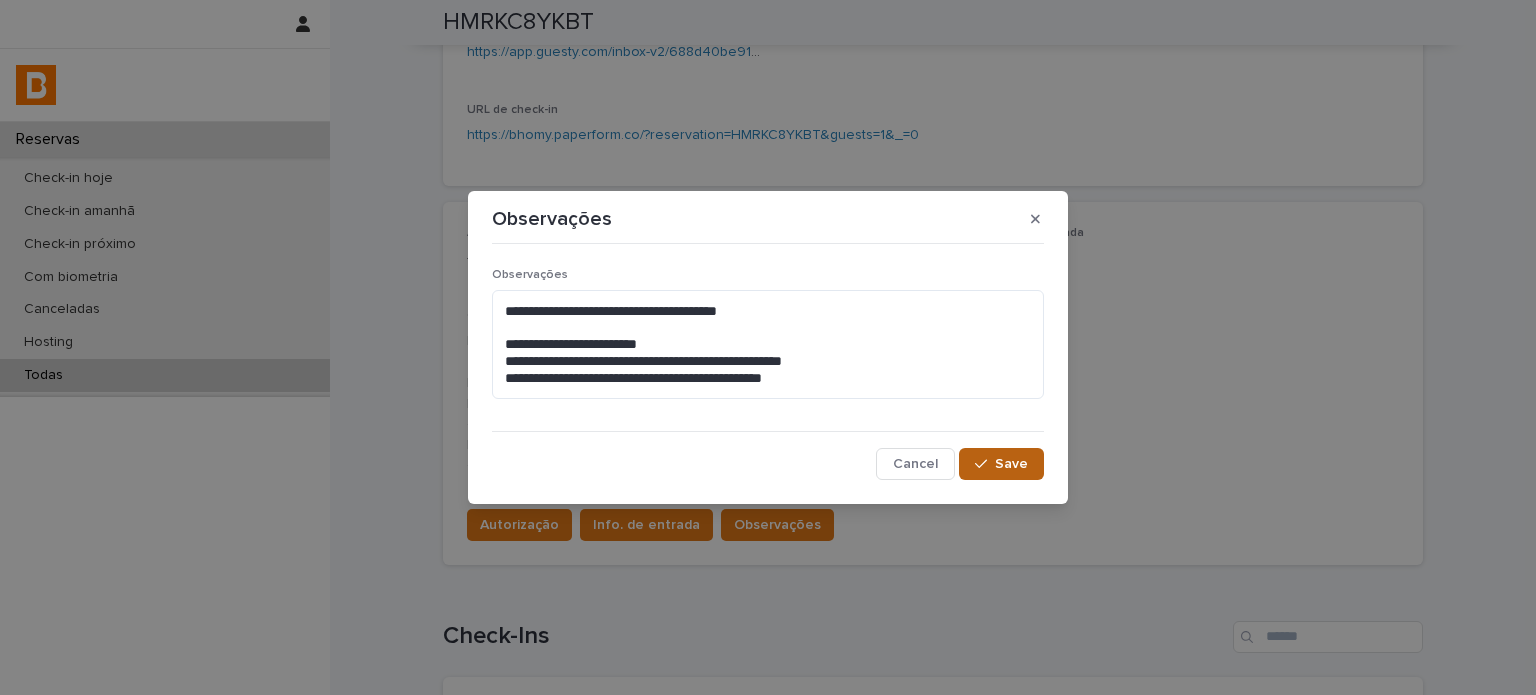 click on "Save" at bounding box center [1011, 464] 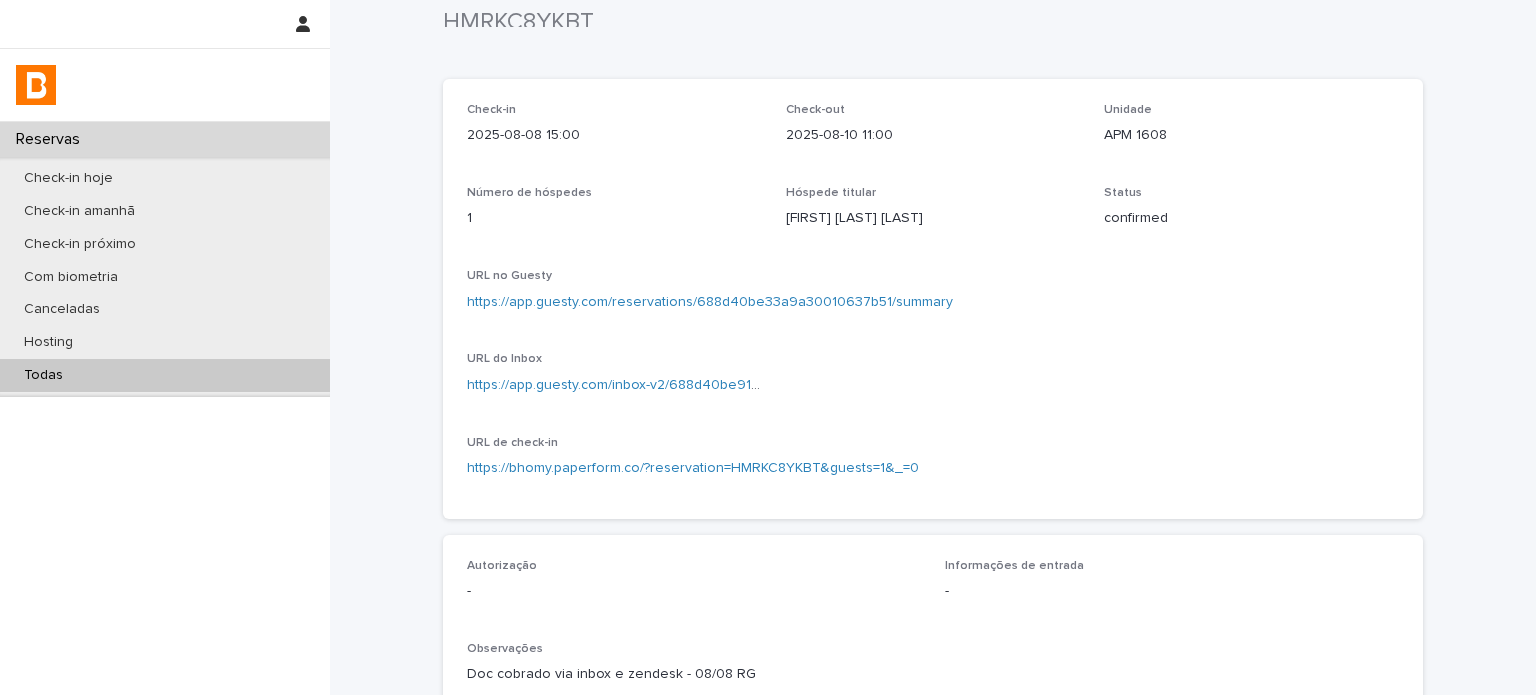 scroll, scrollTop: 0, scrollLeft: 0, axis: both 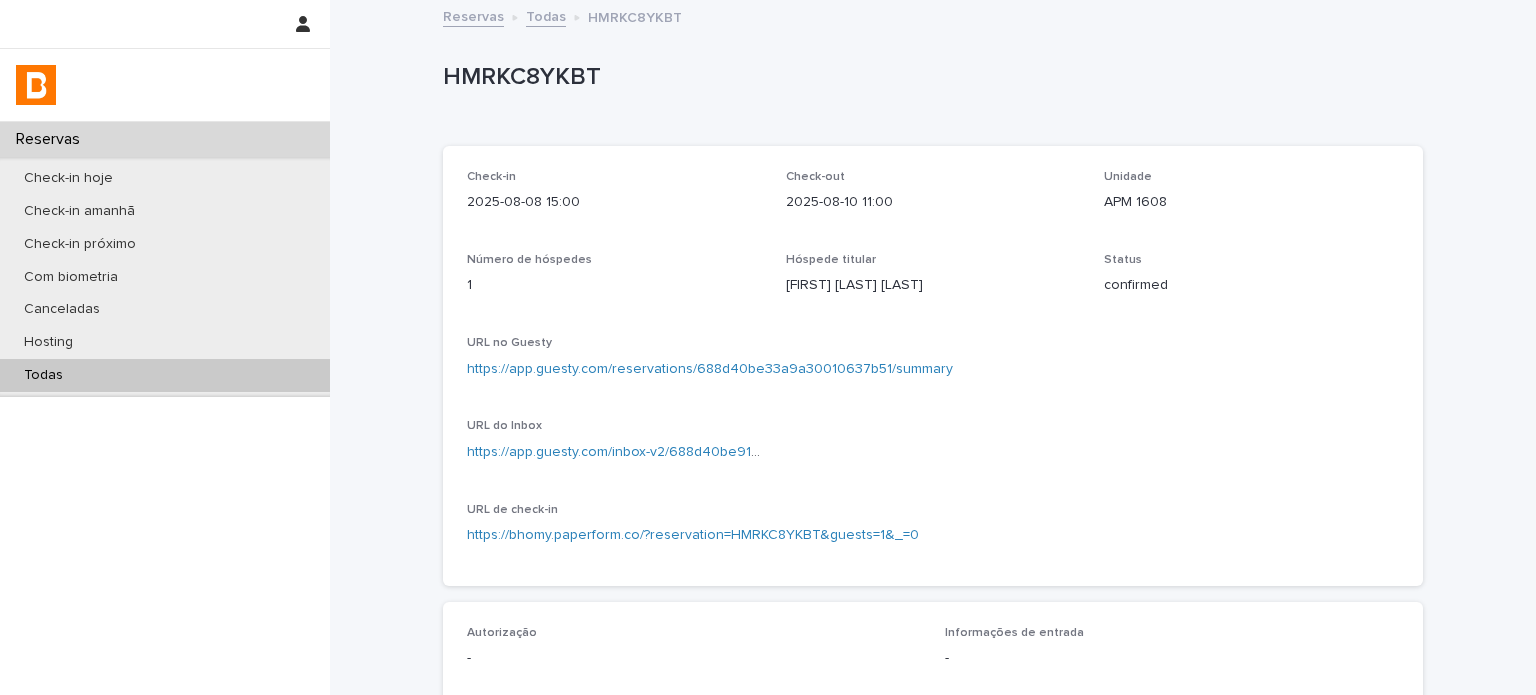 click on "Todas" at bounding box center [165, 375] 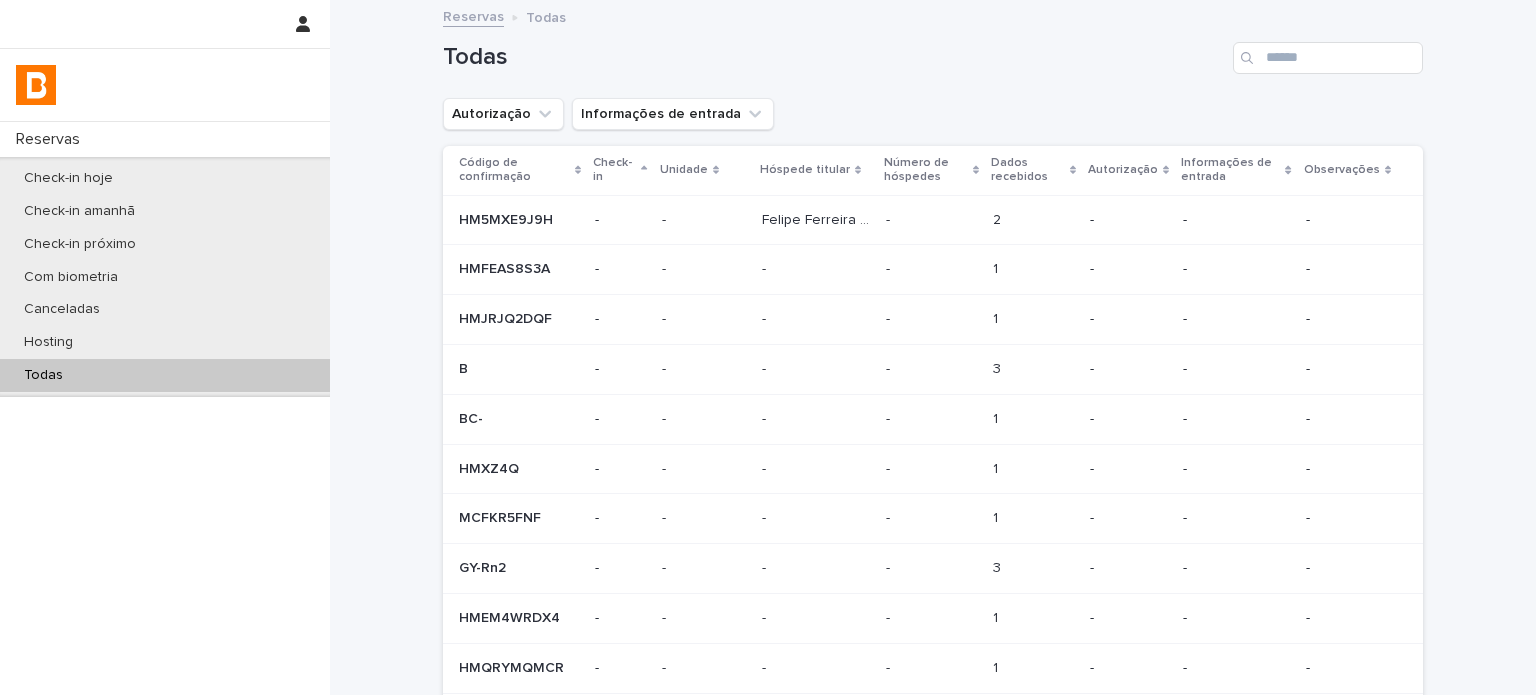 click at bounding box center (1249, 58) 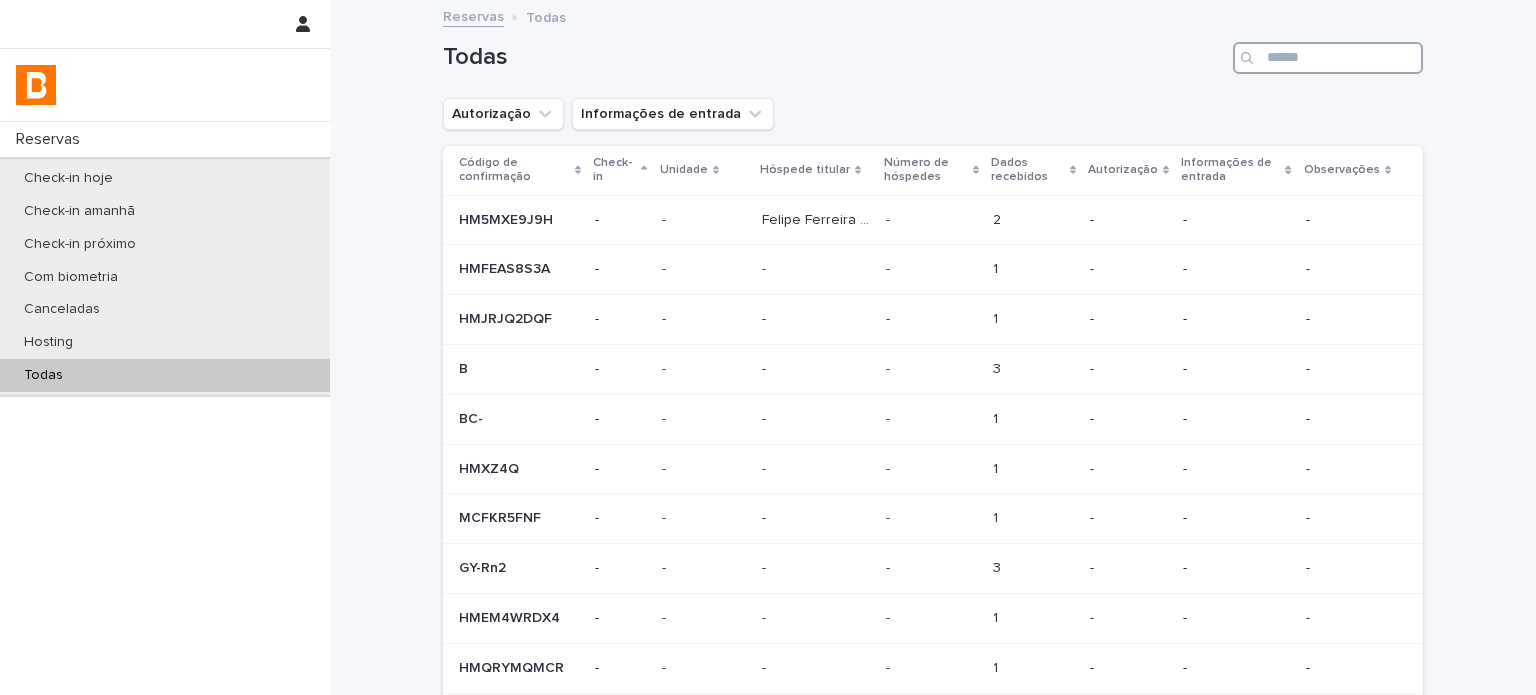 click at bounding box center [1328, 58] 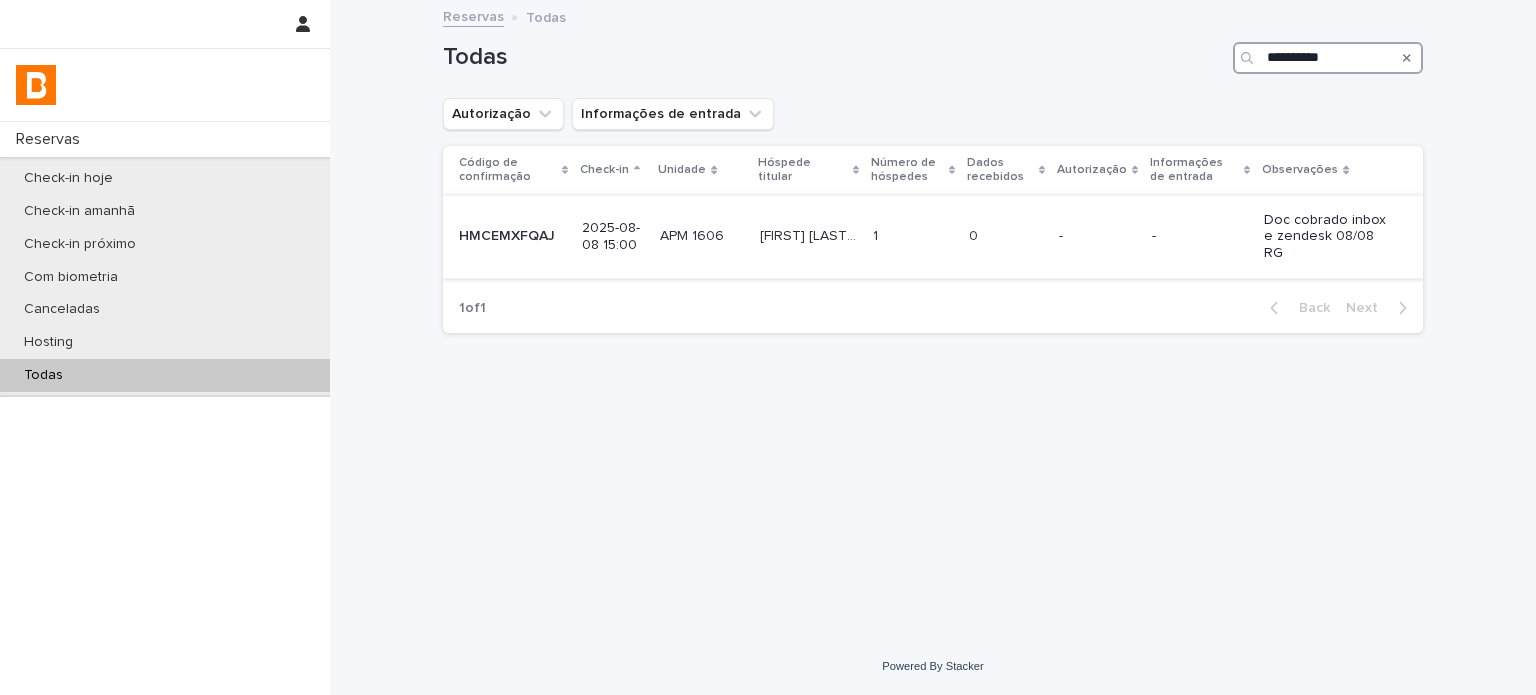 type on "**********" 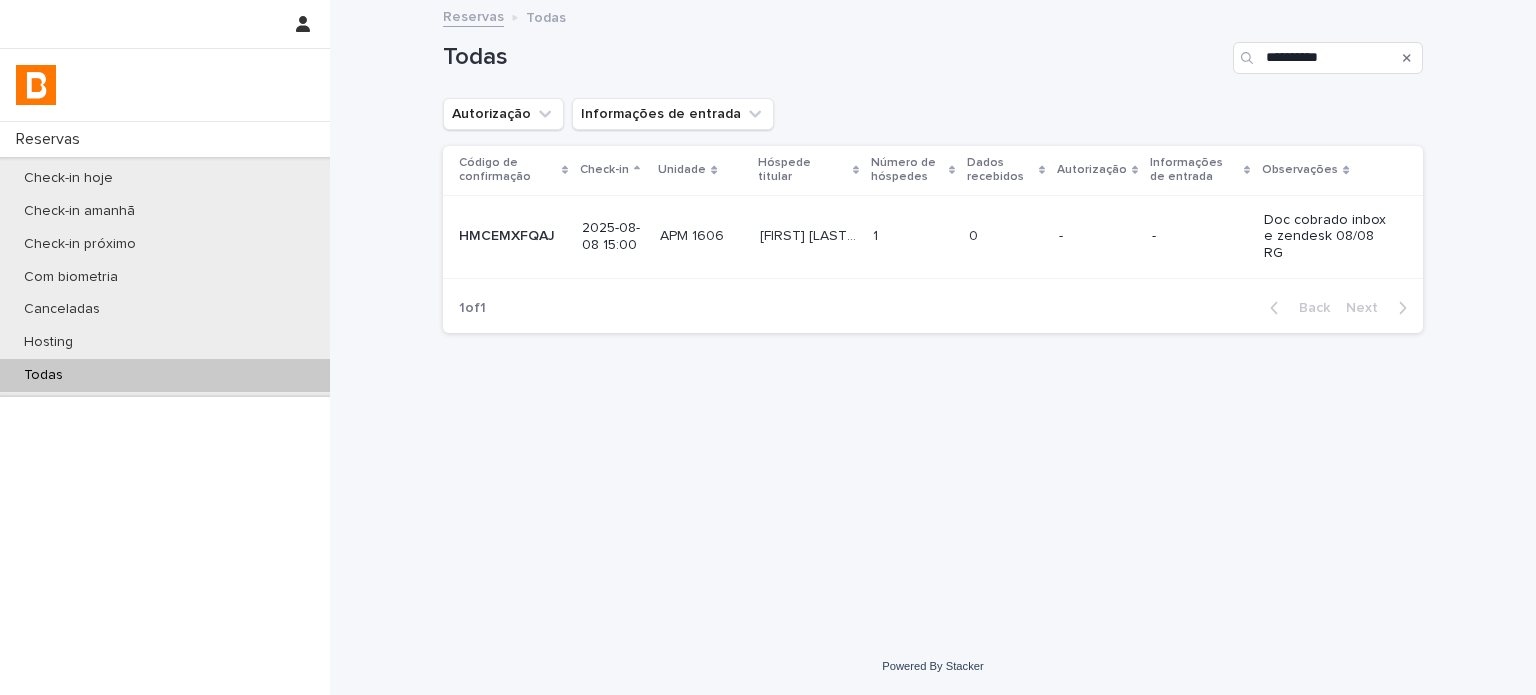 click on "0" at bounding box center [975, 234] 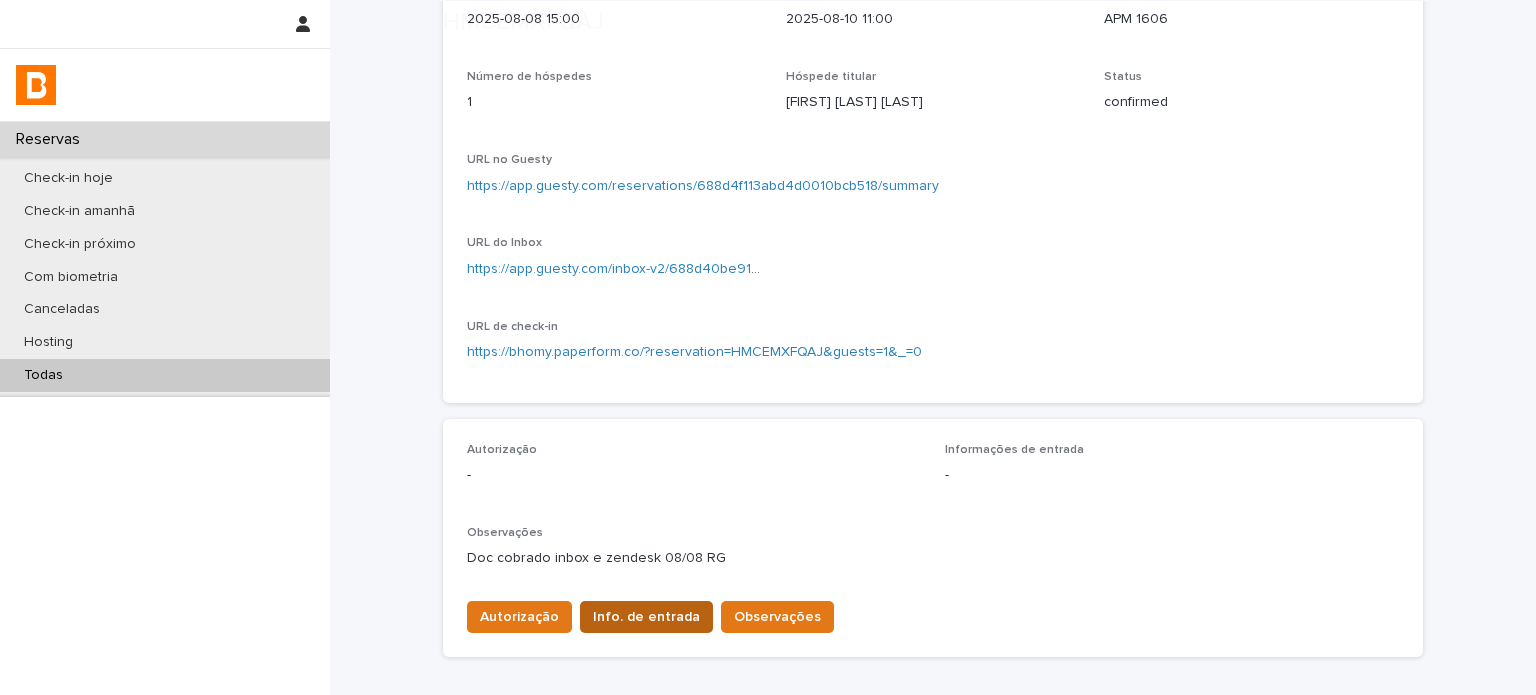 scroll, scrollTop: 266, scrollLeft: 0, axis: vertical 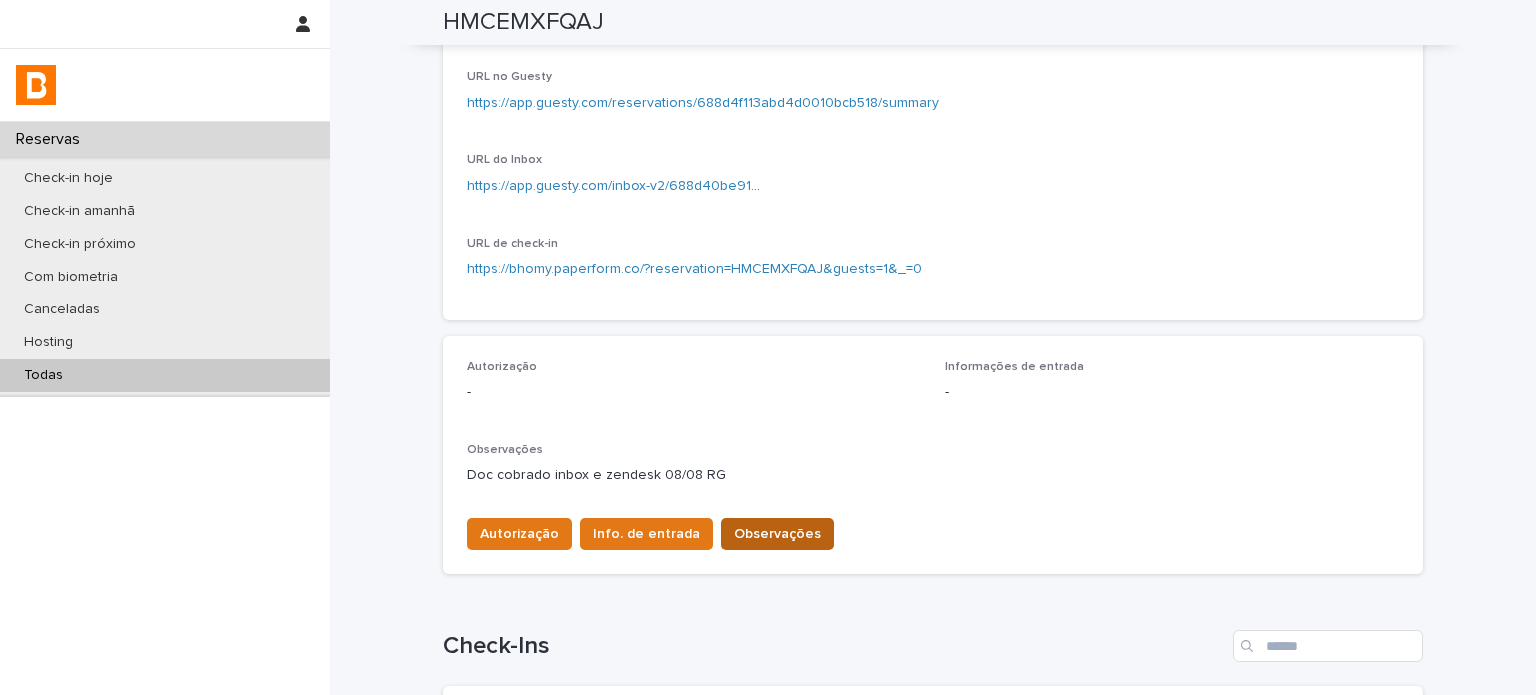 click on "Observações" at bounding box center [777, 534] 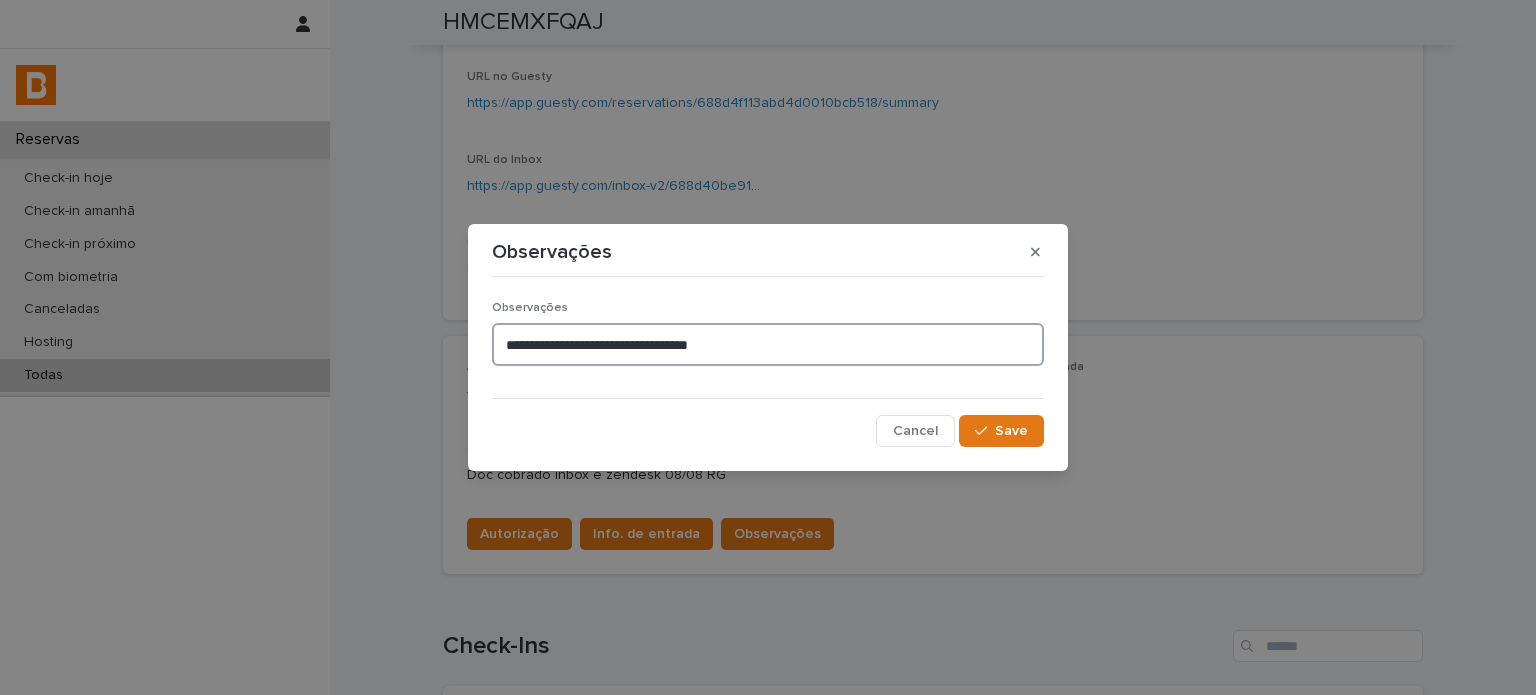 click on "**********" at bounding box center (768, 344) 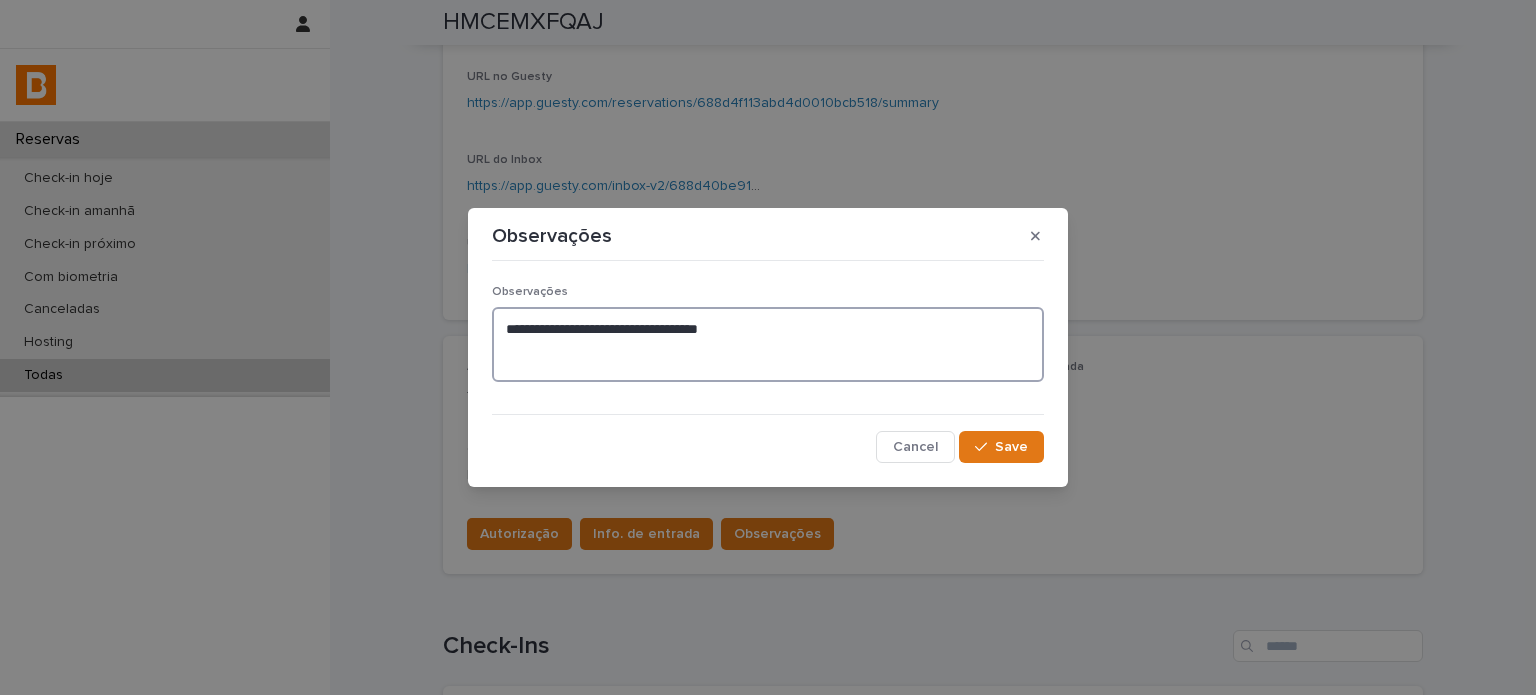 paste on "**********" 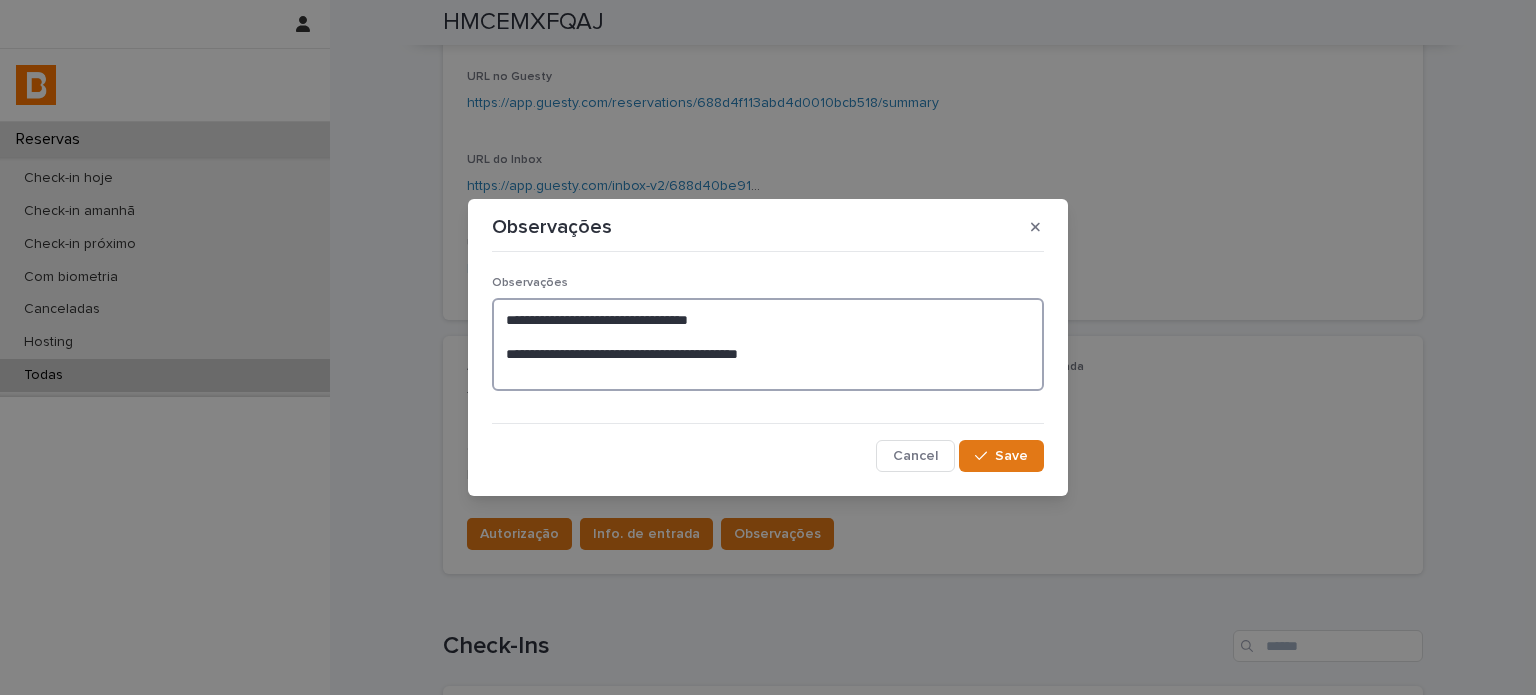 paste on "**********" 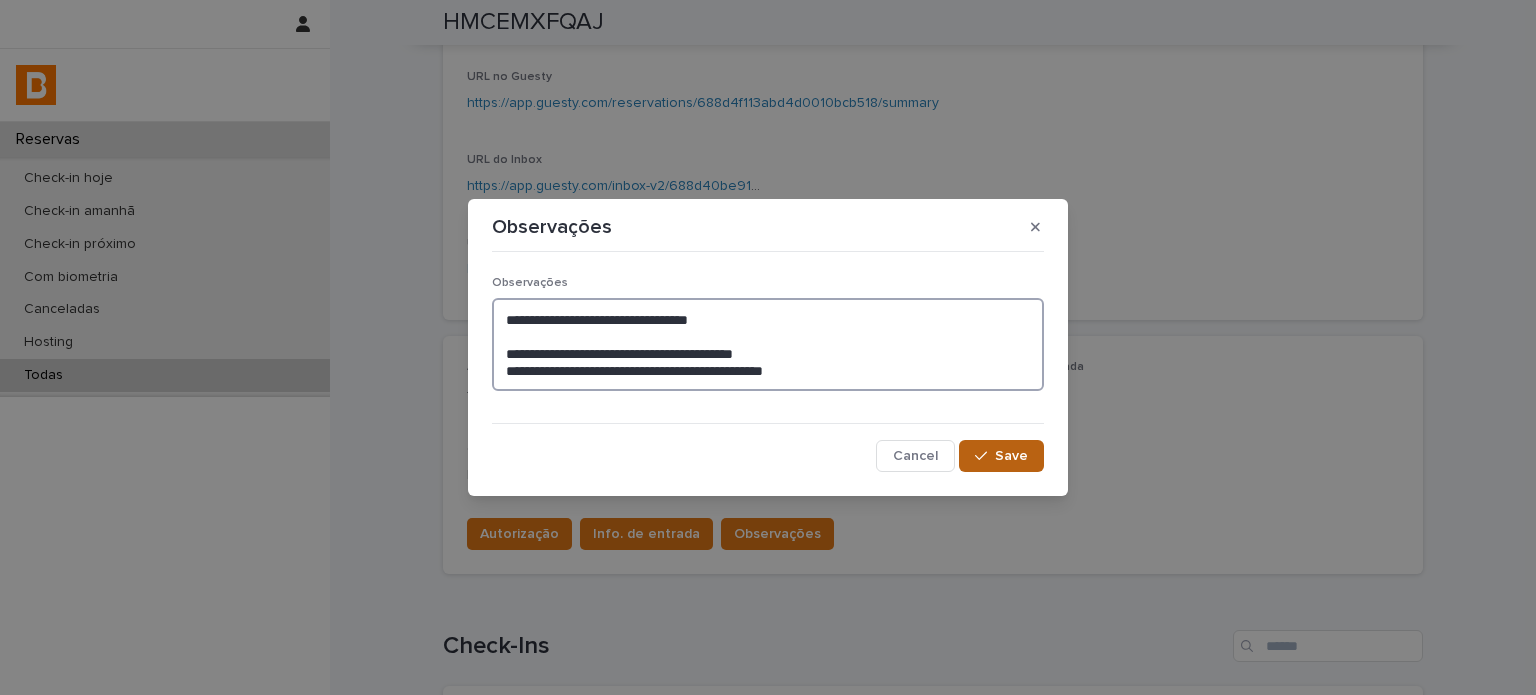 type on "**********" 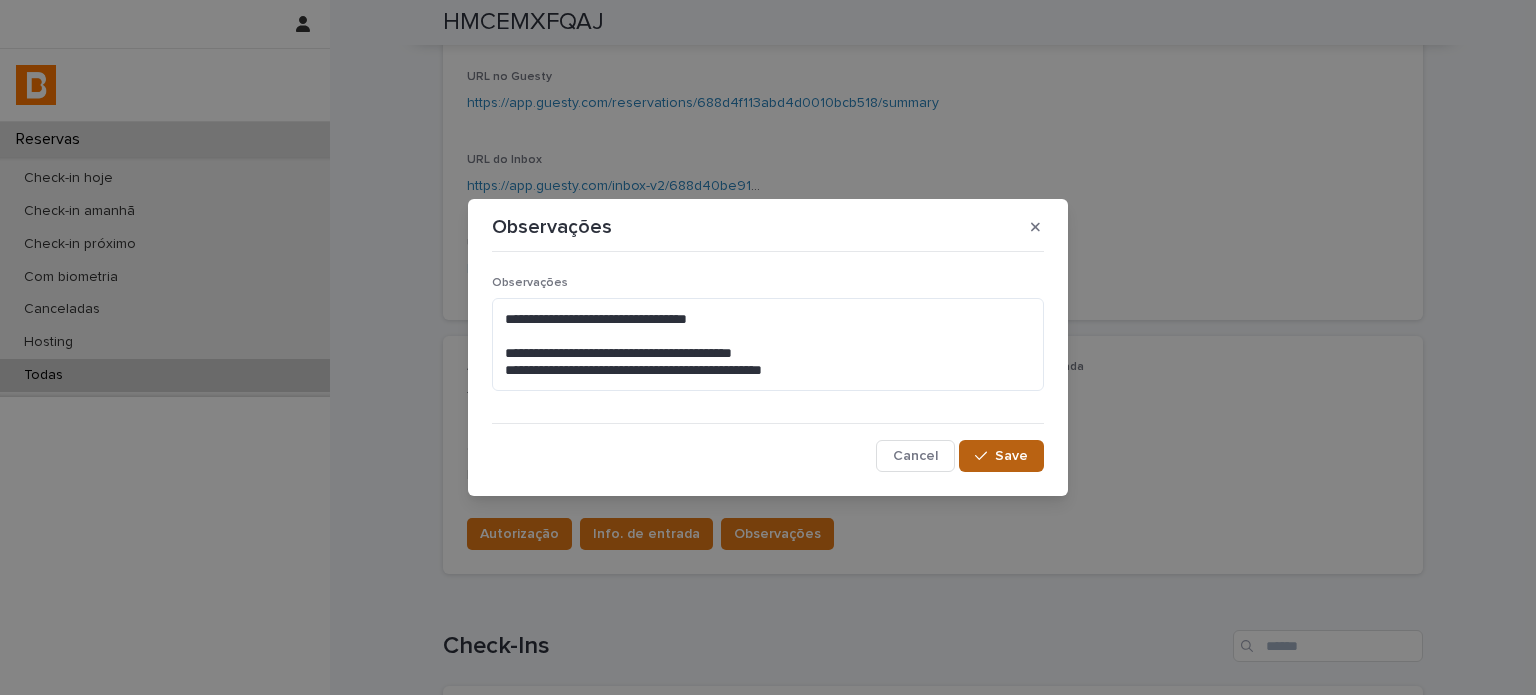 click at bounding box center (985, 456) 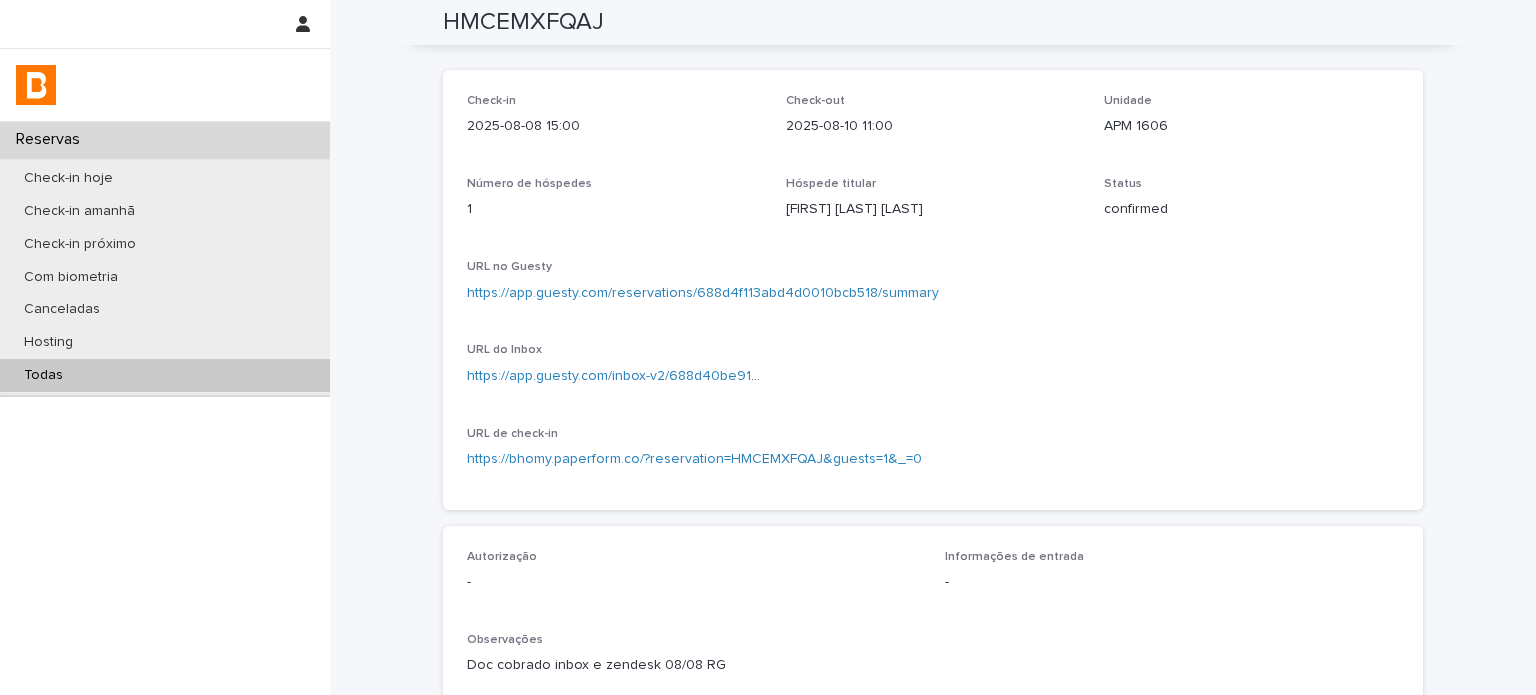 scroll, scrollTop: 0, scrollLeft: 0, axis: both 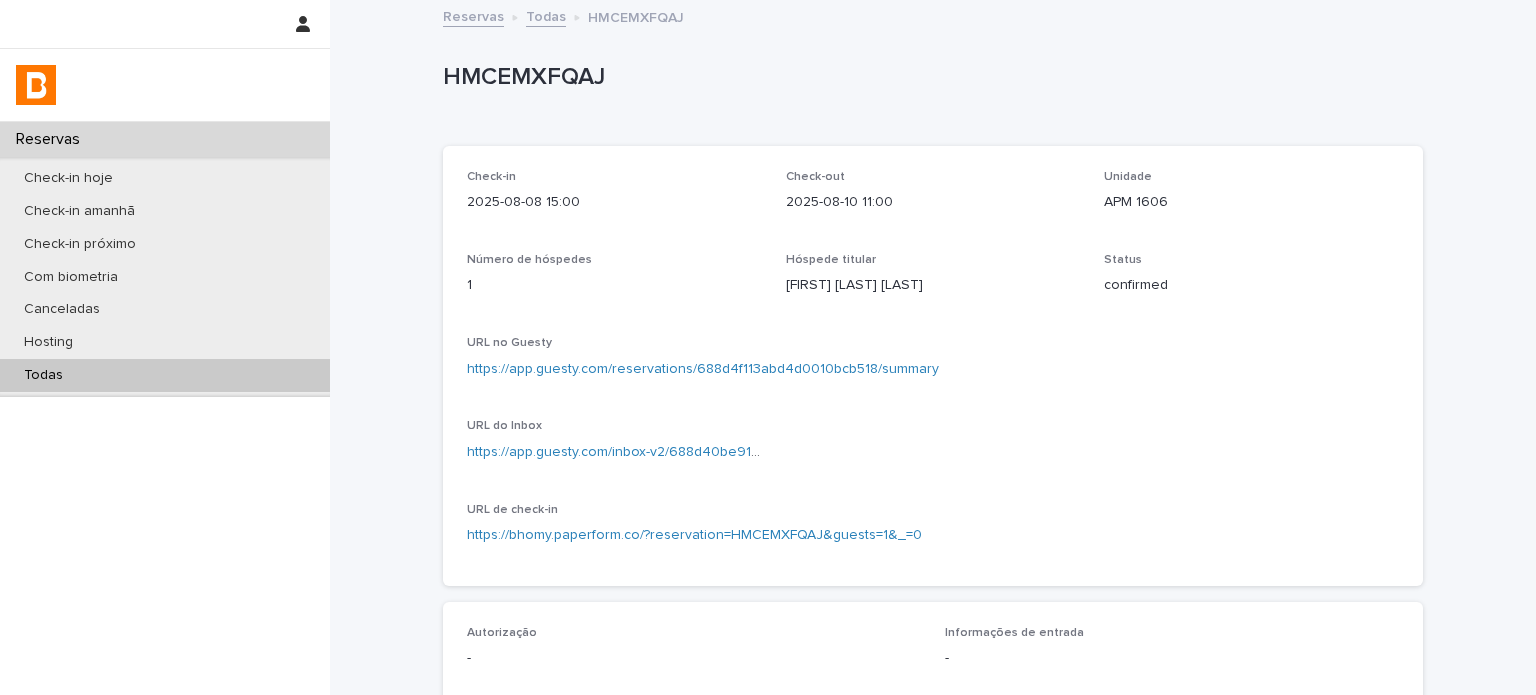 click on "Todas" at bounding box center (165, 375) 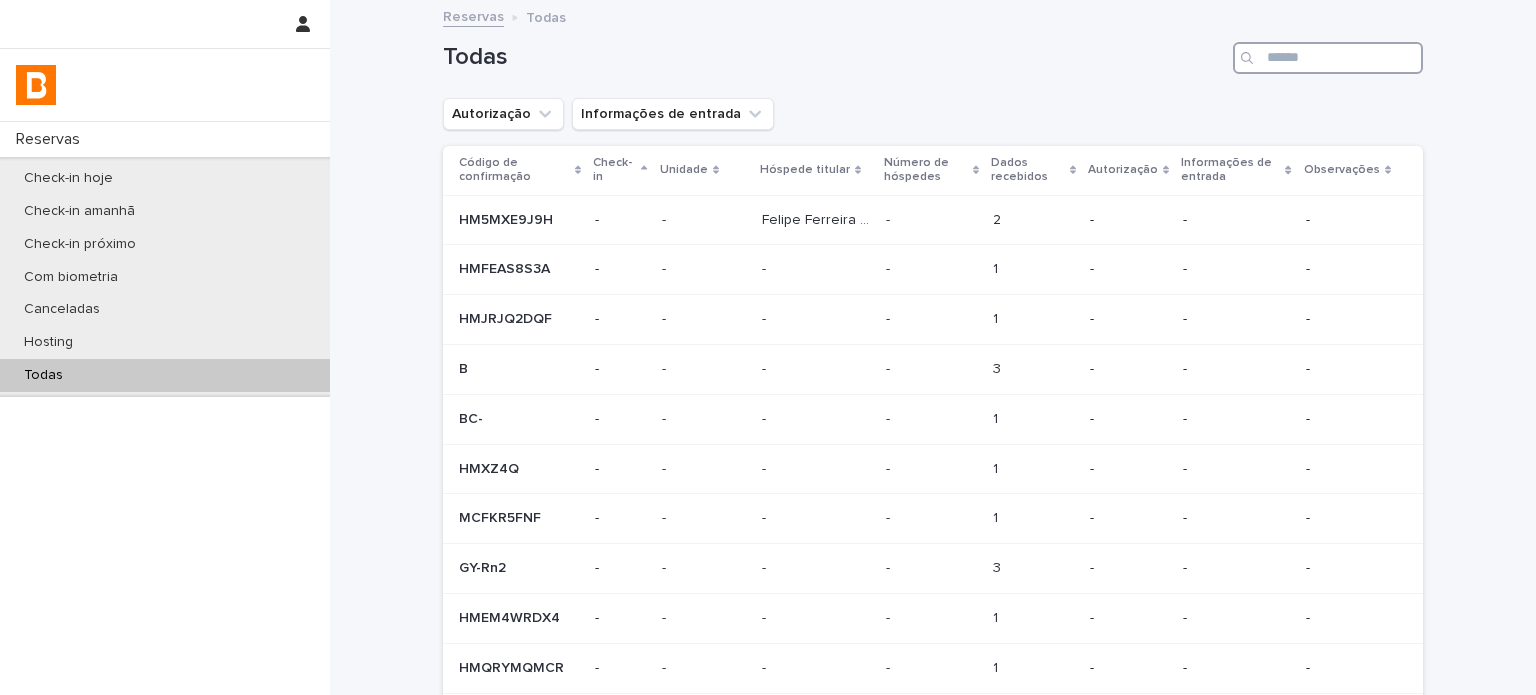 click at bounding box center [1328, 58] 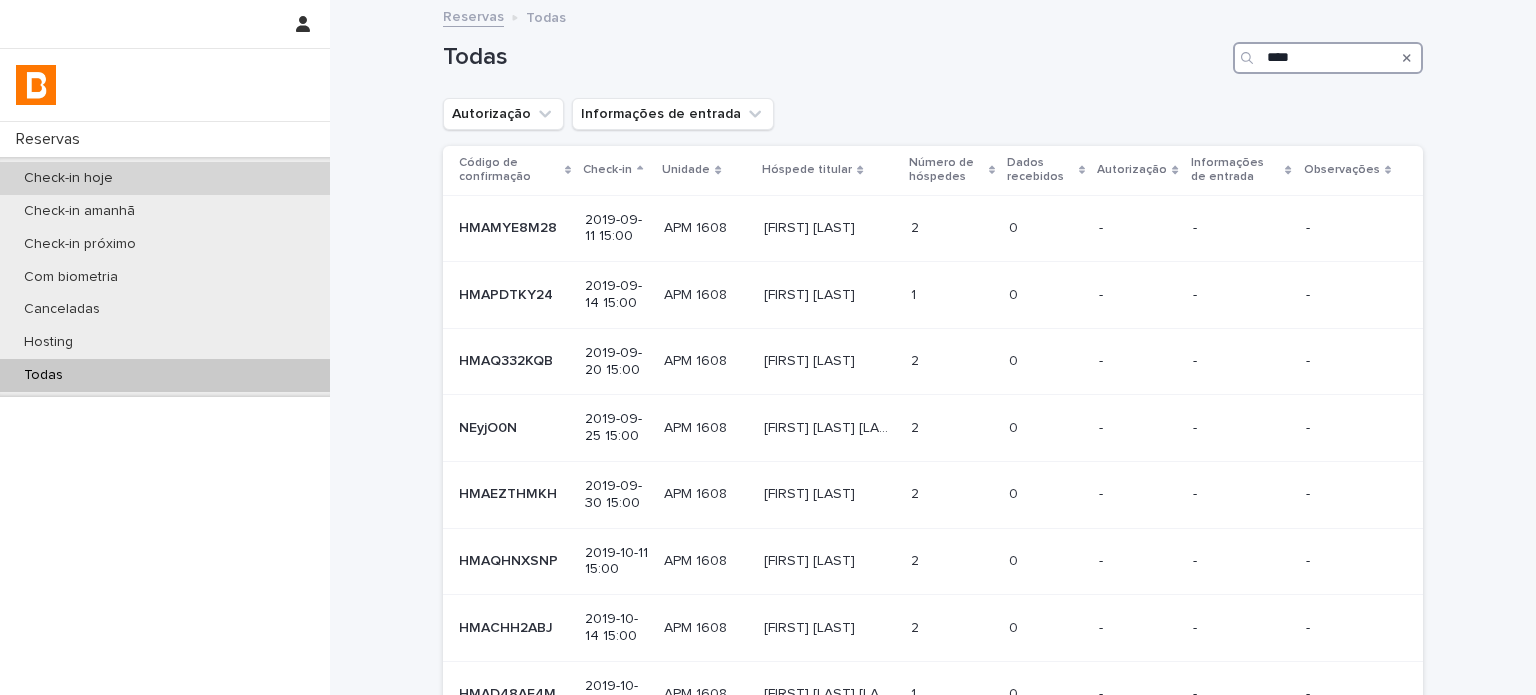 type on "****" 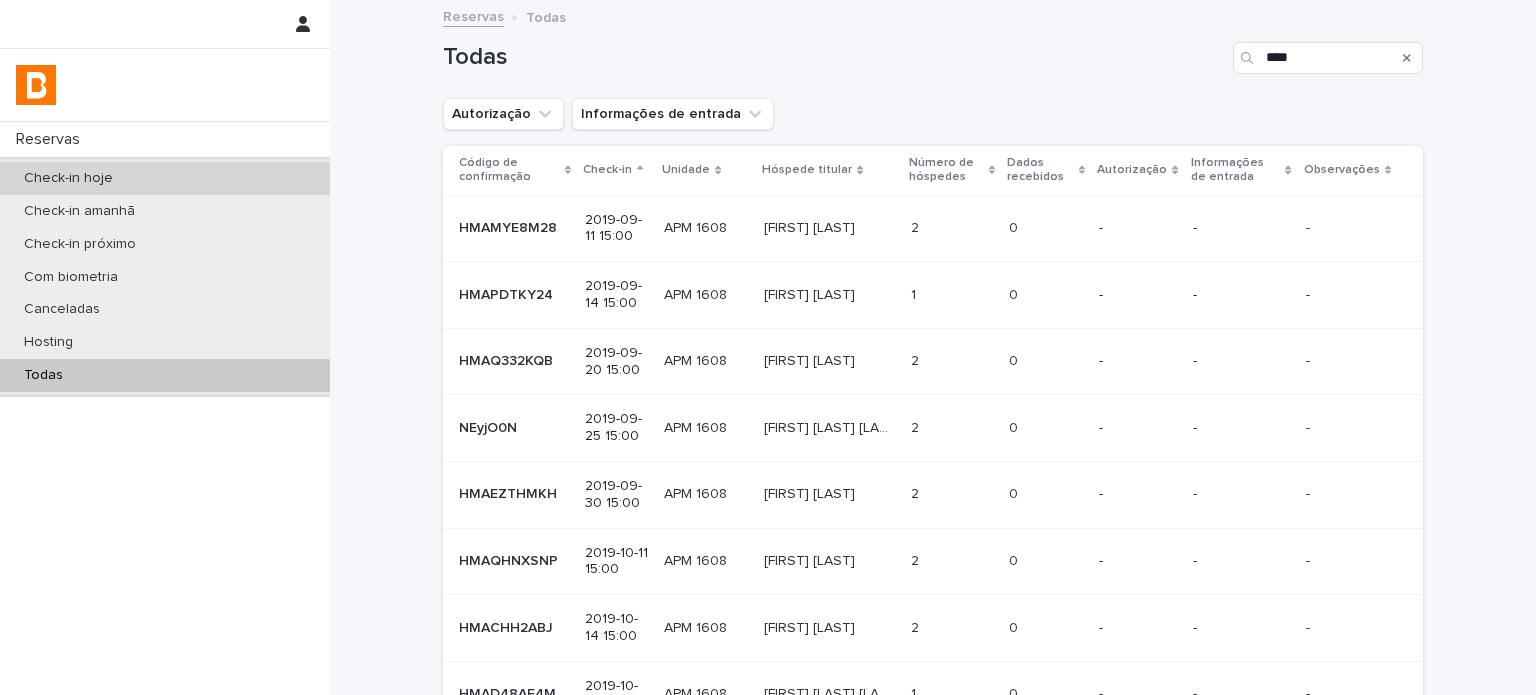 click on "Check-in hoje" at bounding box center (165, 178) 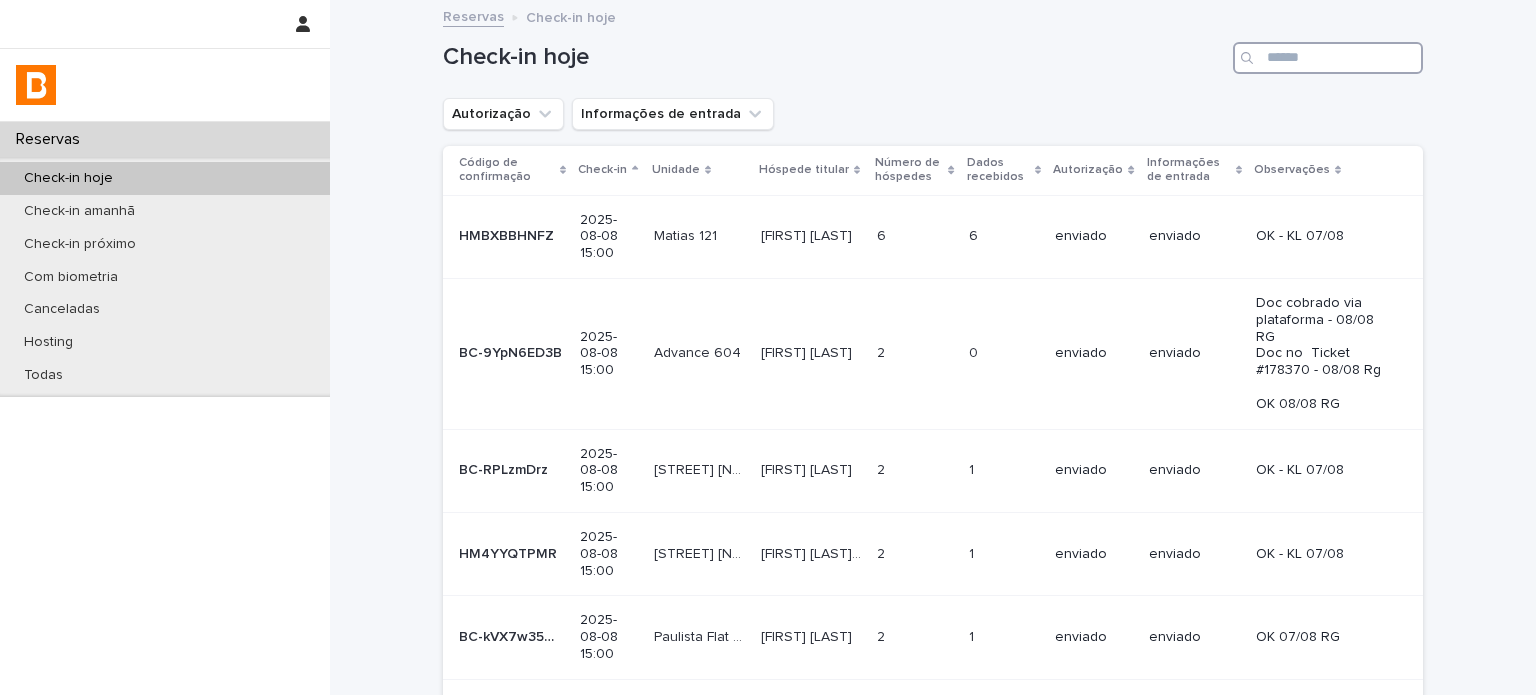click at bounding box center [1328, 58] 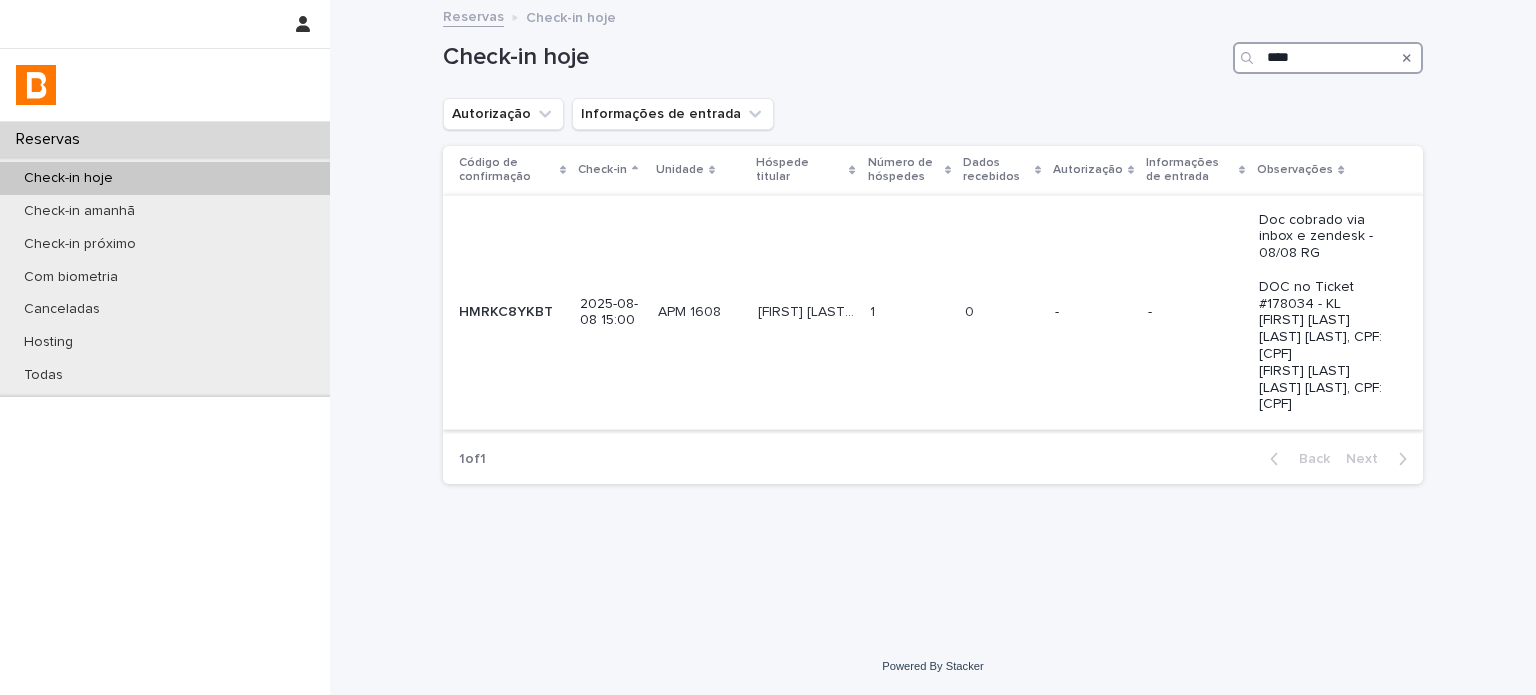 type on "****" 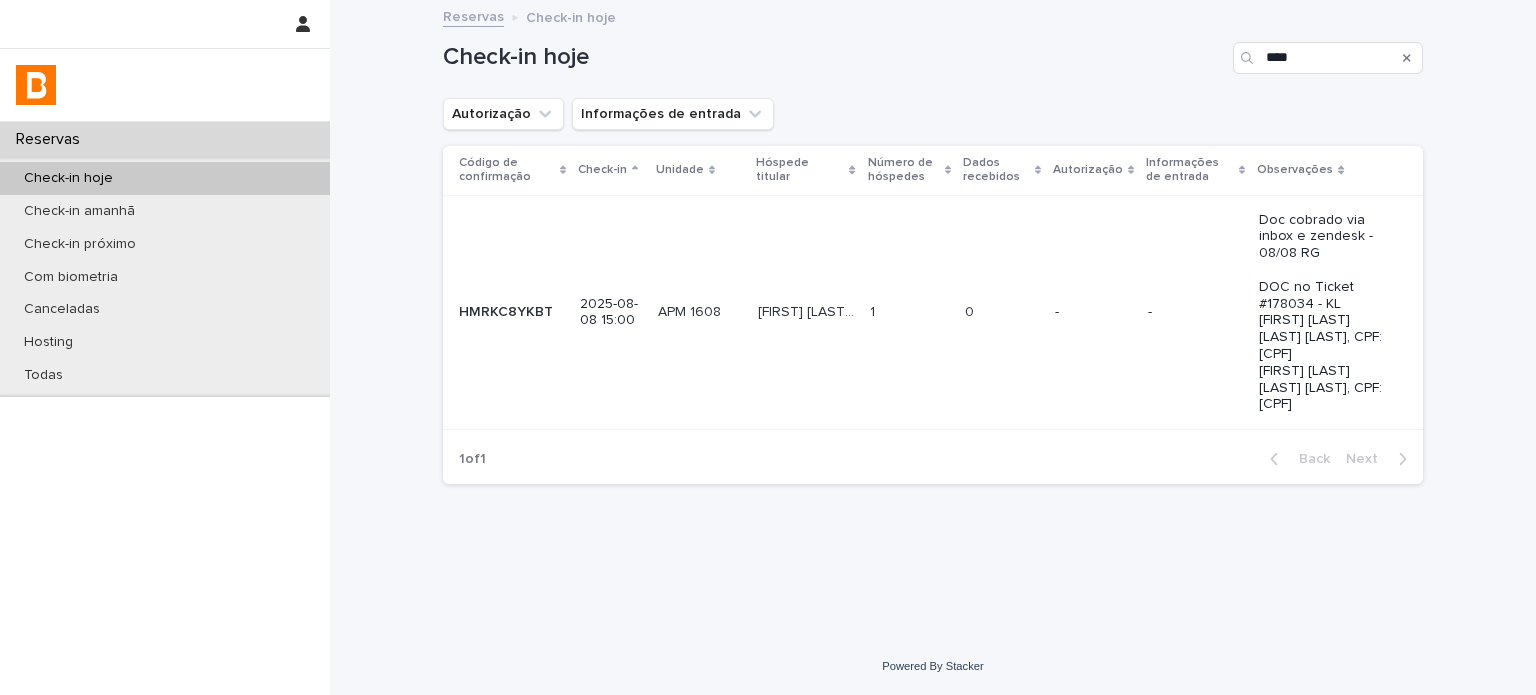 click on "1 1" at bounding box center [910, 312] 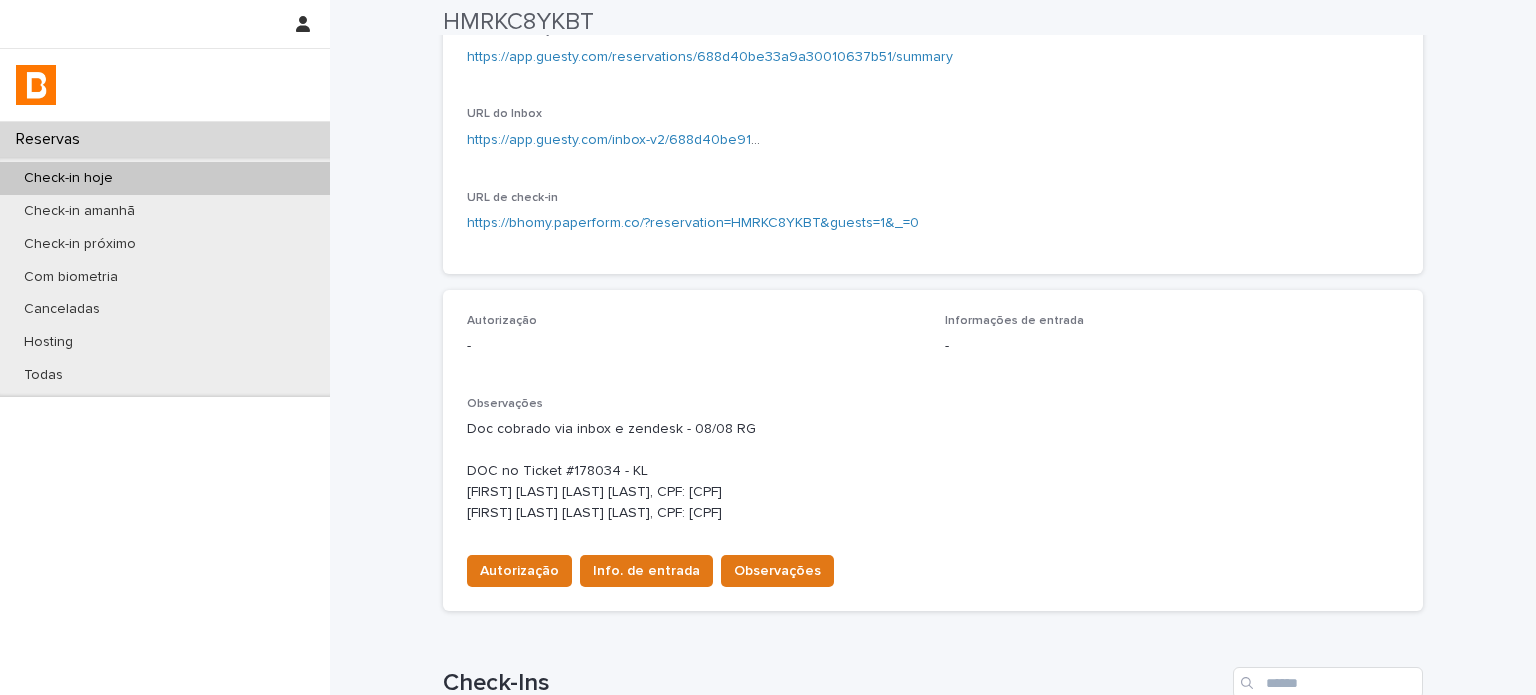 scroll, scrollTop: 466, scrollLeft: 0, axis: vertical 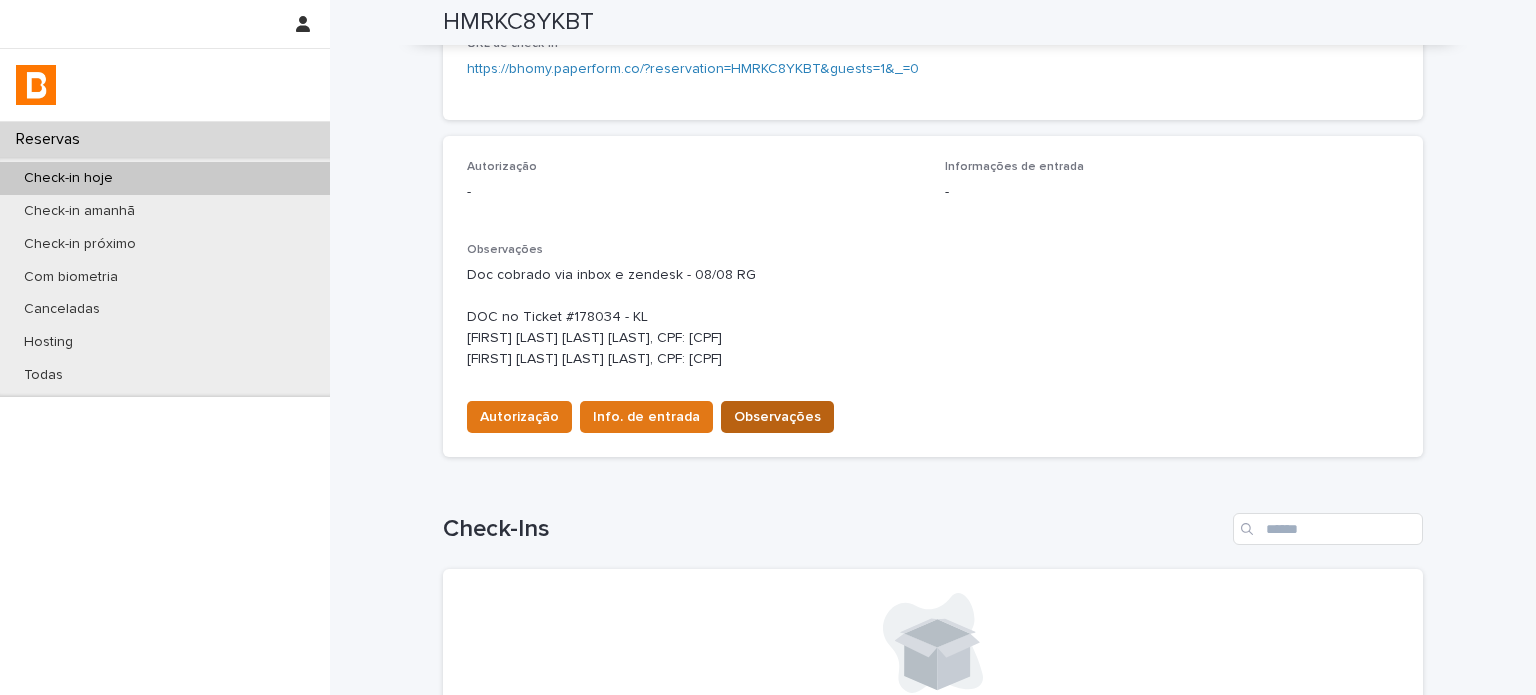 click on "Observações" at bounding box center (777, 417) 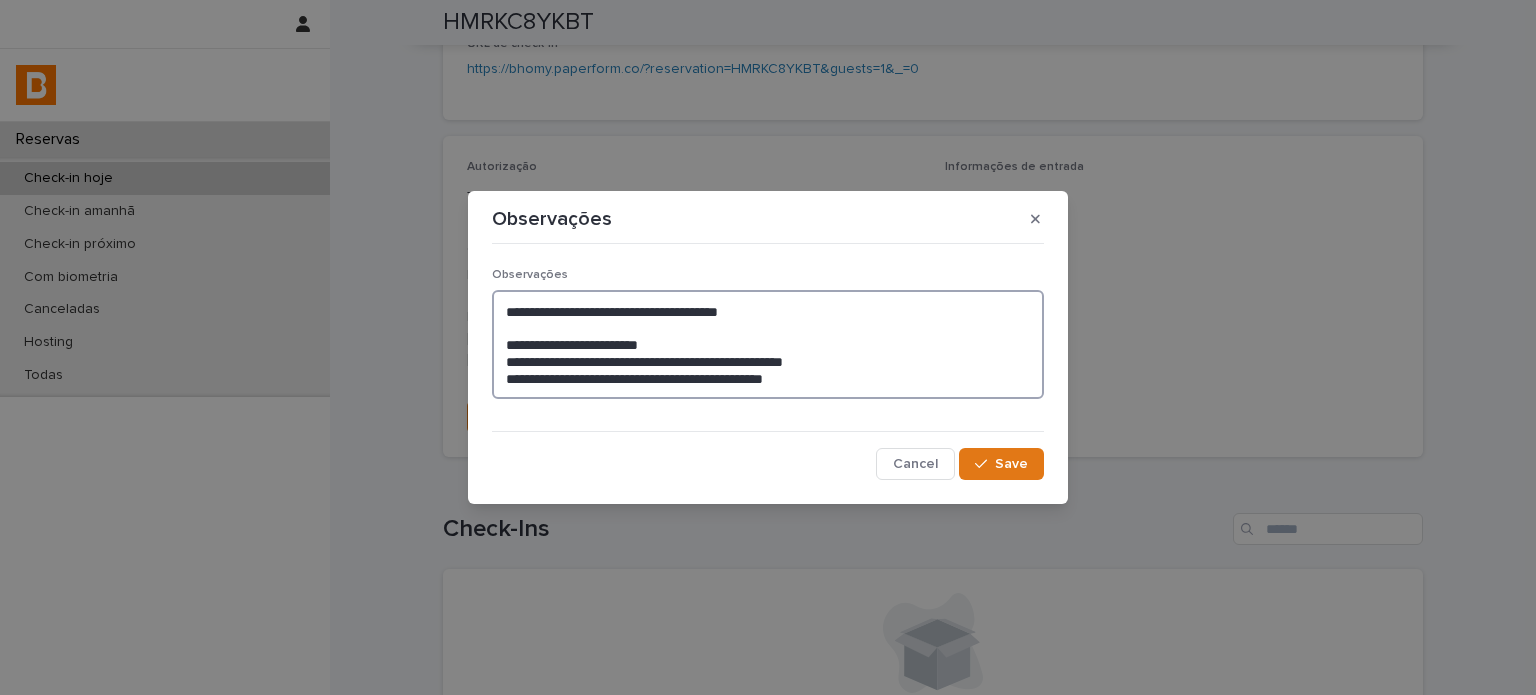drag, startPoint x: 868, startPoint y: 387, endPoint x: 482, endPoint y: 367, distance: 386.5178 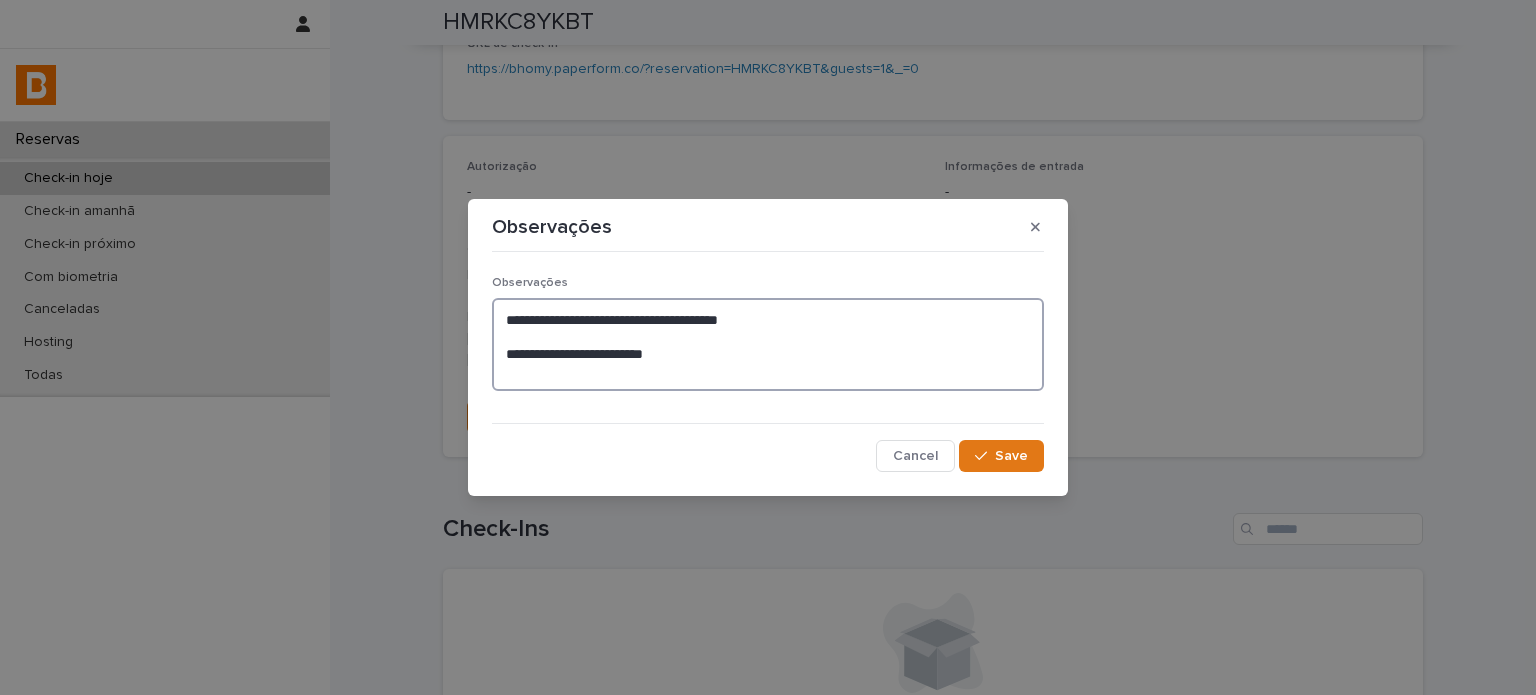 paste on "**********" 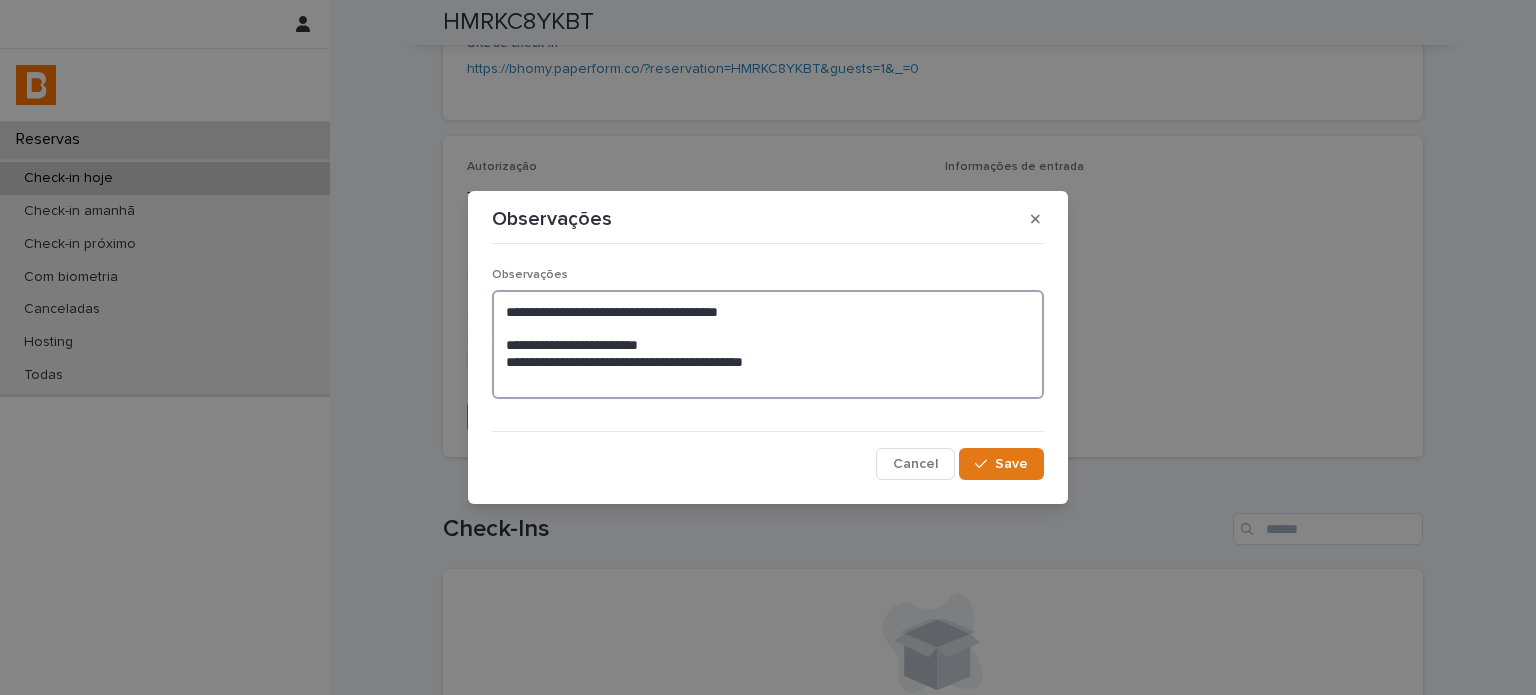 paste on "**********" 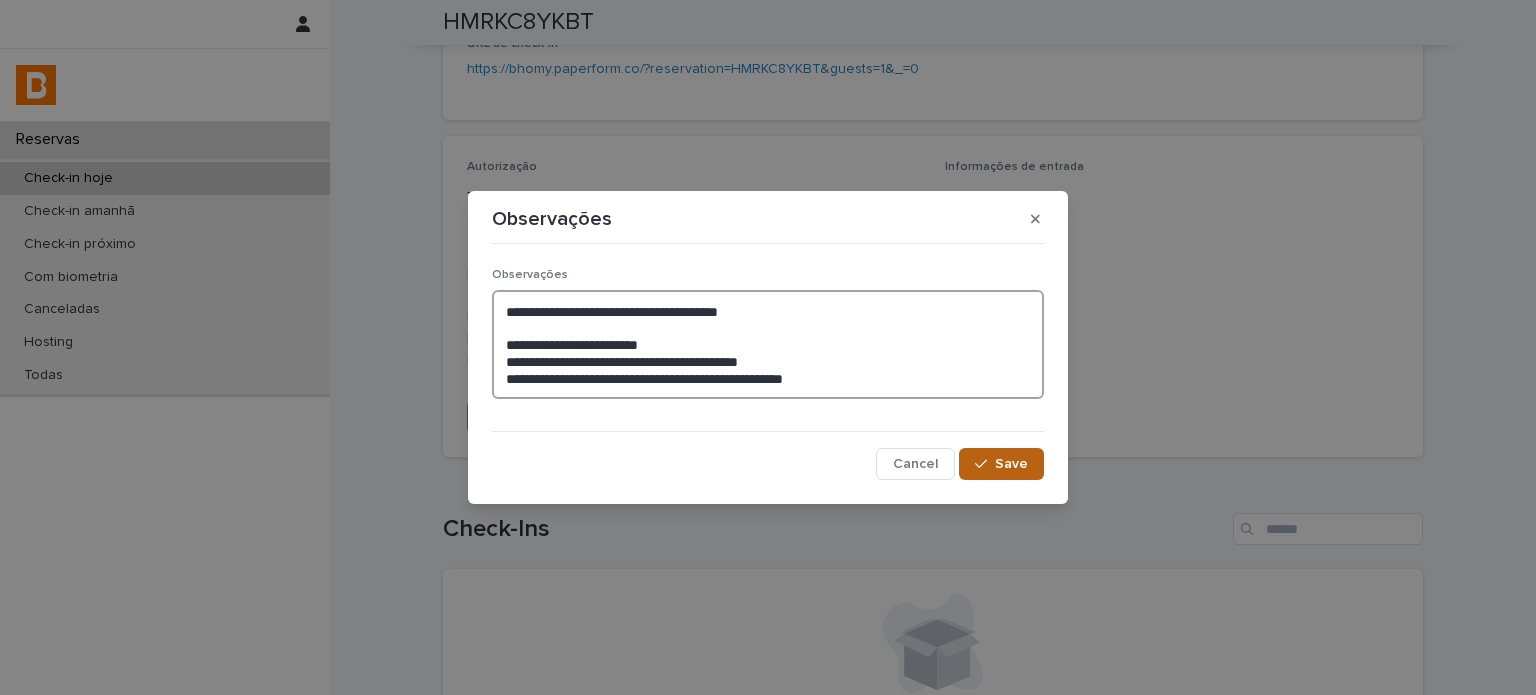 type on "**********" 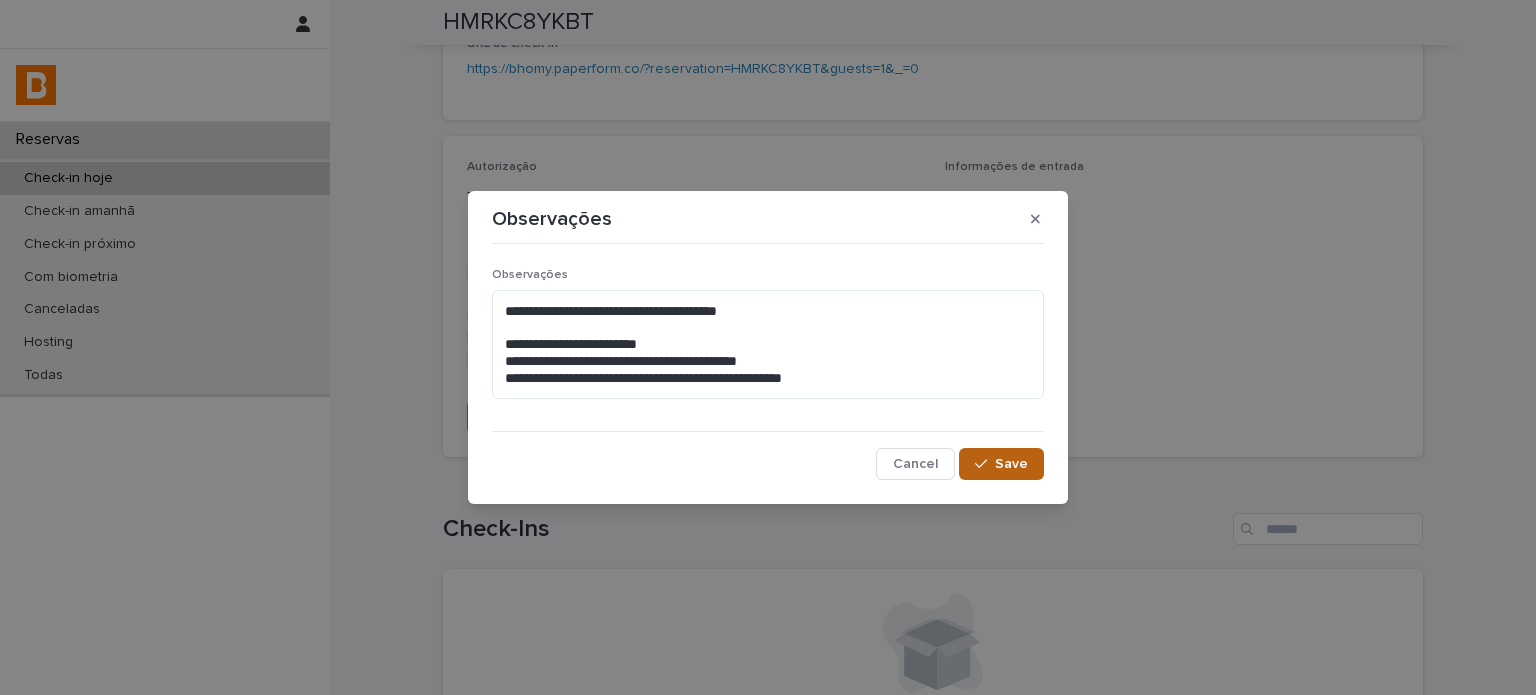 click at bounding box center (985, 464) 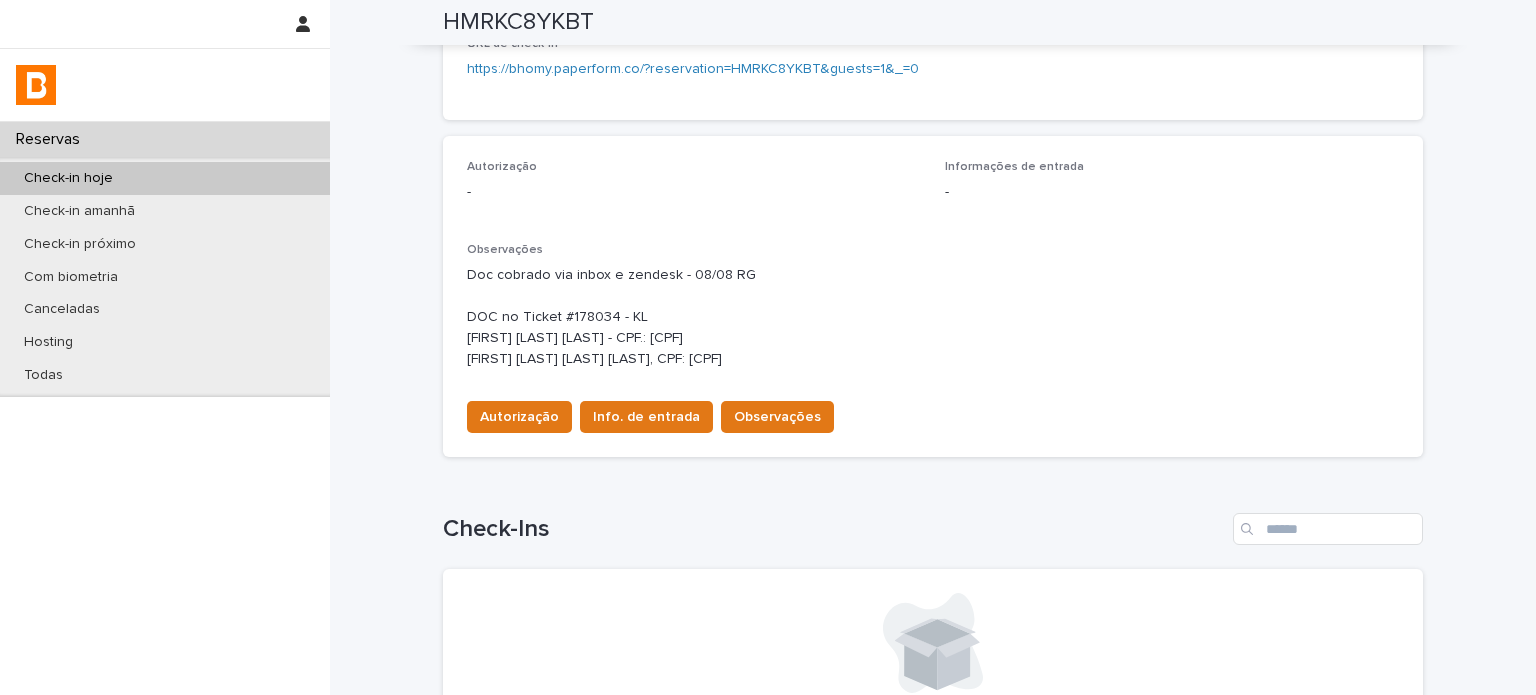 click on "Check-in hoje" at bounding box center (165, 178) 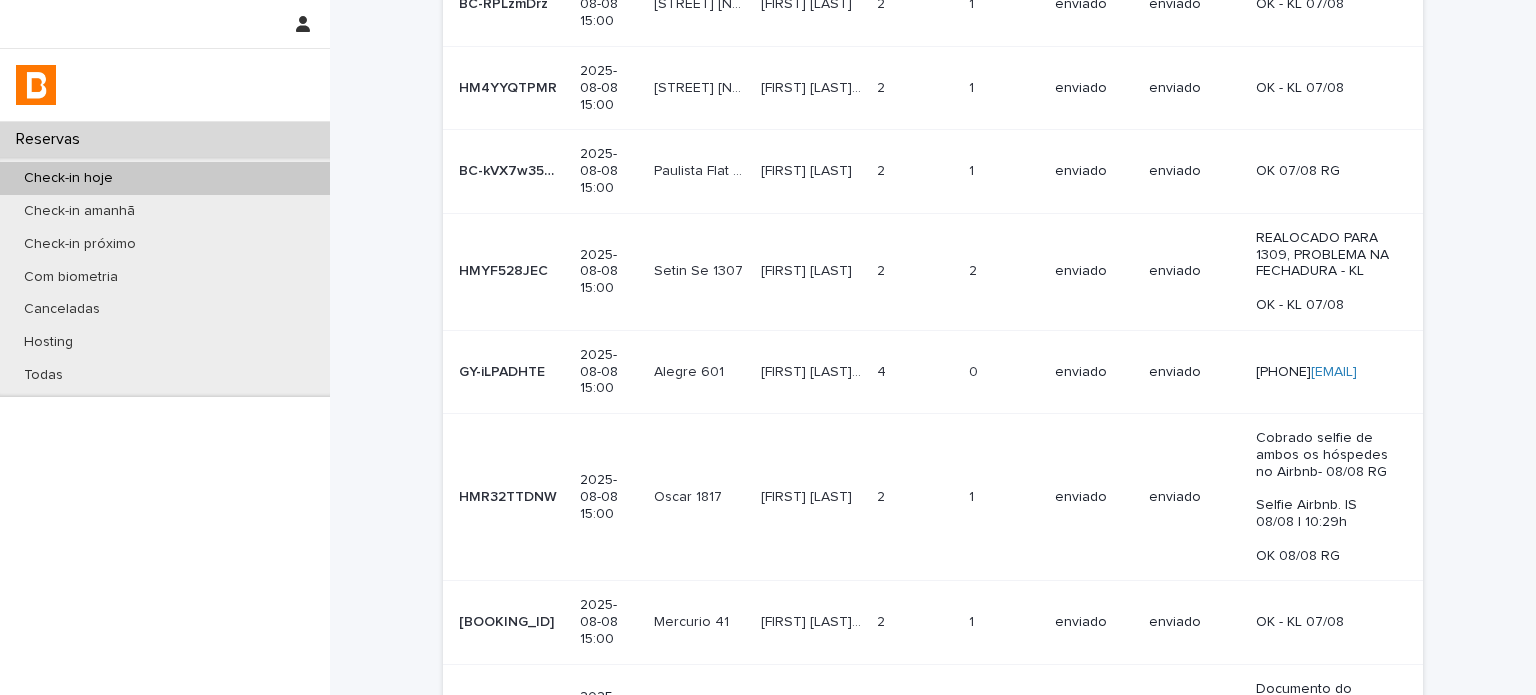scroll, scrollTop: 0, scrollLeft: 0, axis: both 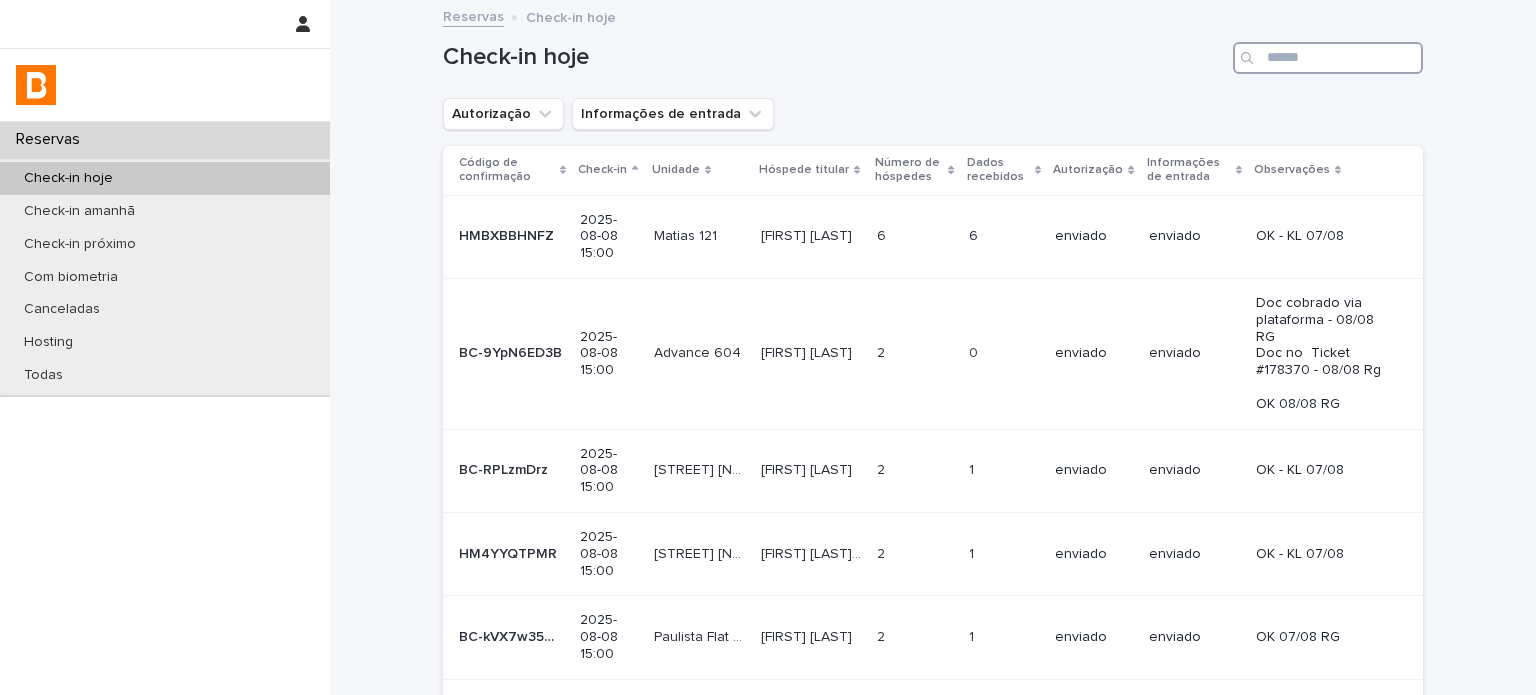 click at bounding box center (1328, 58) 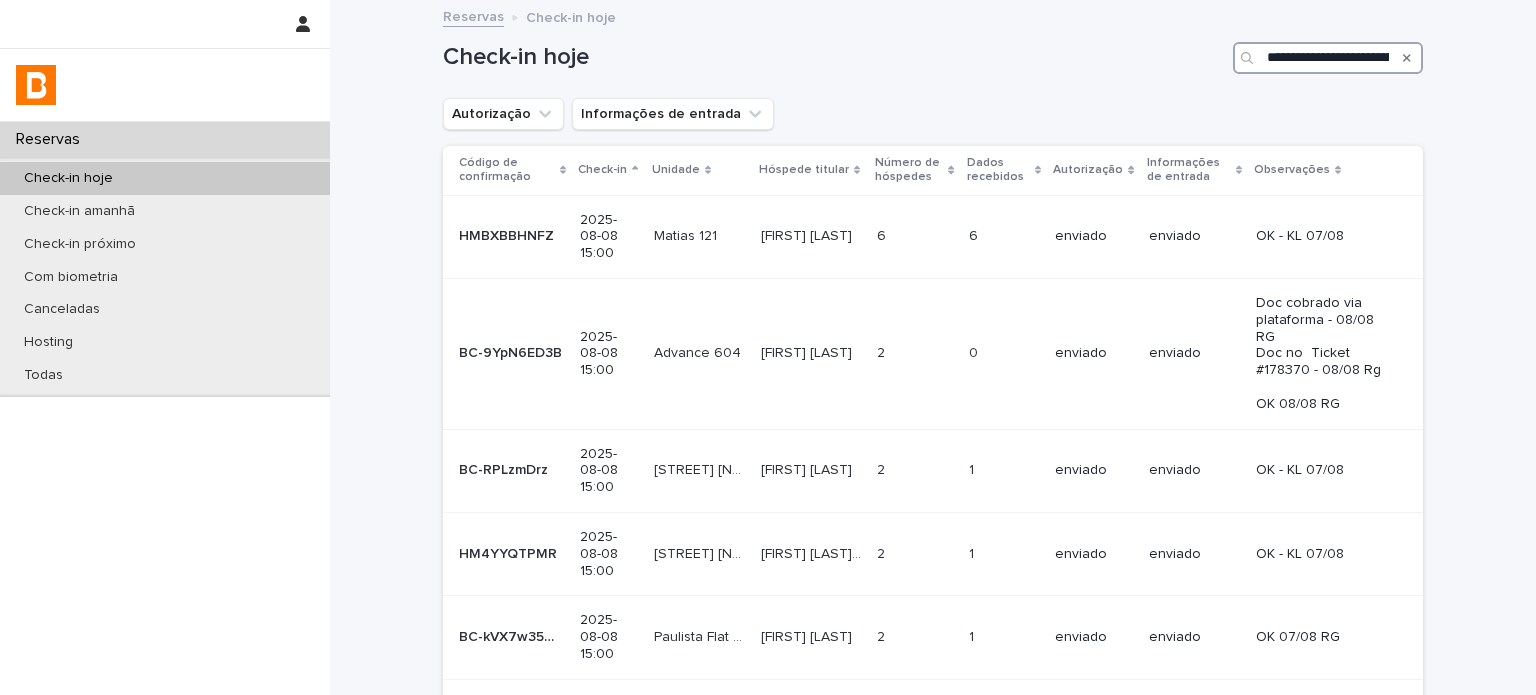scroll, scrollTop: 0, scrollLeft: 12395, axis: horizontal 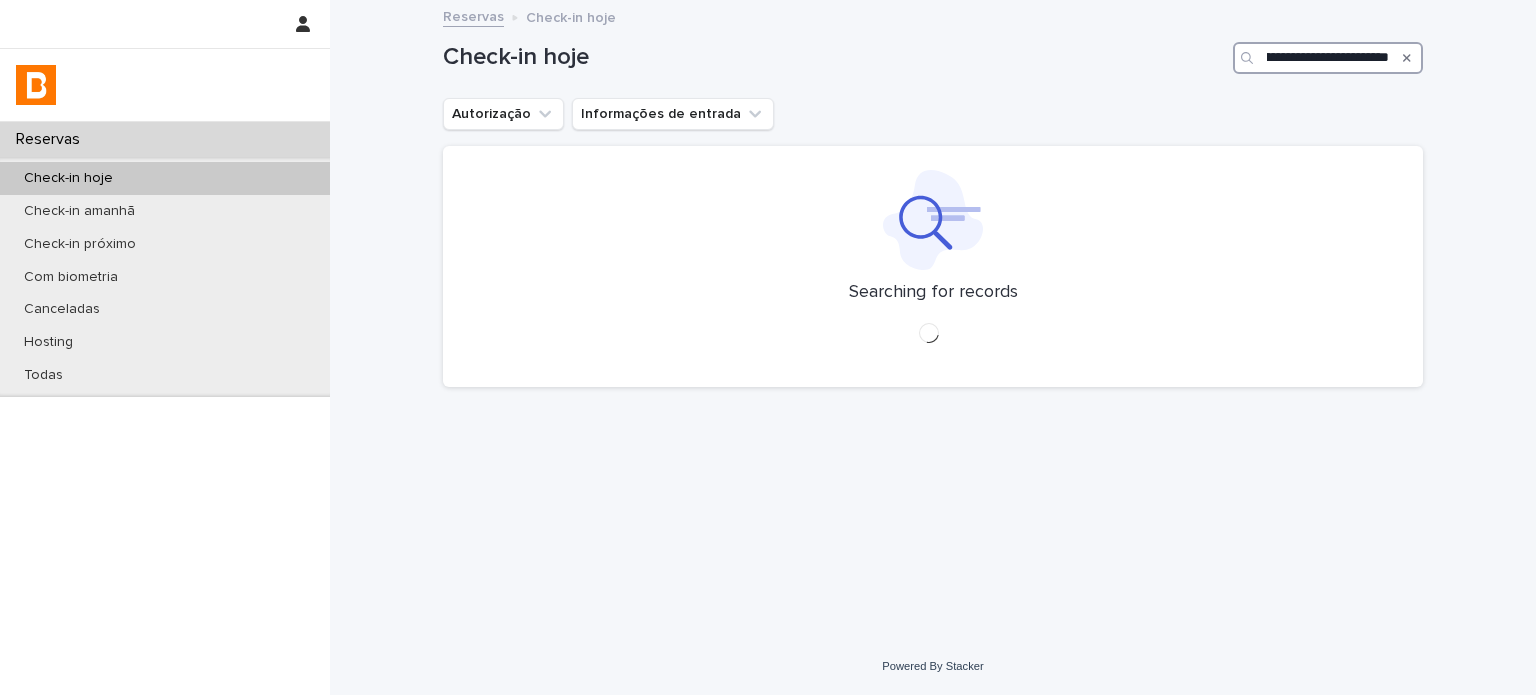 click at bounding box center (1328, 58) 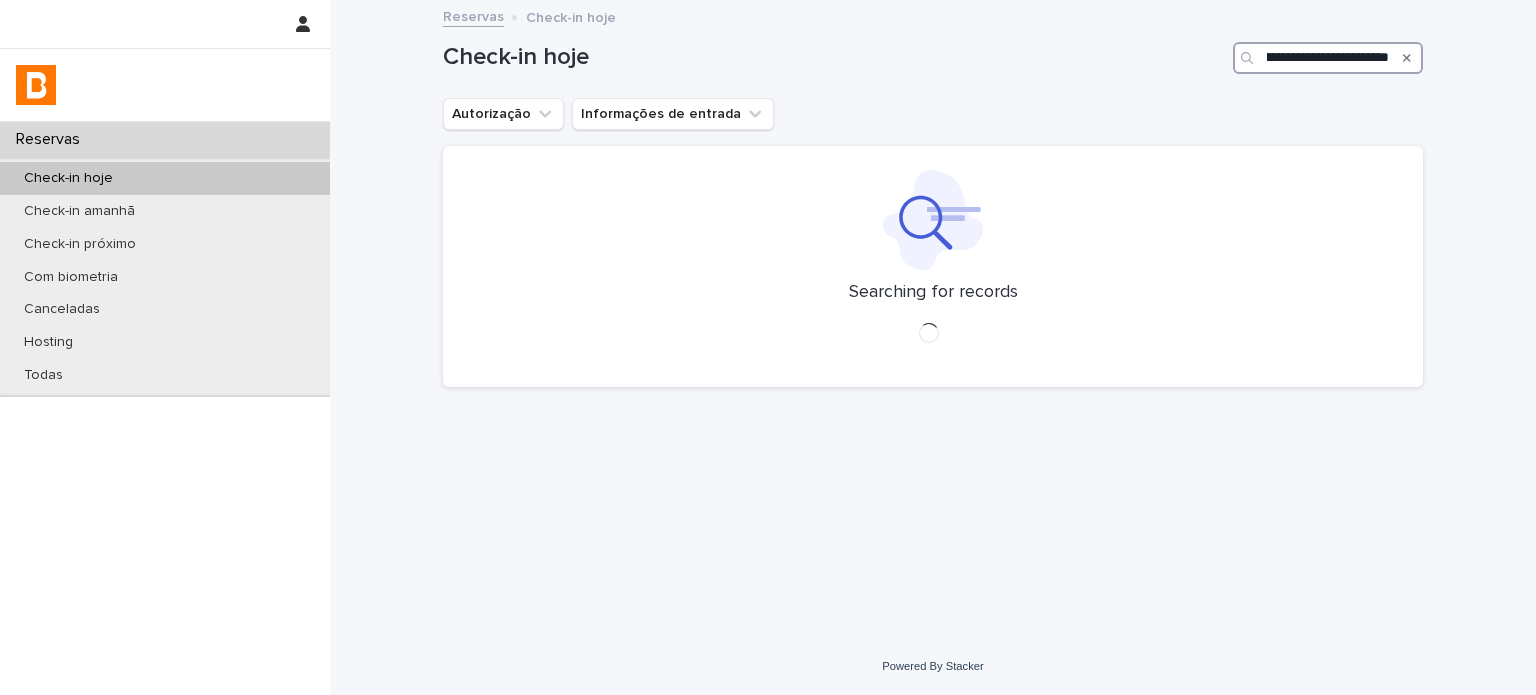 click at bounding box center [1328, 58] 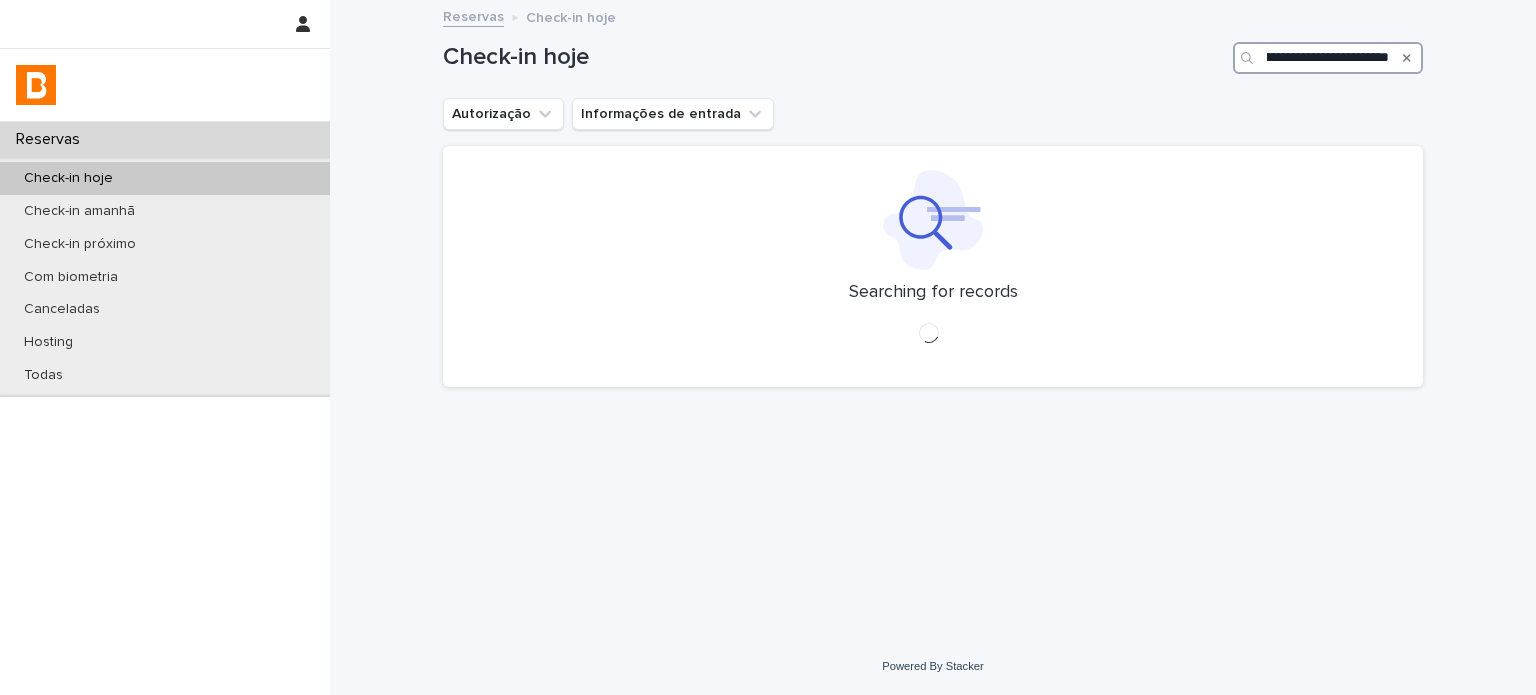 click at bounding box center [1328, 58] 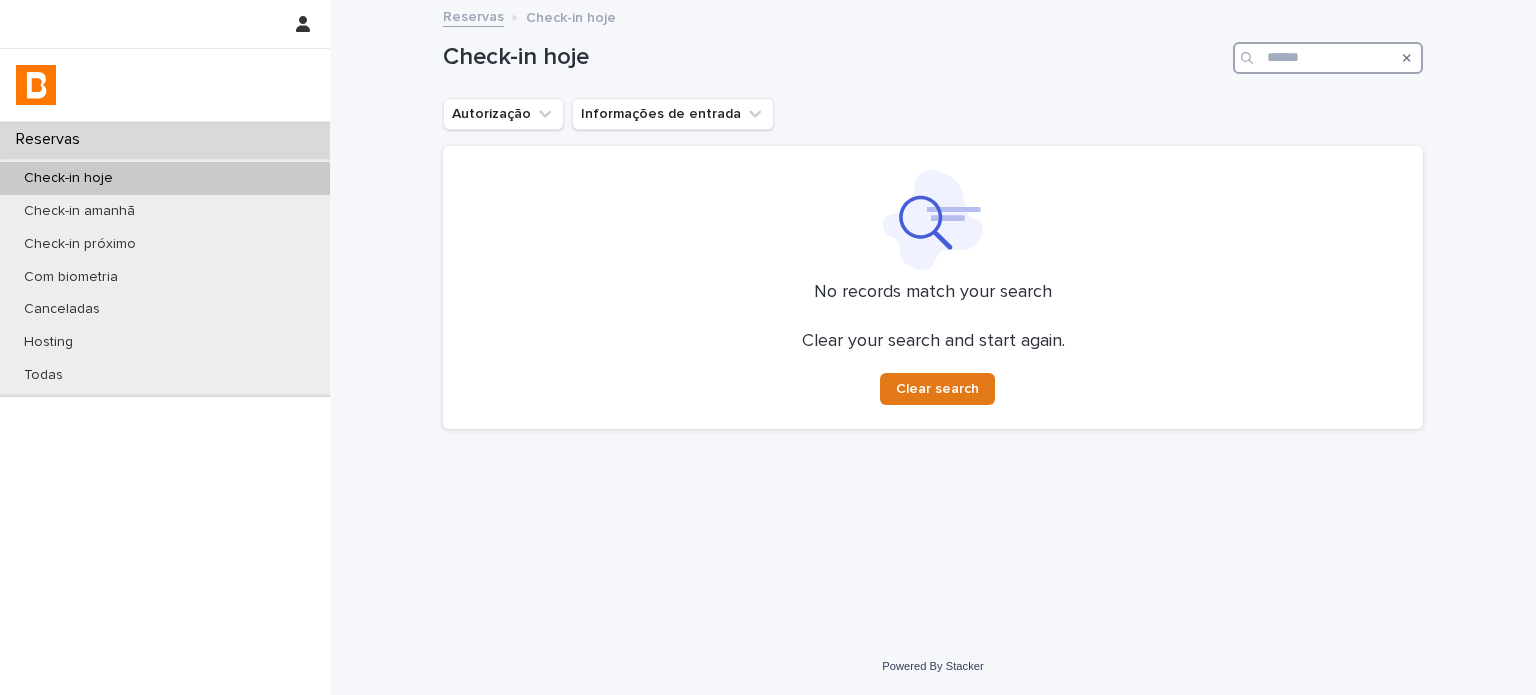 scroll, scrollTop: 0, scrollLeft: 0, axis: both 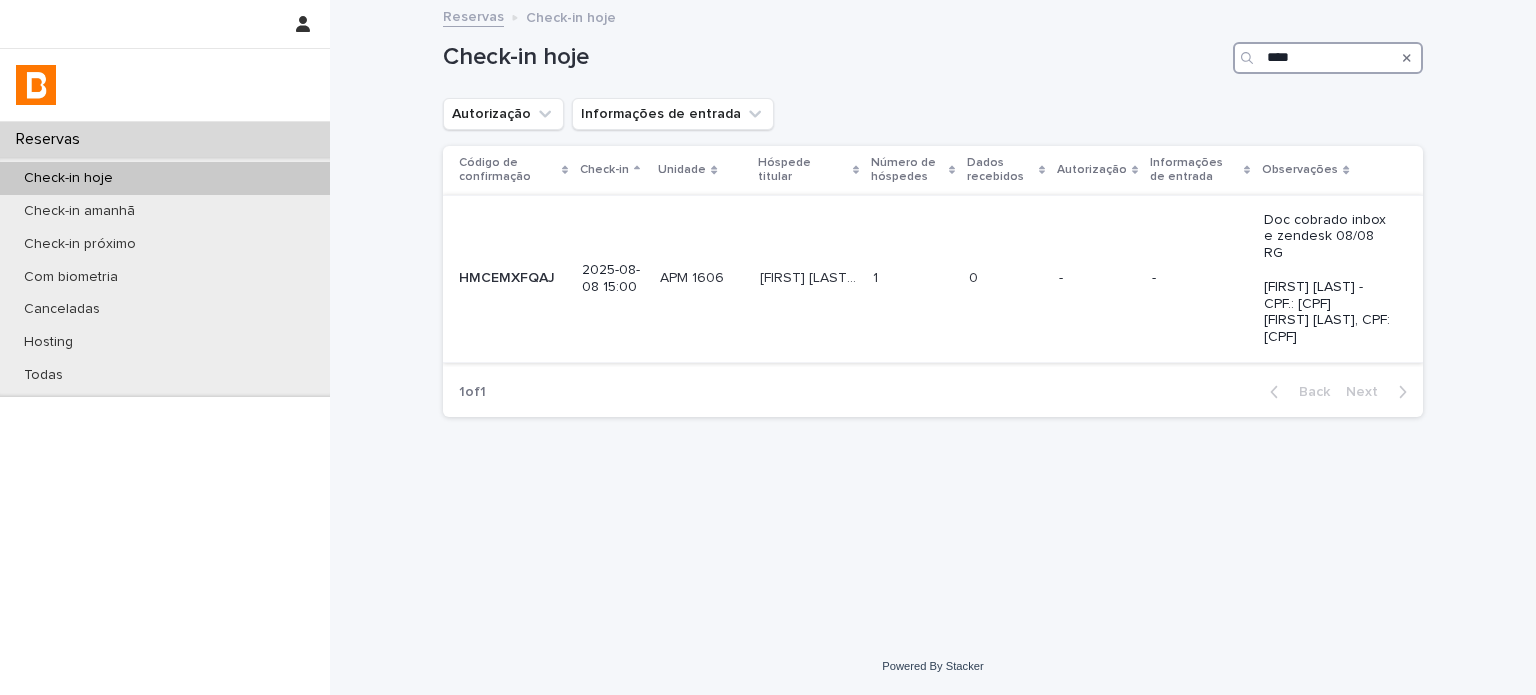 type on "****" 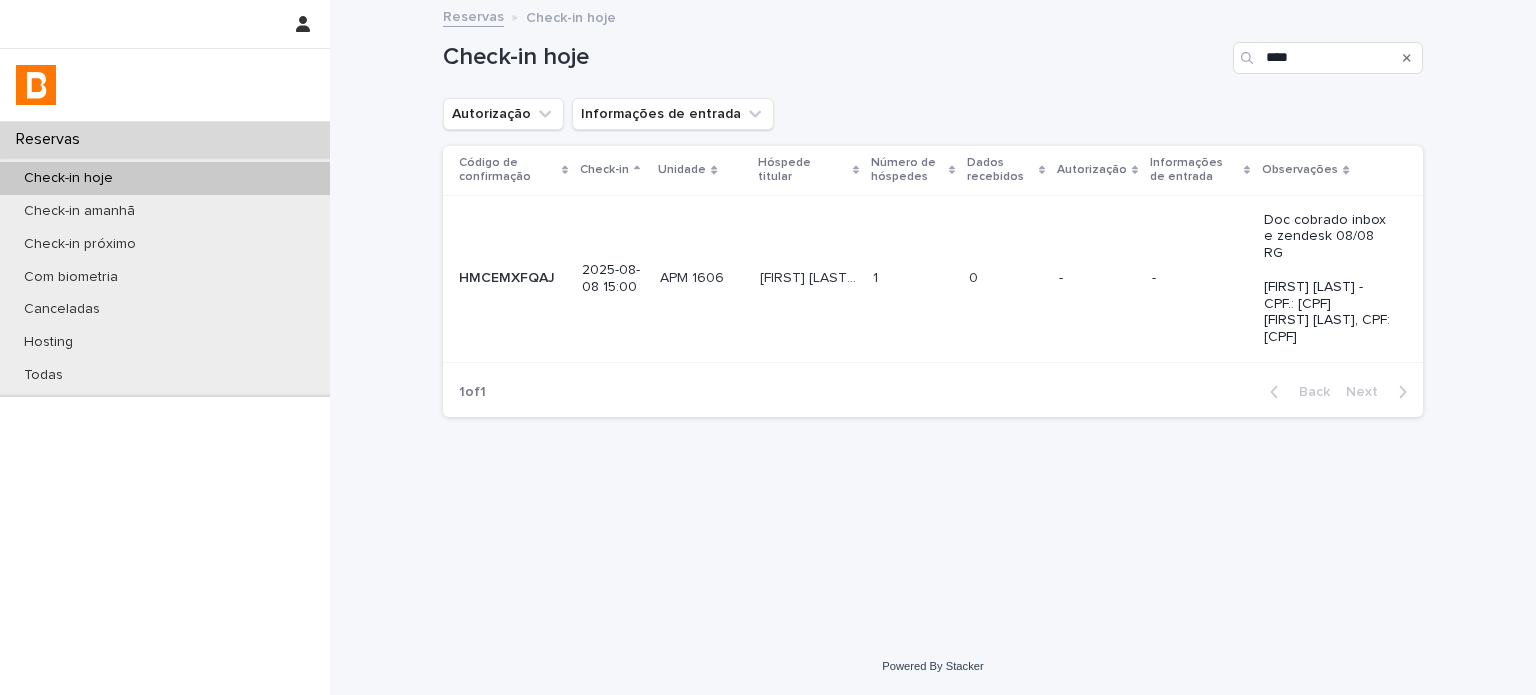 click on "0 0" at bounding box center [1006, 278] 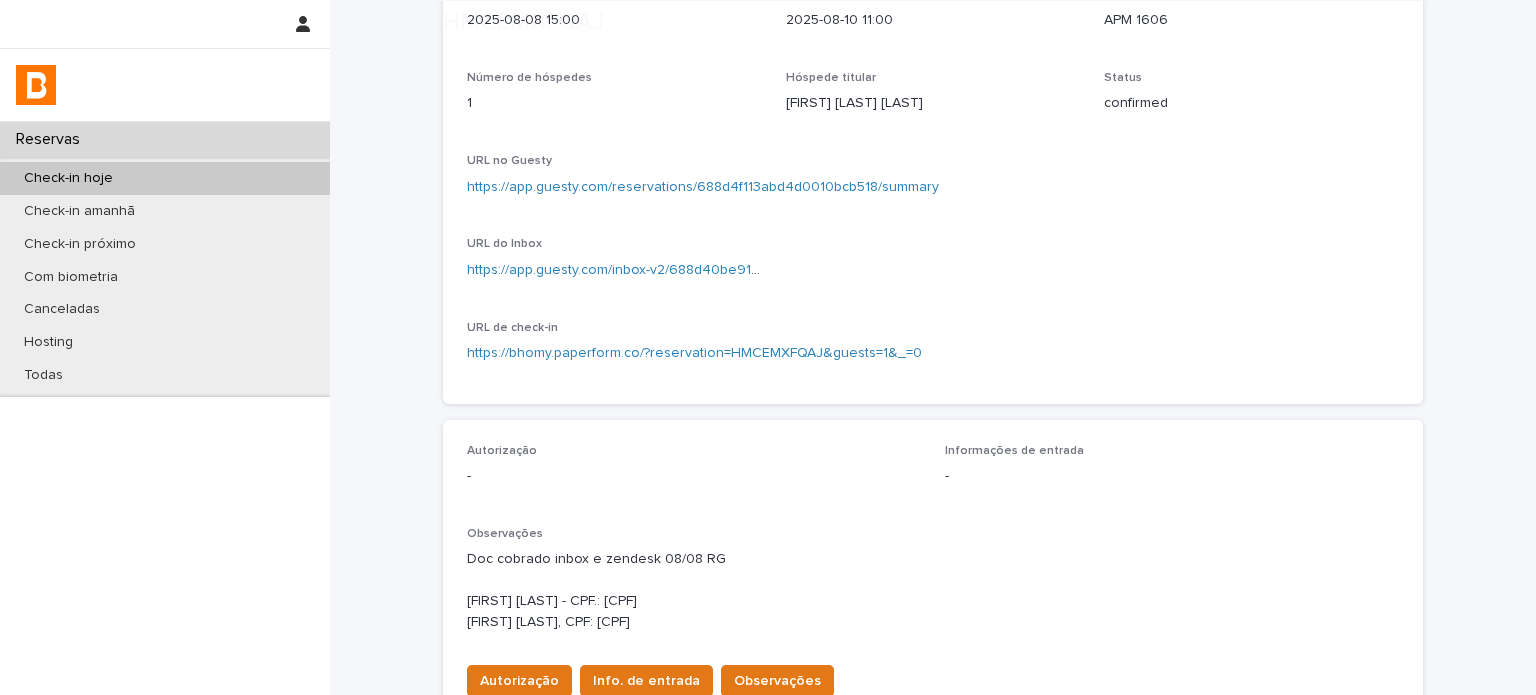 scroll, scrollTop: 300, scrollLeft: 0, axis: vertical 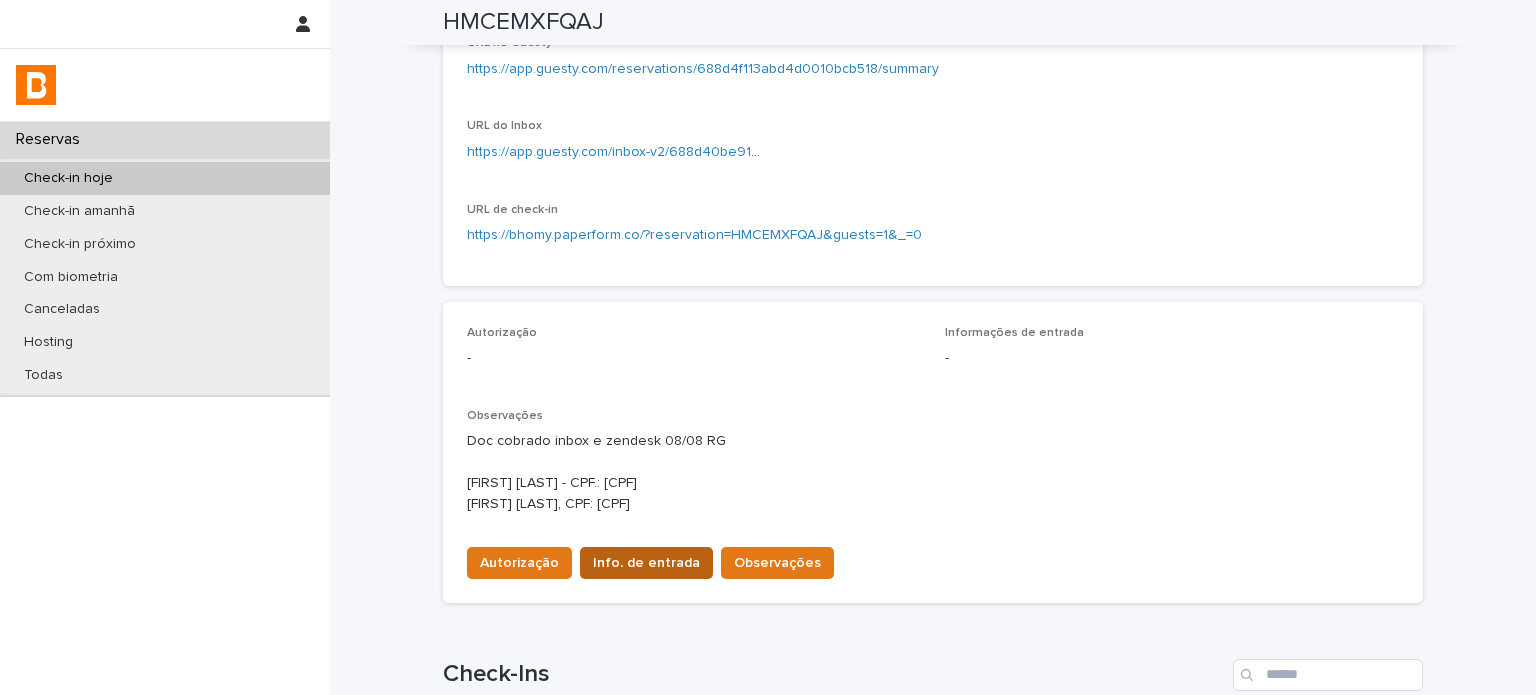 click on "Info. de entrada" at bounding box center (646, 563) 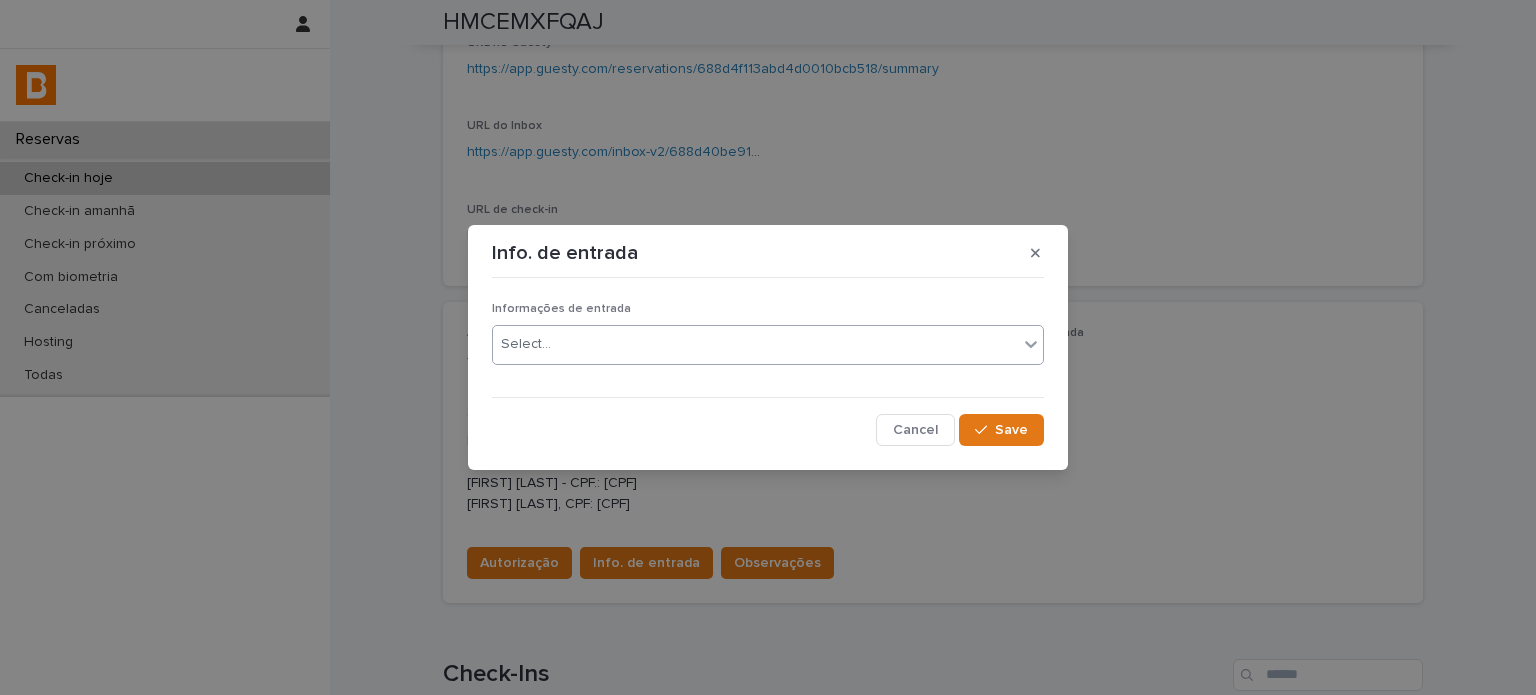click on "Select..." at bounding box center [755, 344] 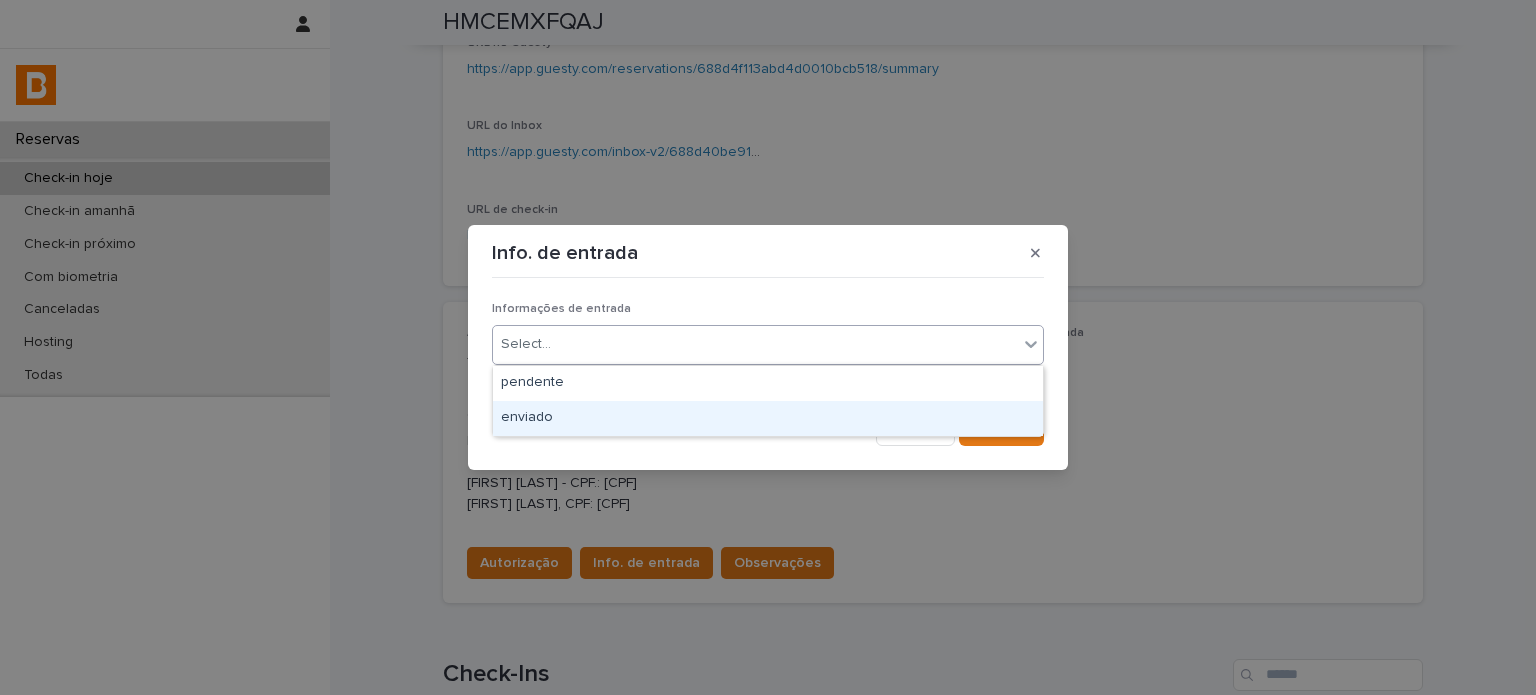 click on "enviado" at bounding box center [768, 418] 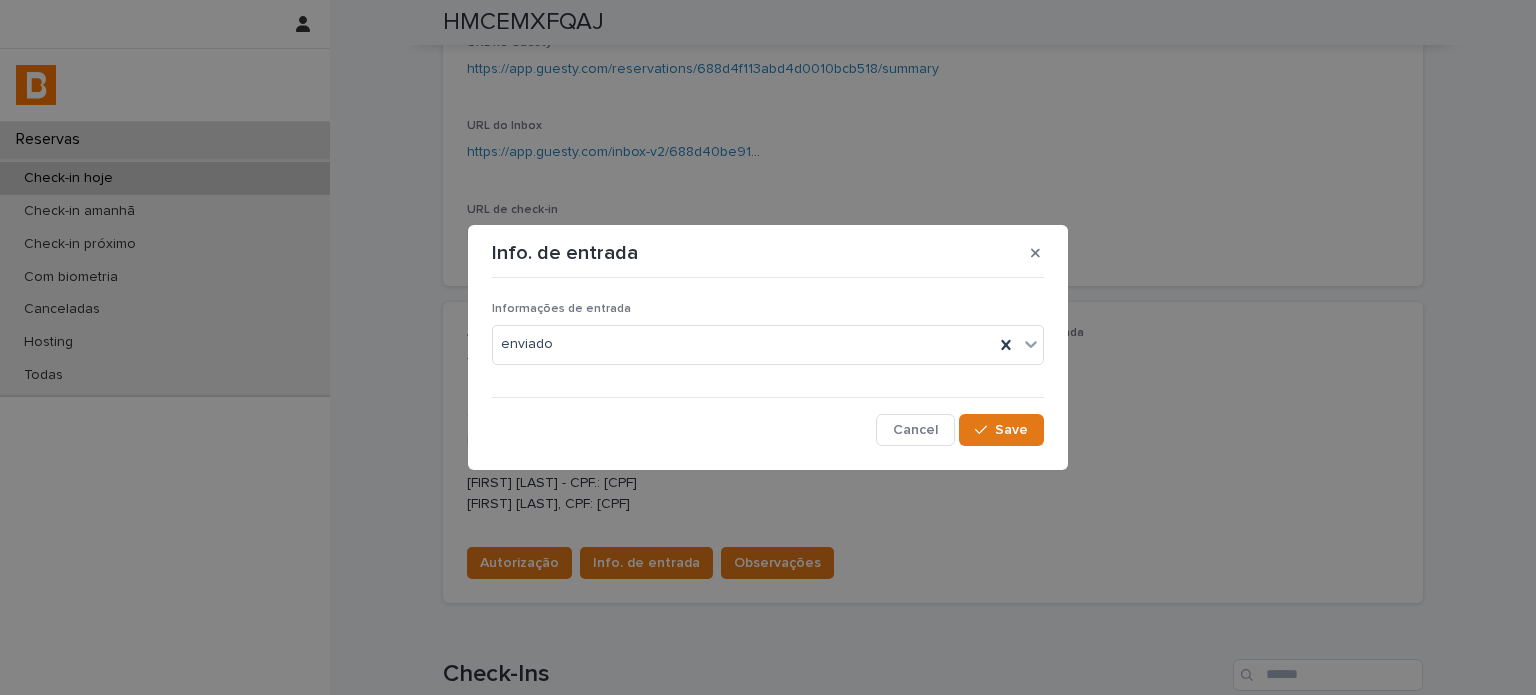 click on "Informações de entrada enviado Cancel Save" at bounding box center [768, 365] 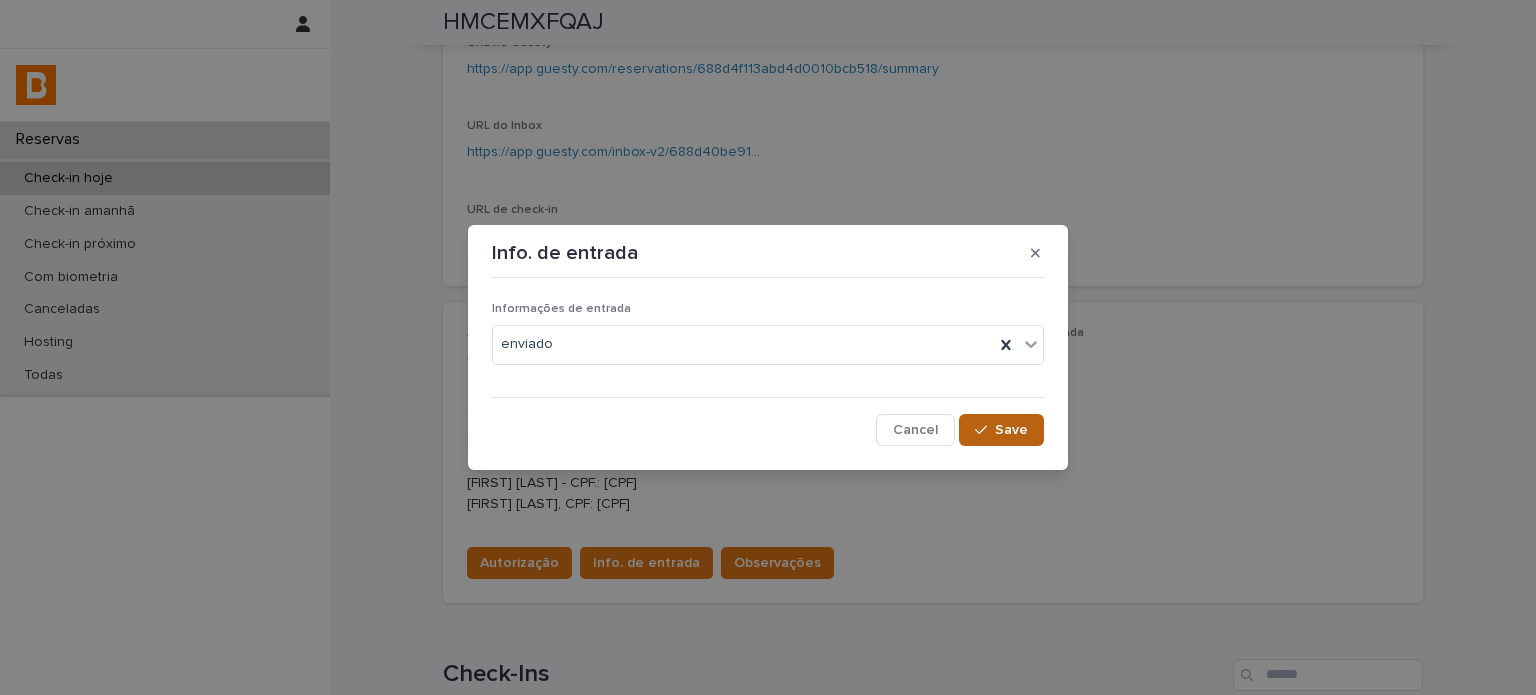 click on "Save" at bounding box center (1011, 430) 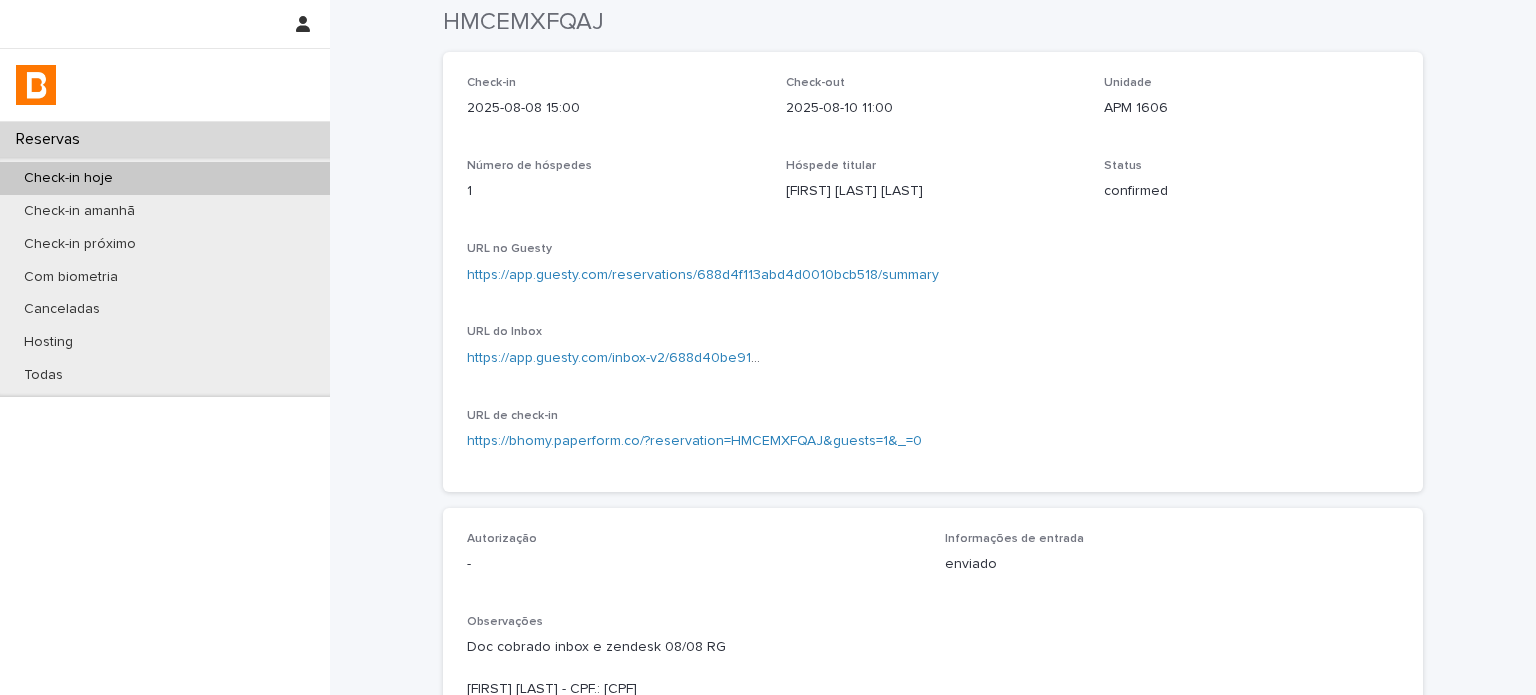 scroll, scrollTop: 0, scrollLeft: 0, axis: both 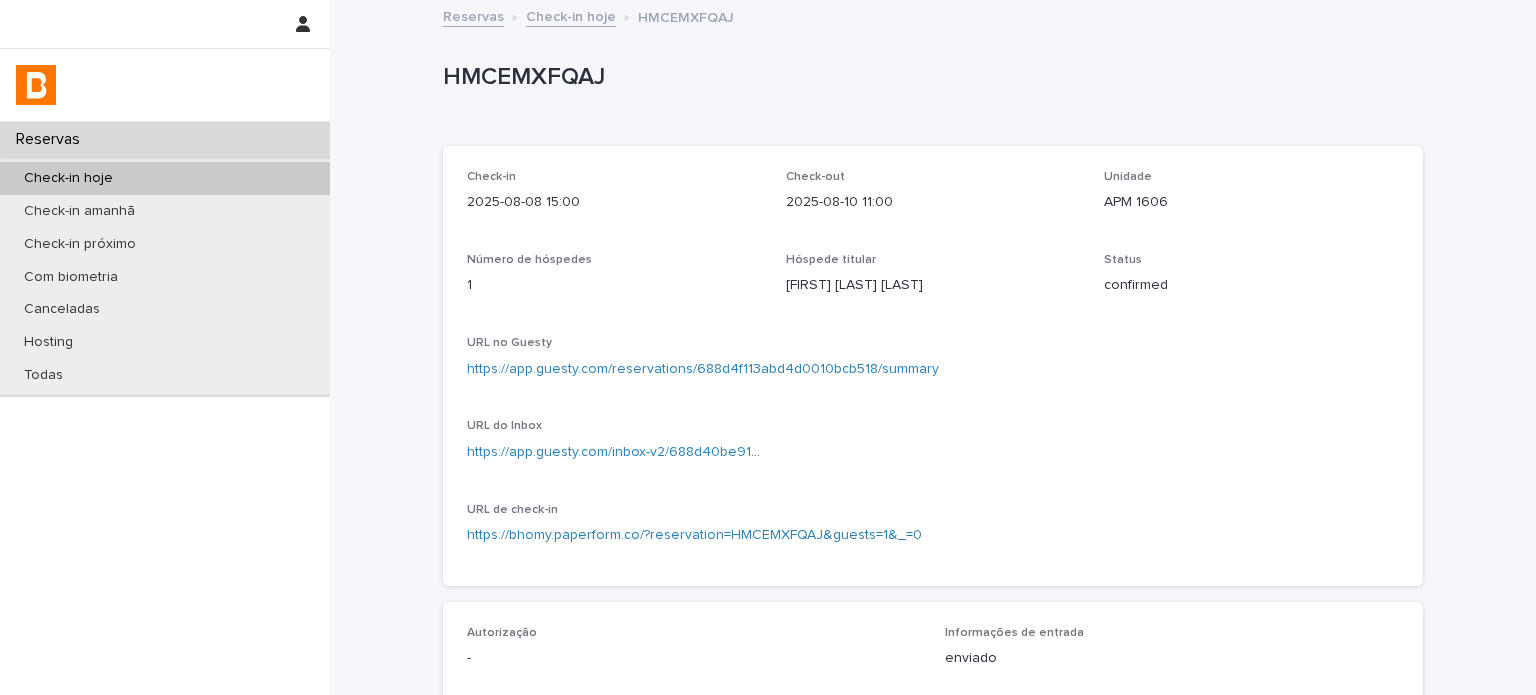 click on "Check-in hoje" at bounding box center (165, 178) 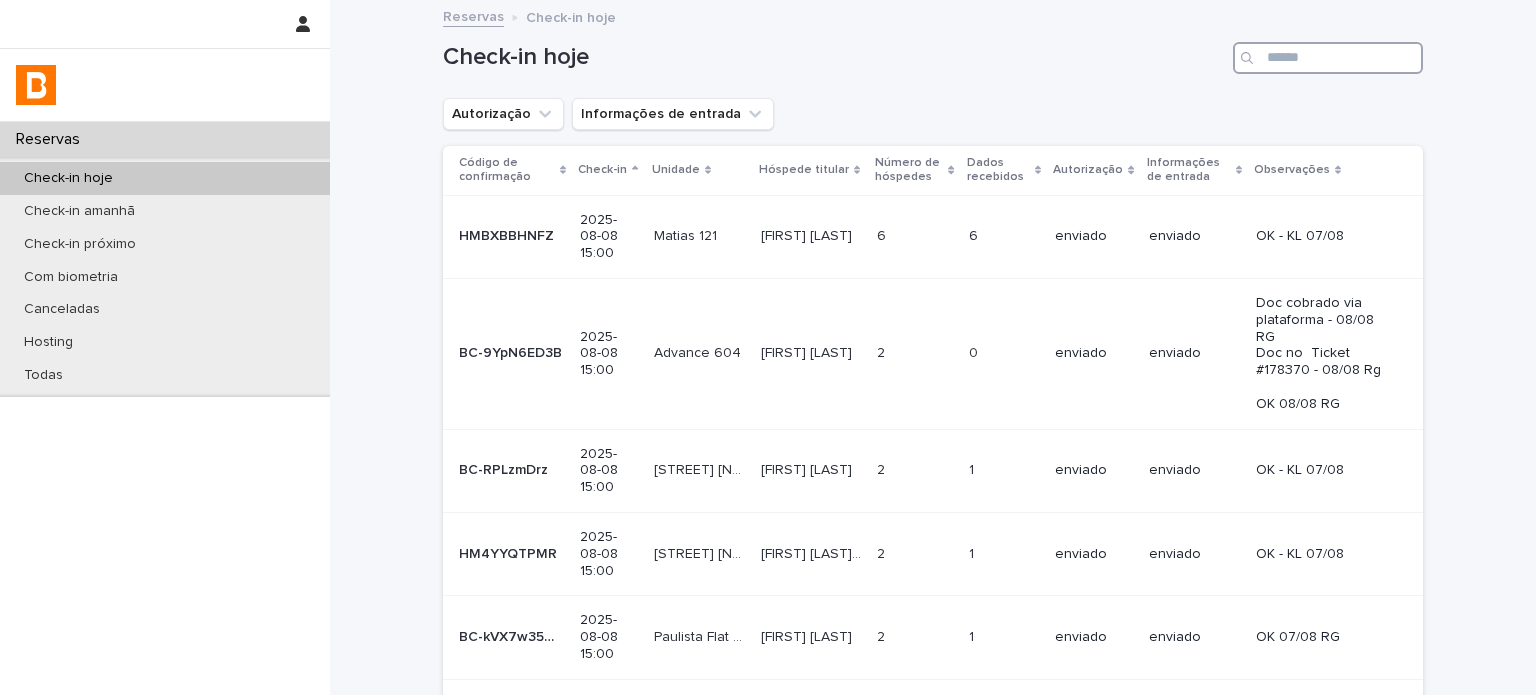 click at bounding box center [1328, 58] 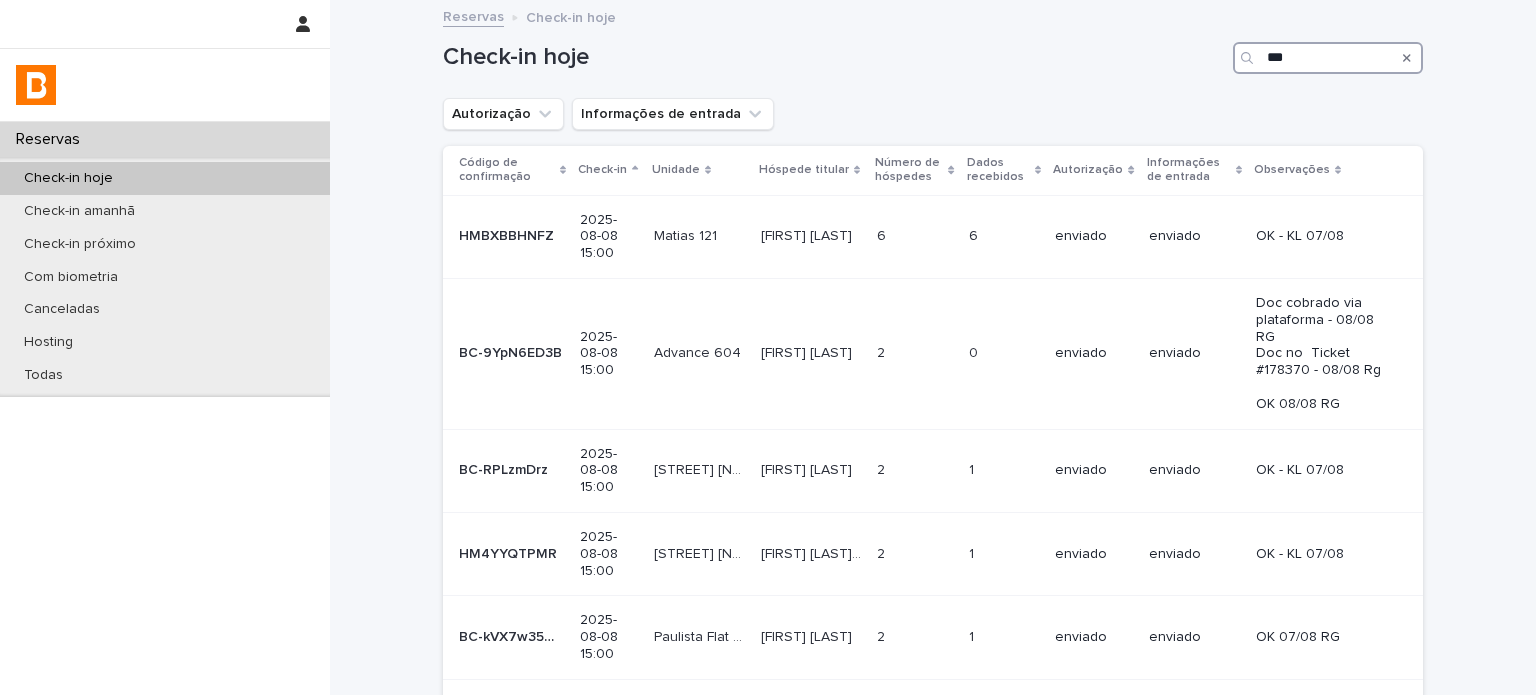 type on "****" 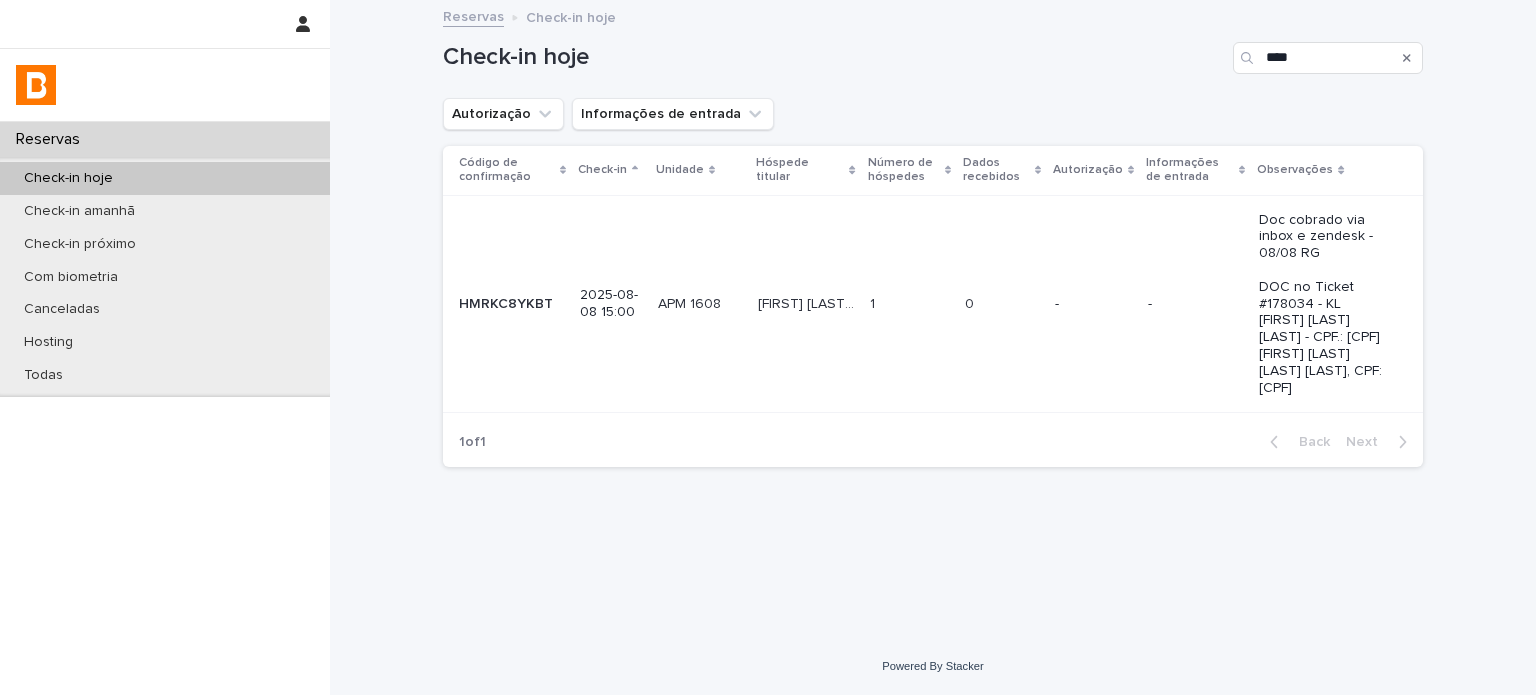 click on "-" at bounding box center [1093, 302] 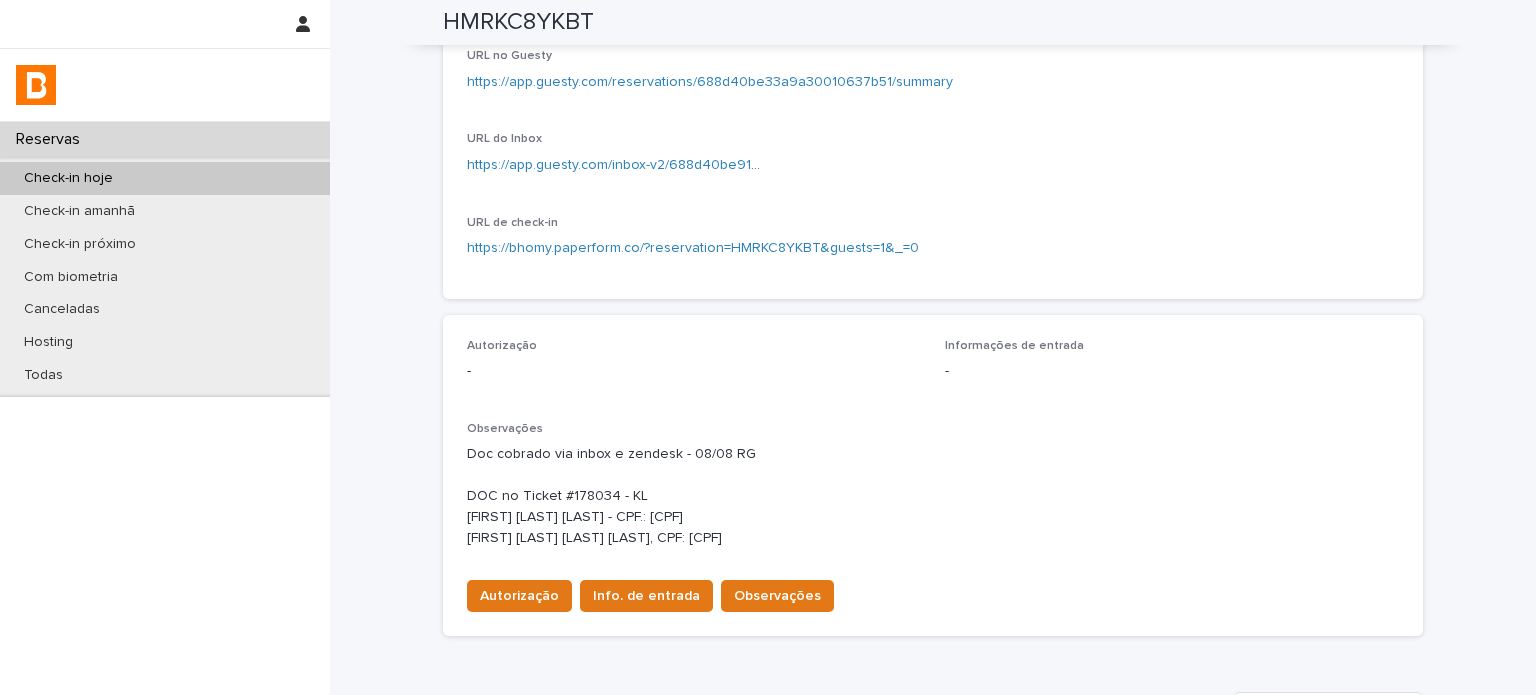 scroll, scrollTop: 400, scrollLeft: 0, axis: vertical 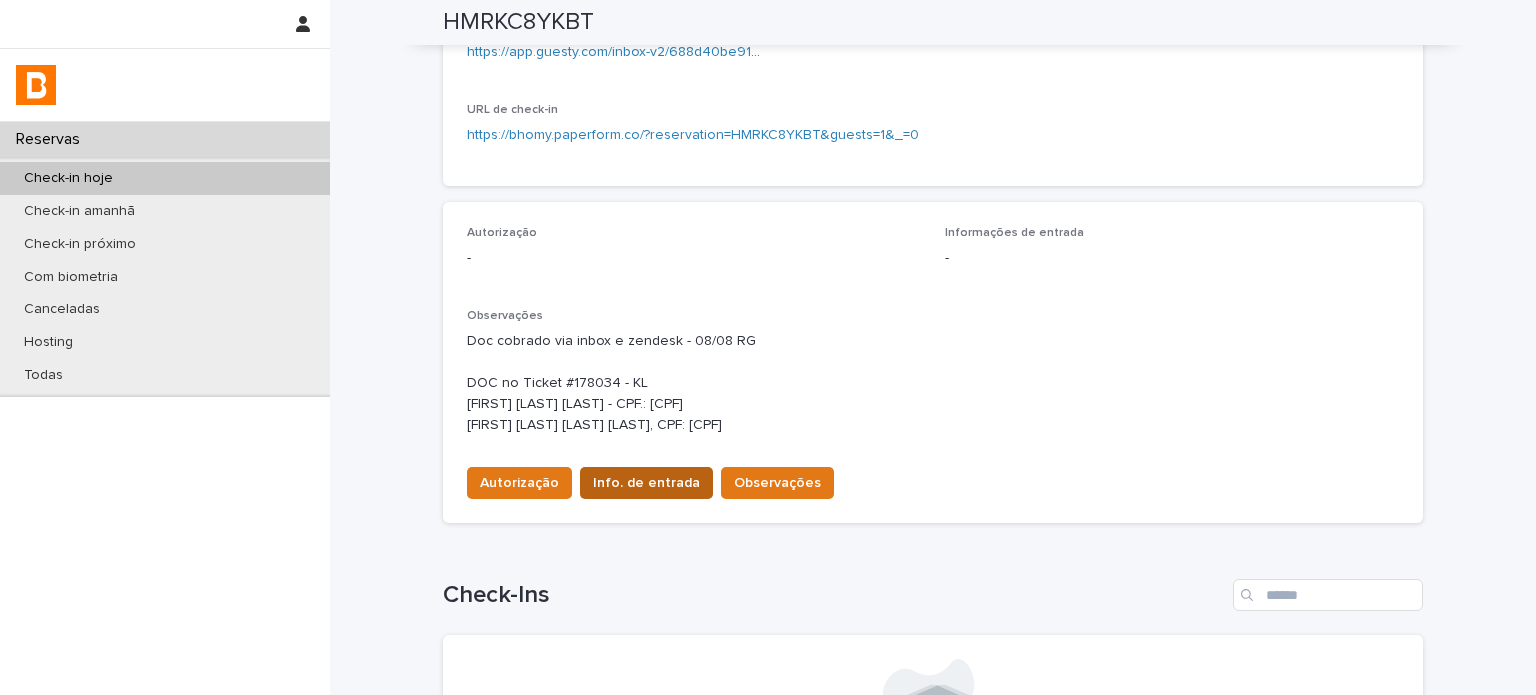 click on "Info. de entrada" at bounding box center [646, 483] 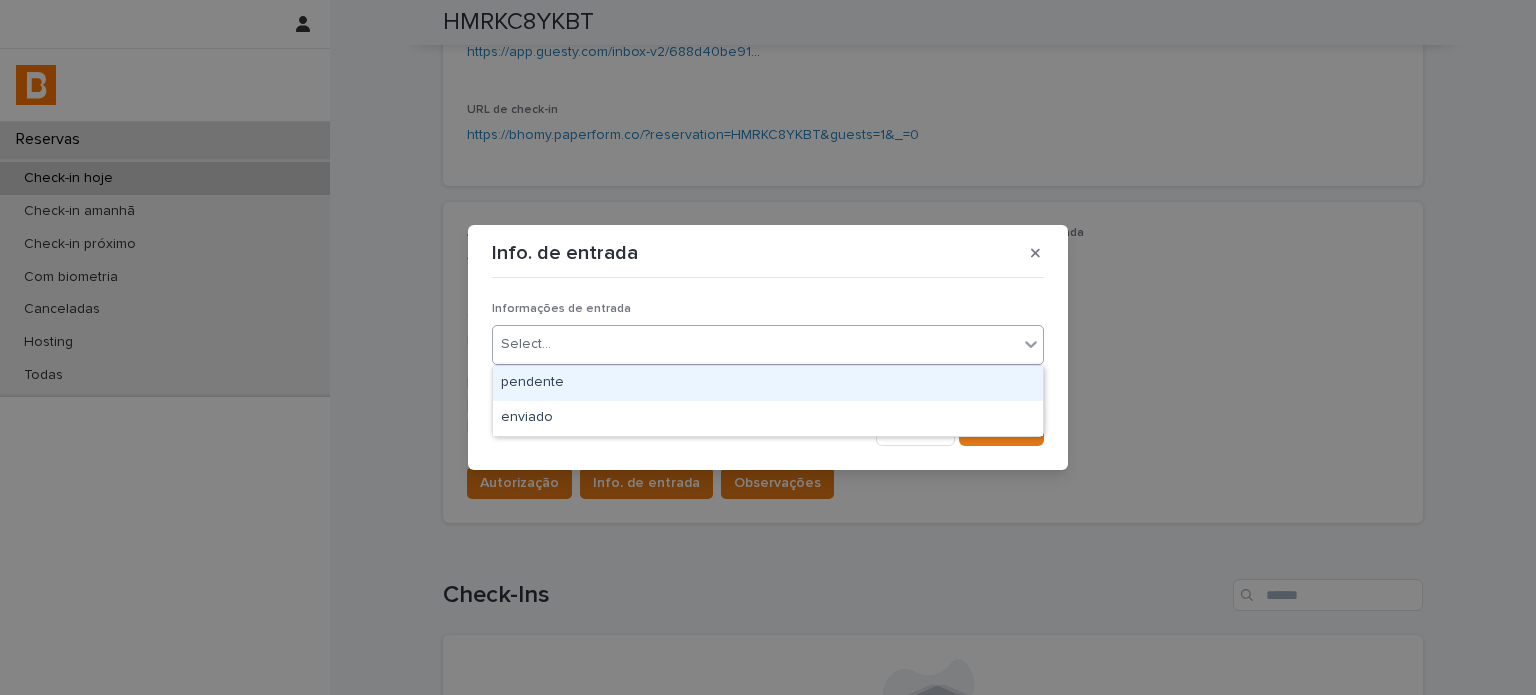 click on "Select..." at bounding box center [755, 344] 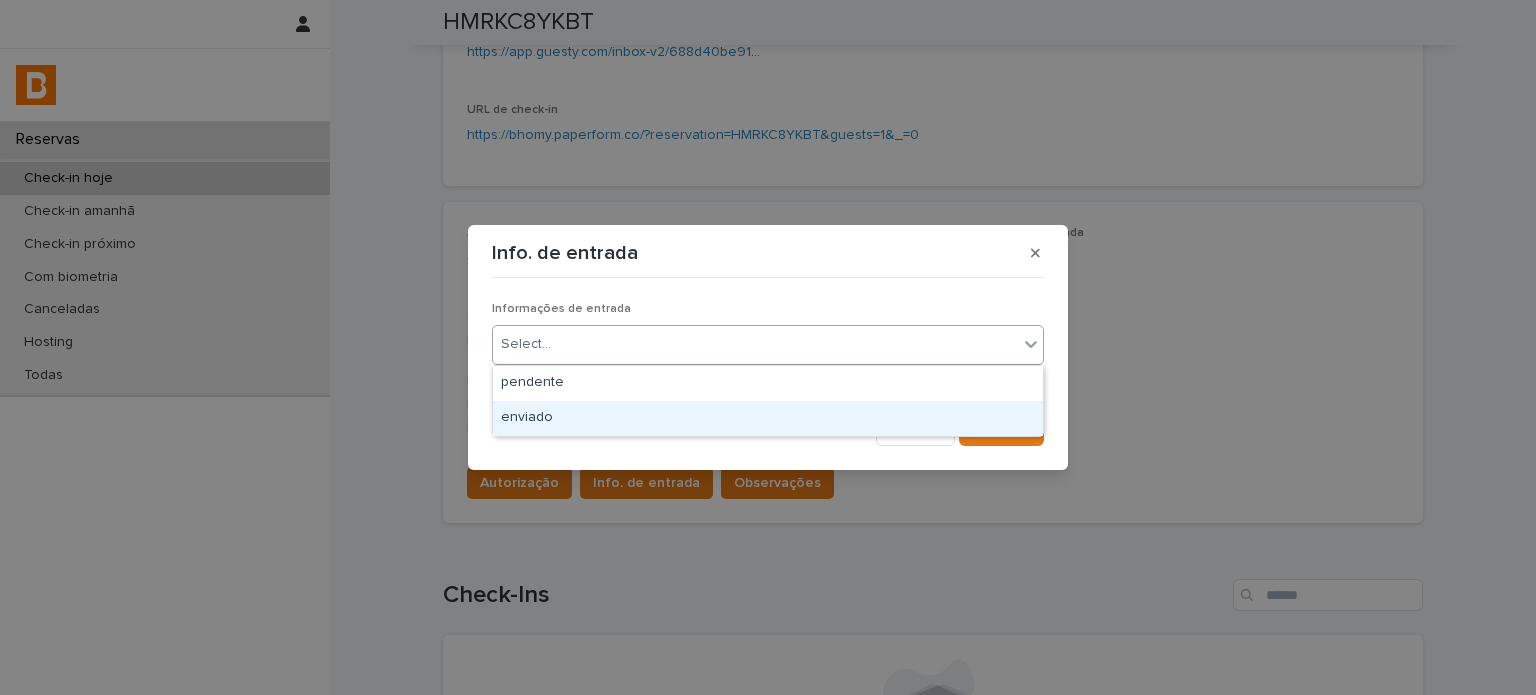 click on "enviado" at bounding box center [768, 418] 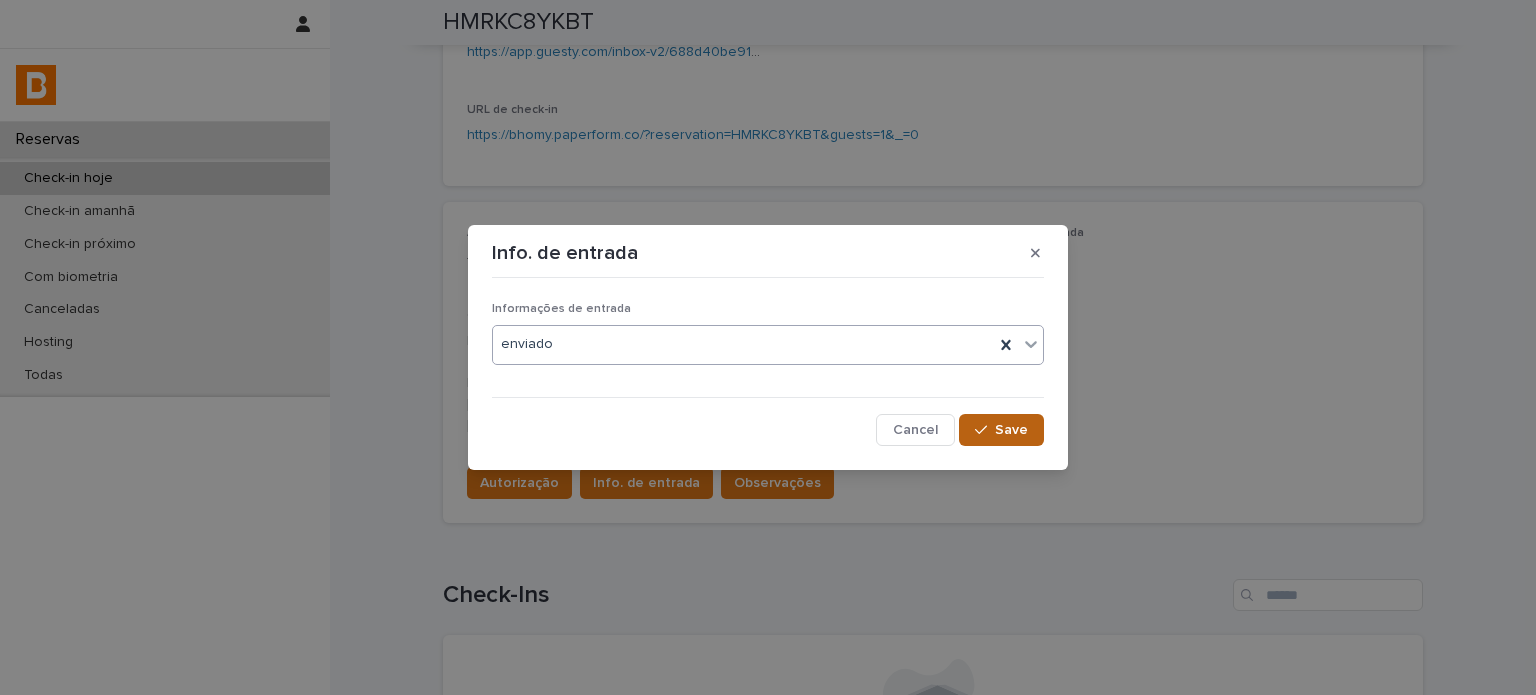 click at bounding box center [985, 430] 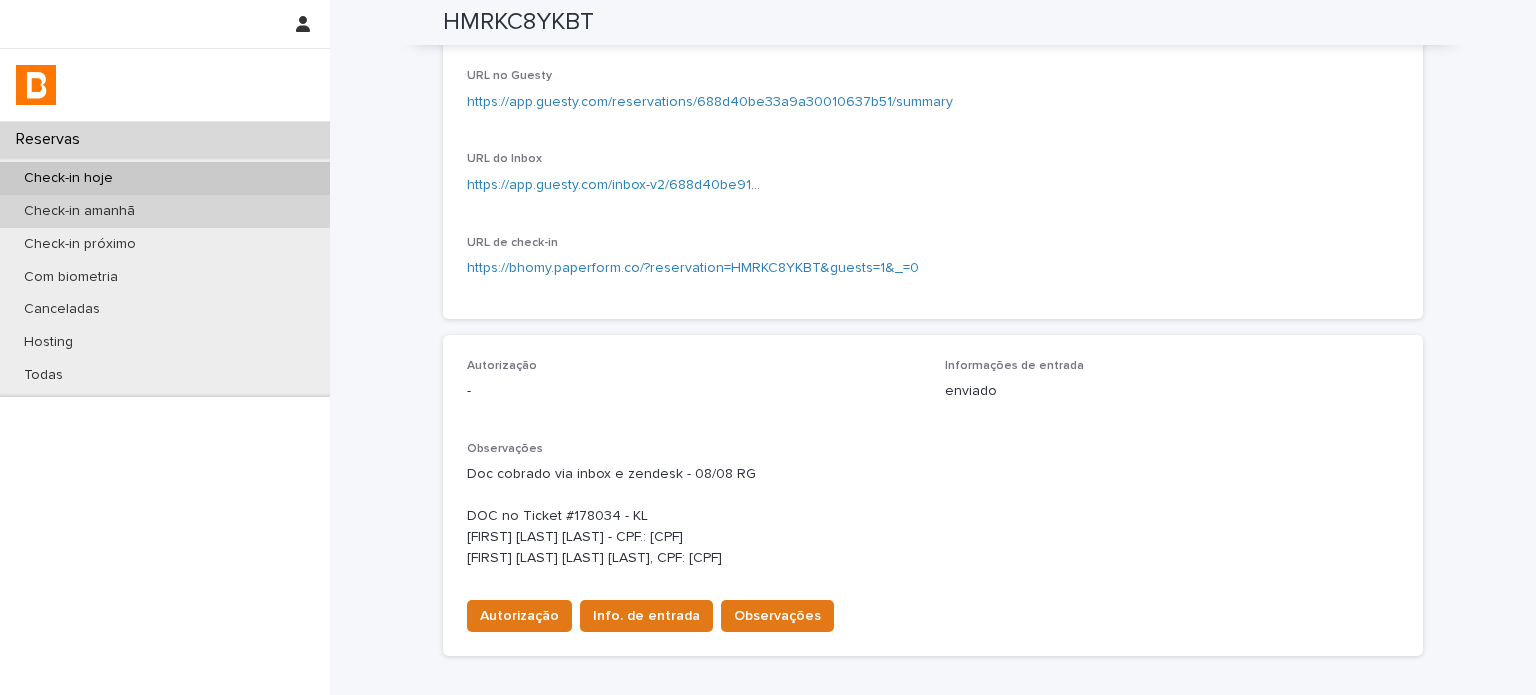 scroll, scrollTop: 266, scrollLeft: 0, axis: vertical 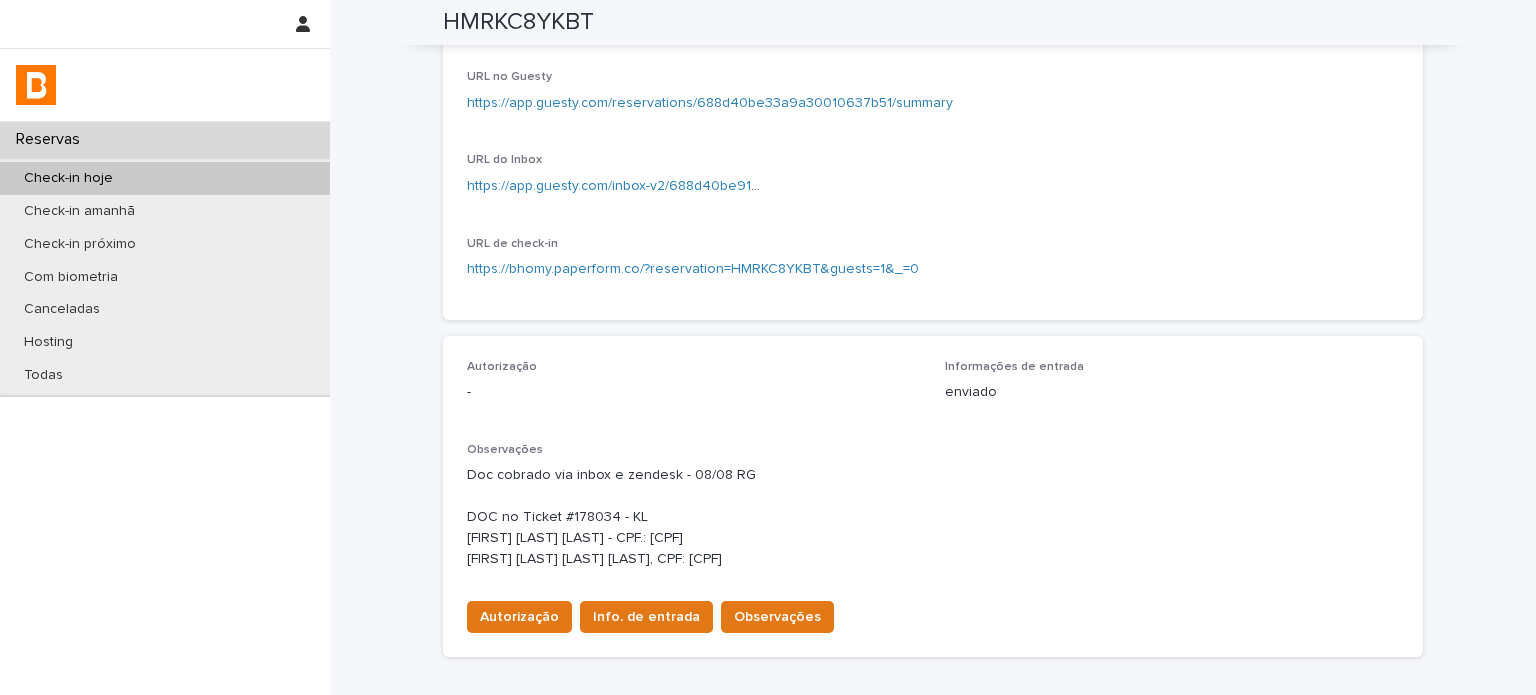 click on "Check-in hoje" at bounding box center [165, 178] 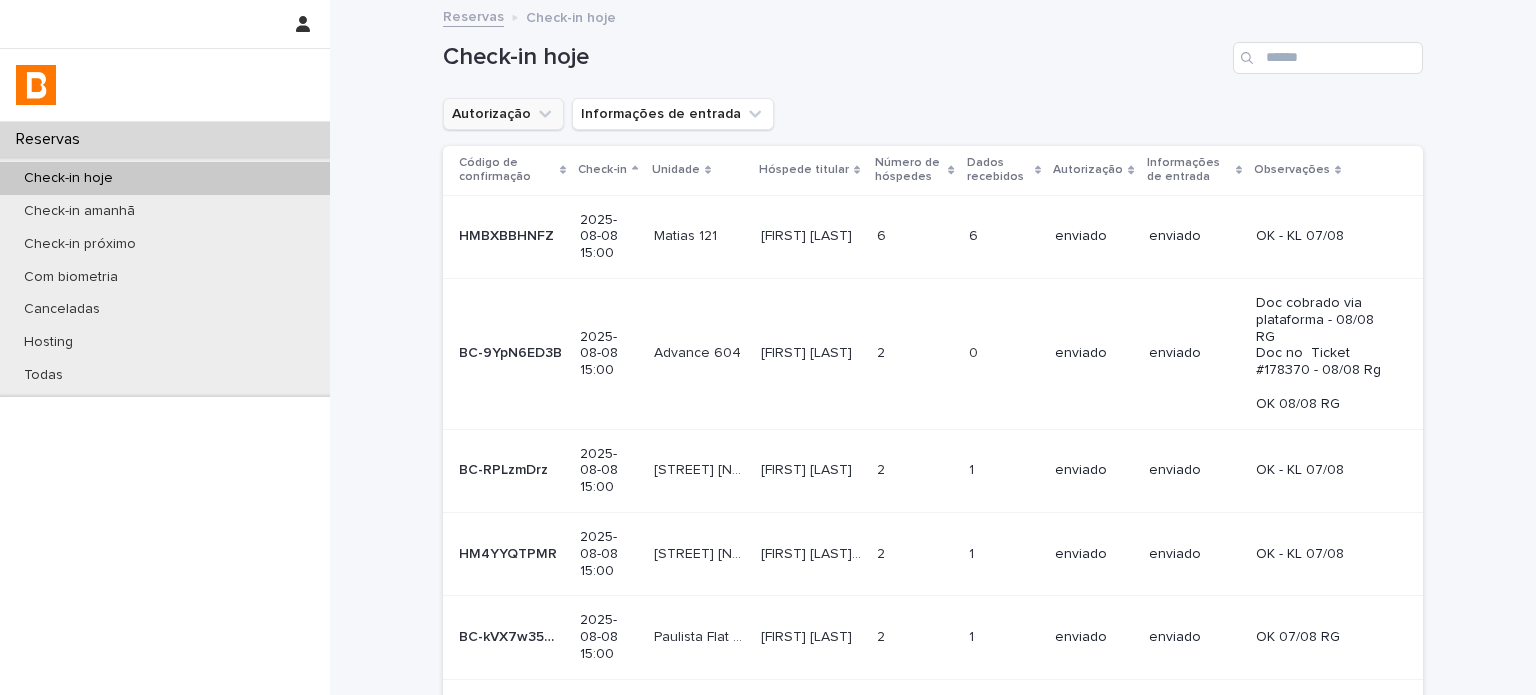 click on "Autorização" at bounding box center (503, 114) 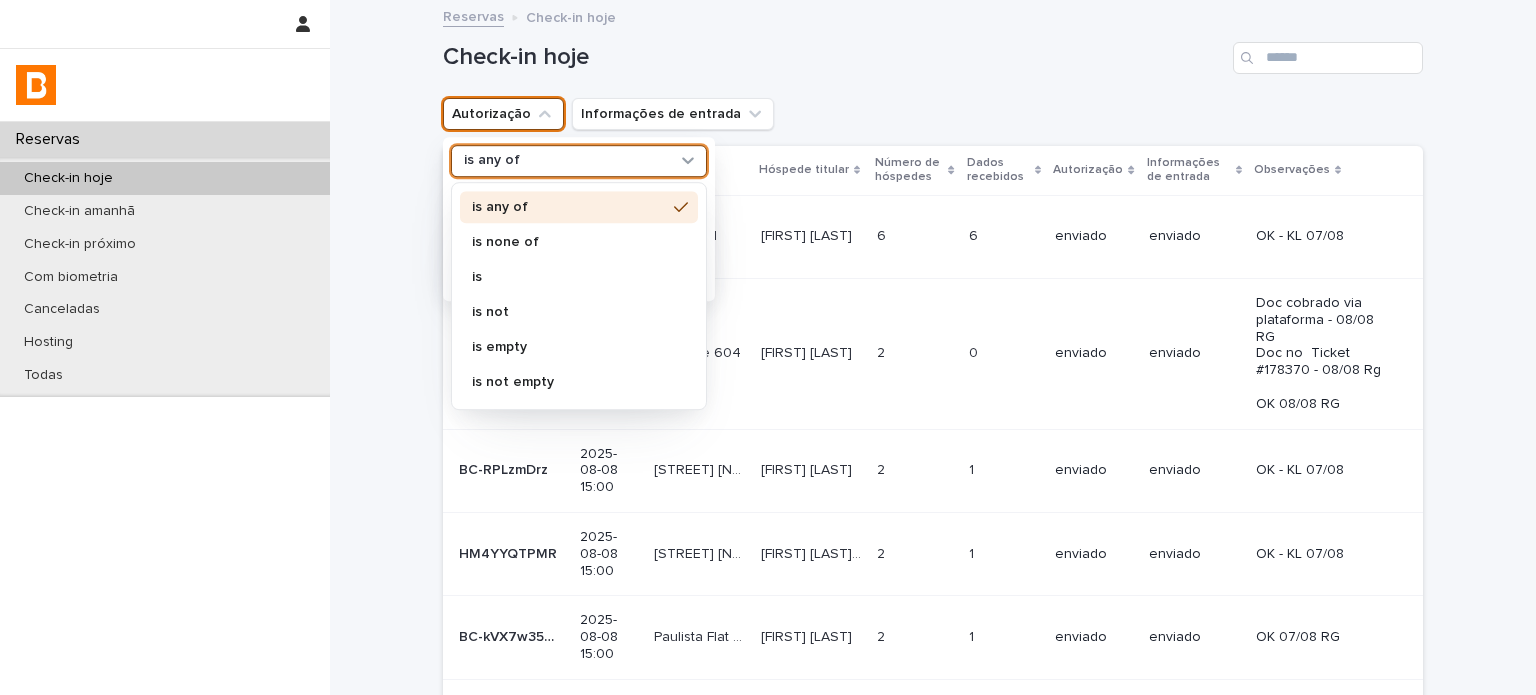 click on "is any of" at bounding box center (566, 161) 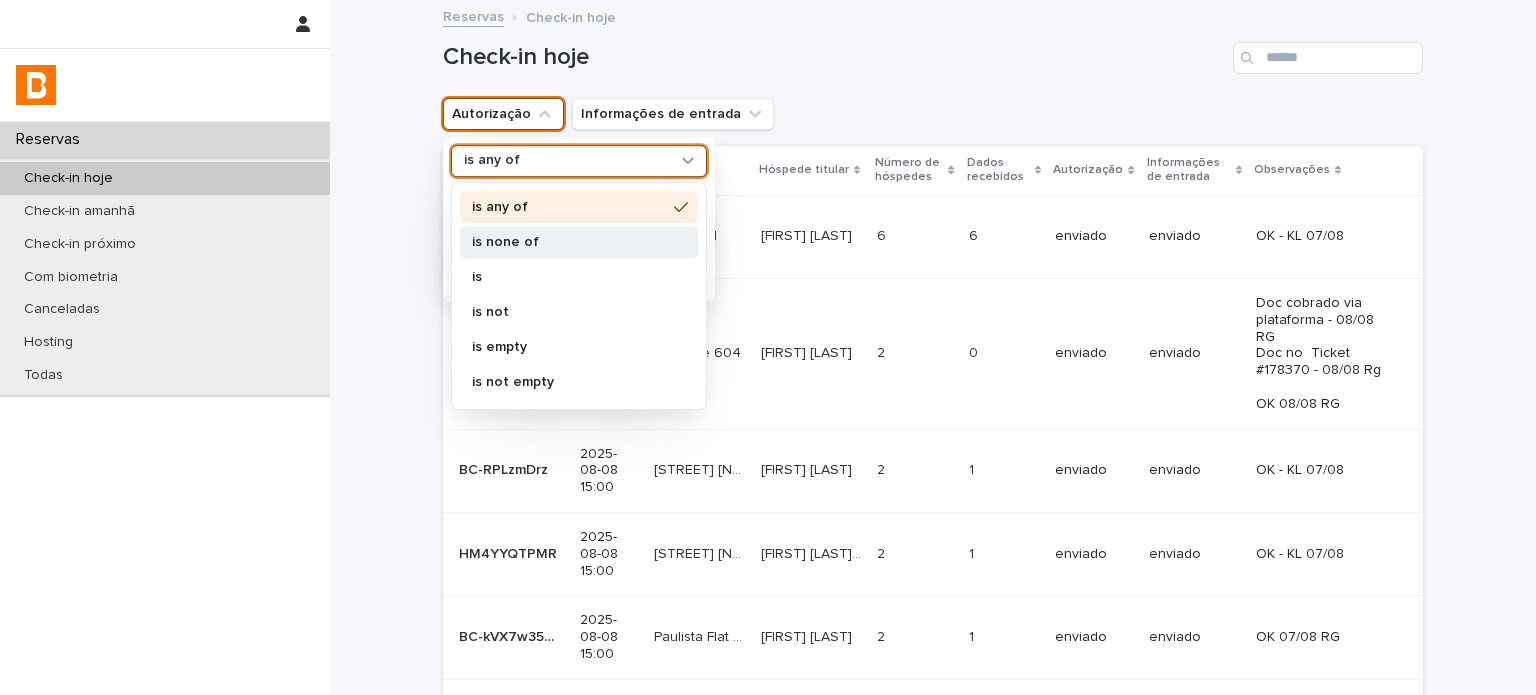 click on "is none of" at bounding box center [579, 242] 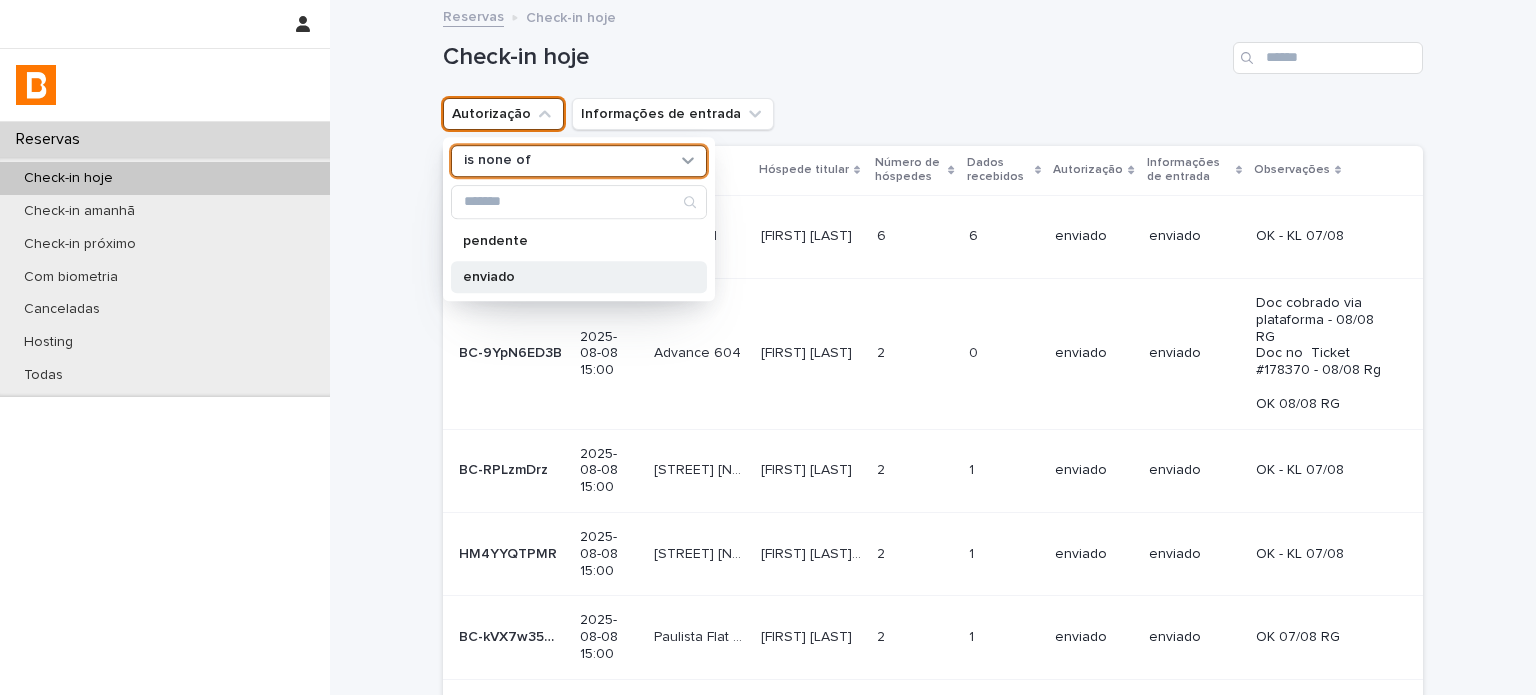 click on "enviado" at bounding box center (569, 277) 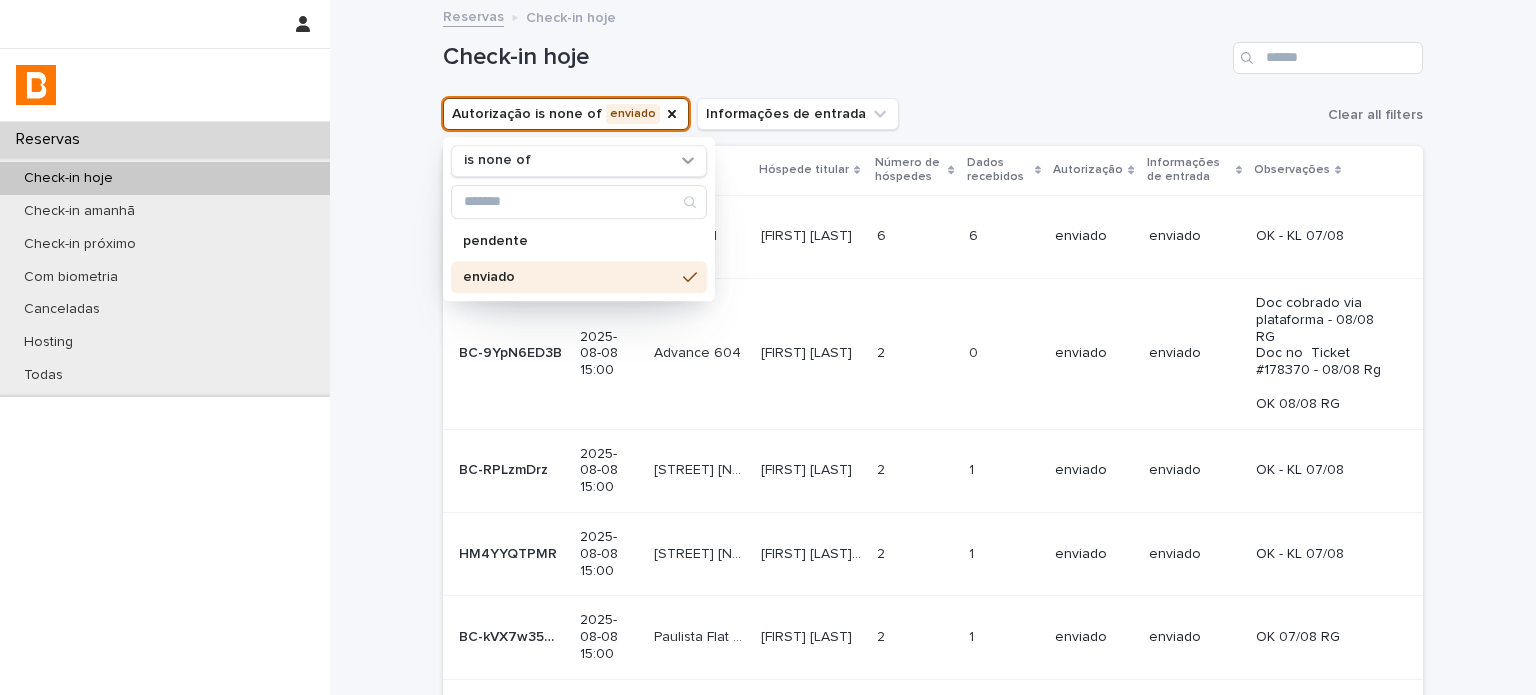 click on "Check-in hoje" at bounding box center (834, 57) 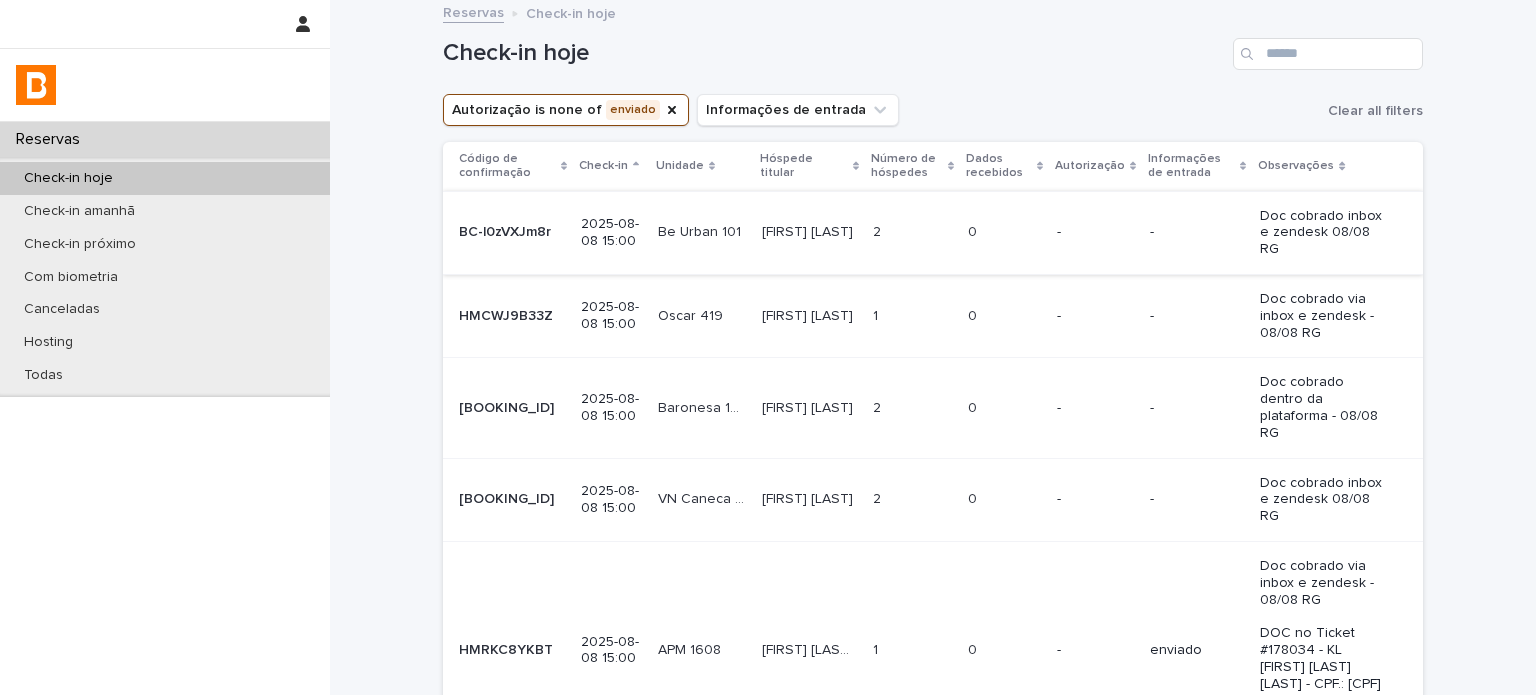 scroll, scrollTop: 0, scrollLeft: 0, axis: both 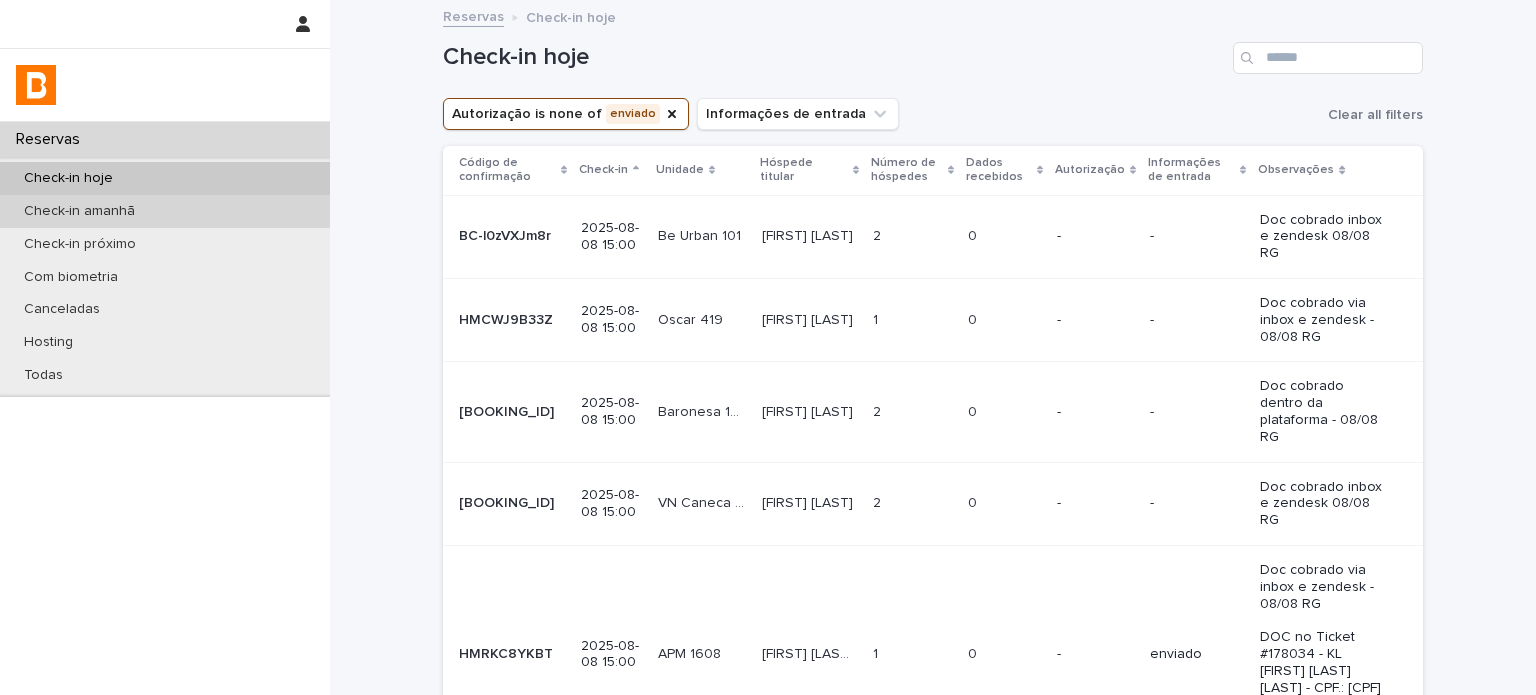 click on "Check-in amanhã" at bounding box center [165, 211] 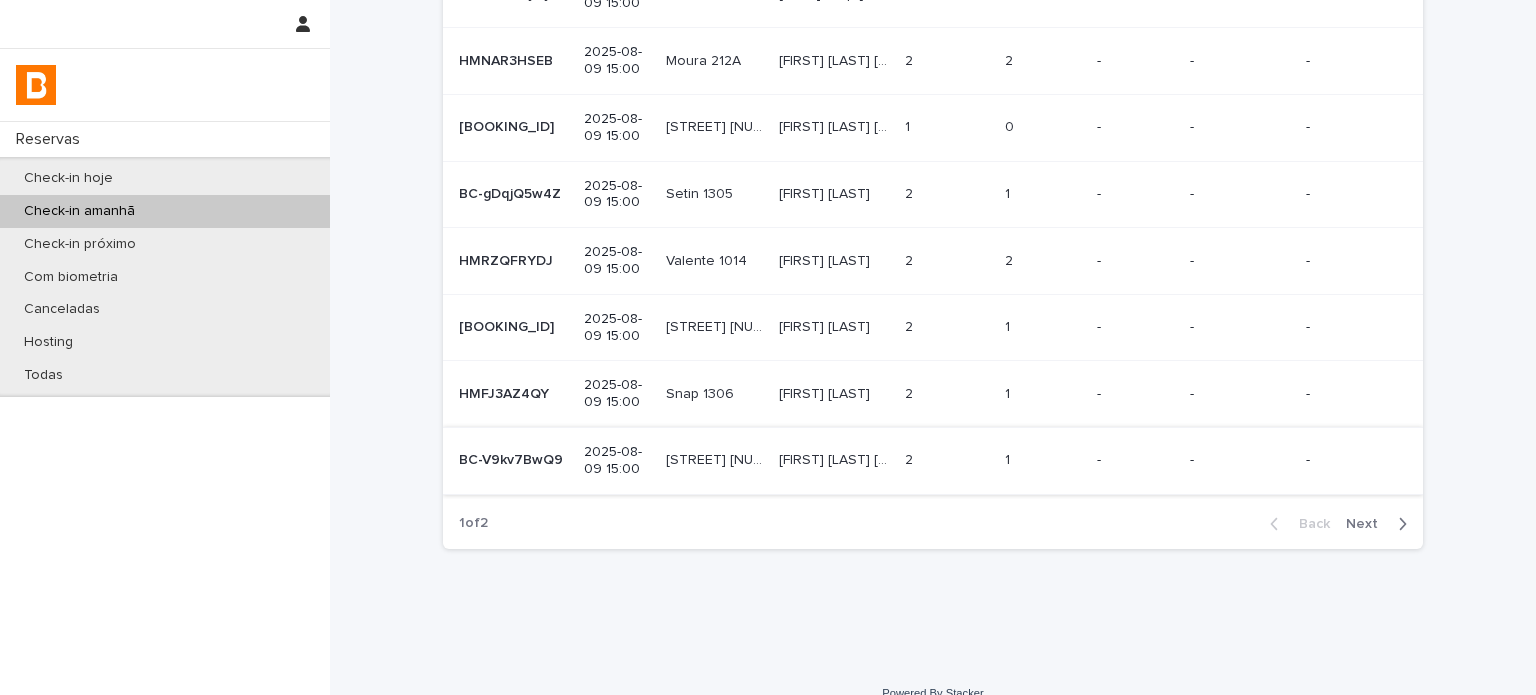 scroll, scrollTop: 390, scrollLeft: 0, axis: vertical 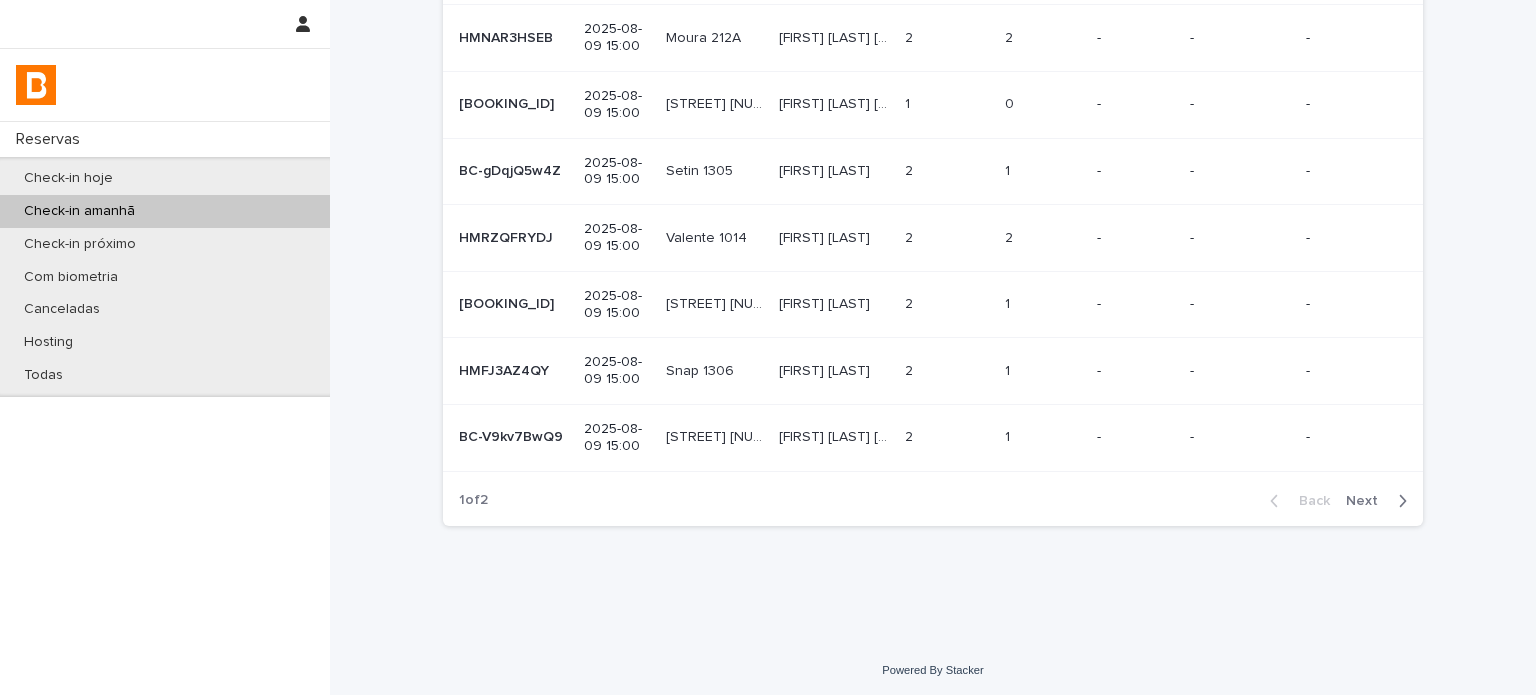 click on "Next" at bounding box center (1380, 501) 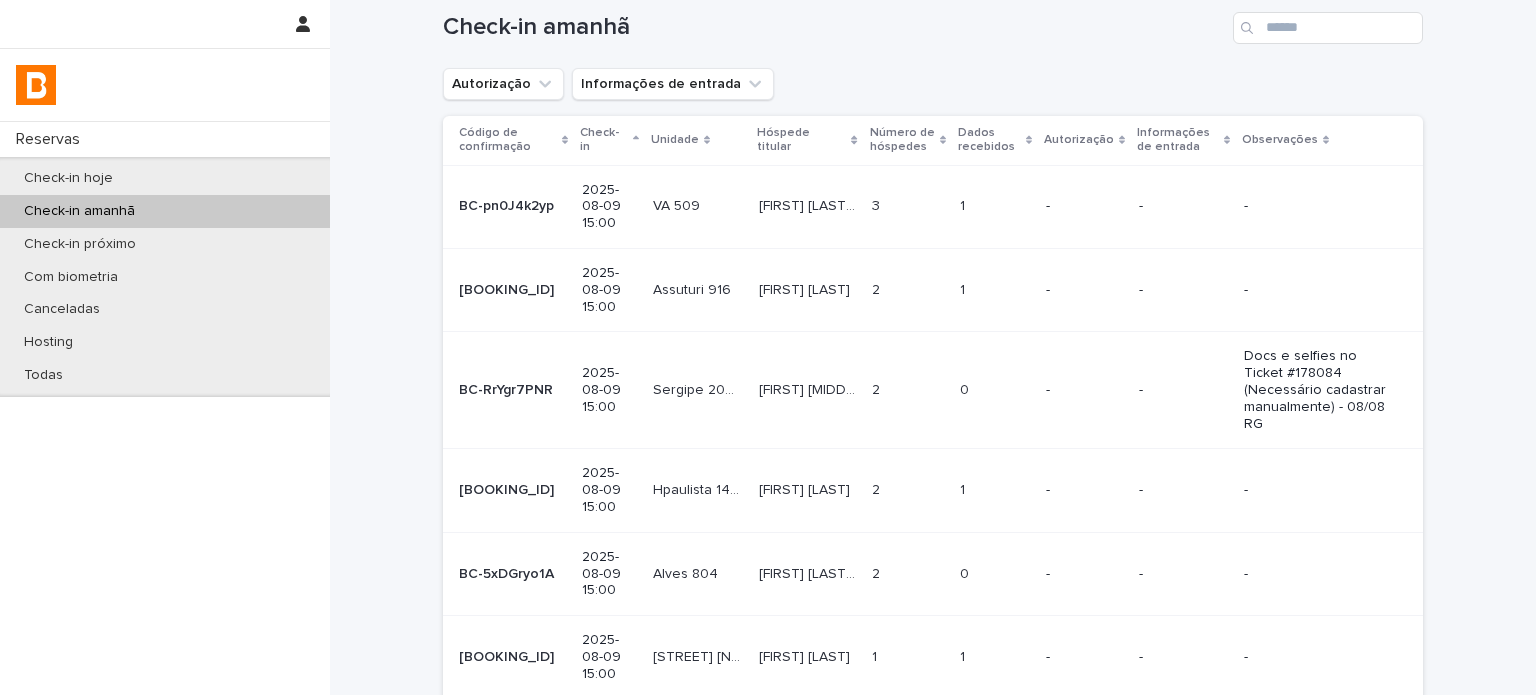scroll, scrollTop: 0, scrollLeft: 0, axis: both 